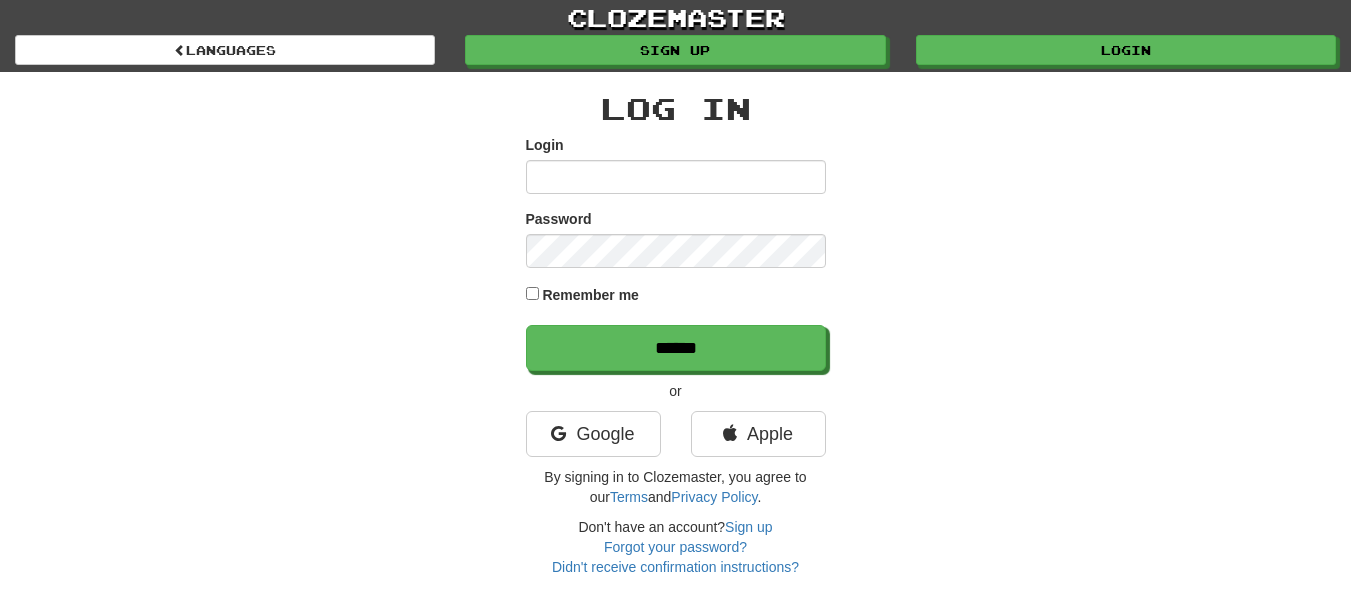 scroll, scrollTop: 0, scrollLeft: 0, axis: both 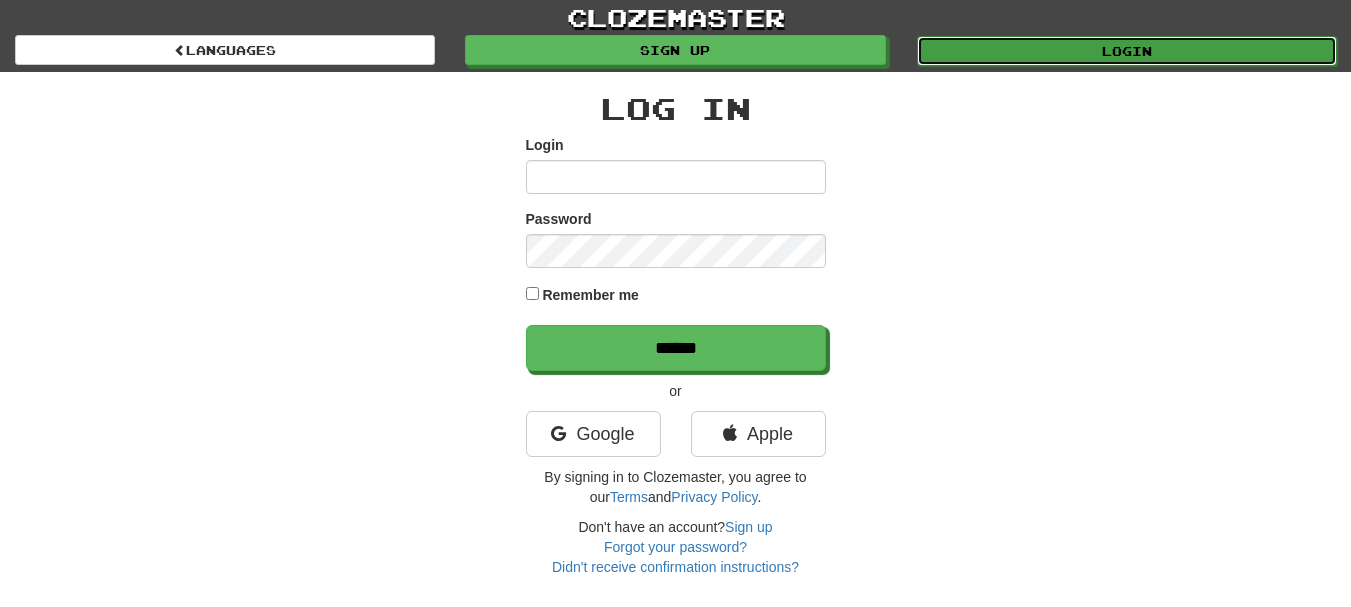 click on "Login" at bounding box center (1127, 51) 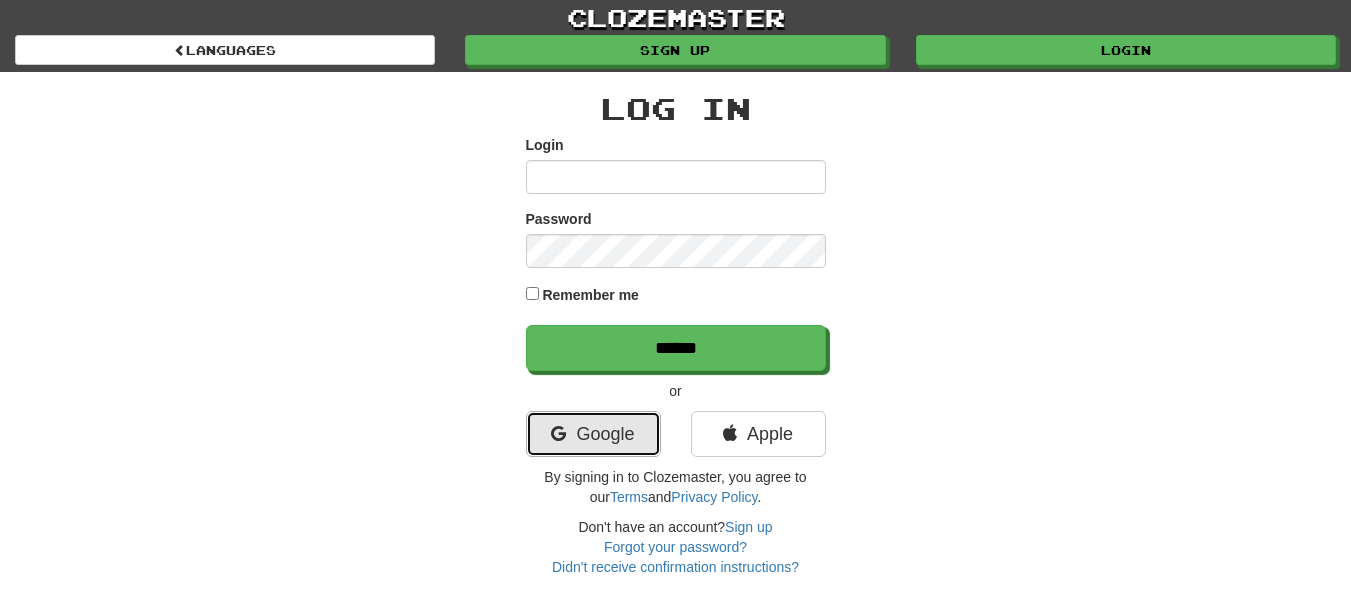 click on "Google" at bounding box center (593, 434) 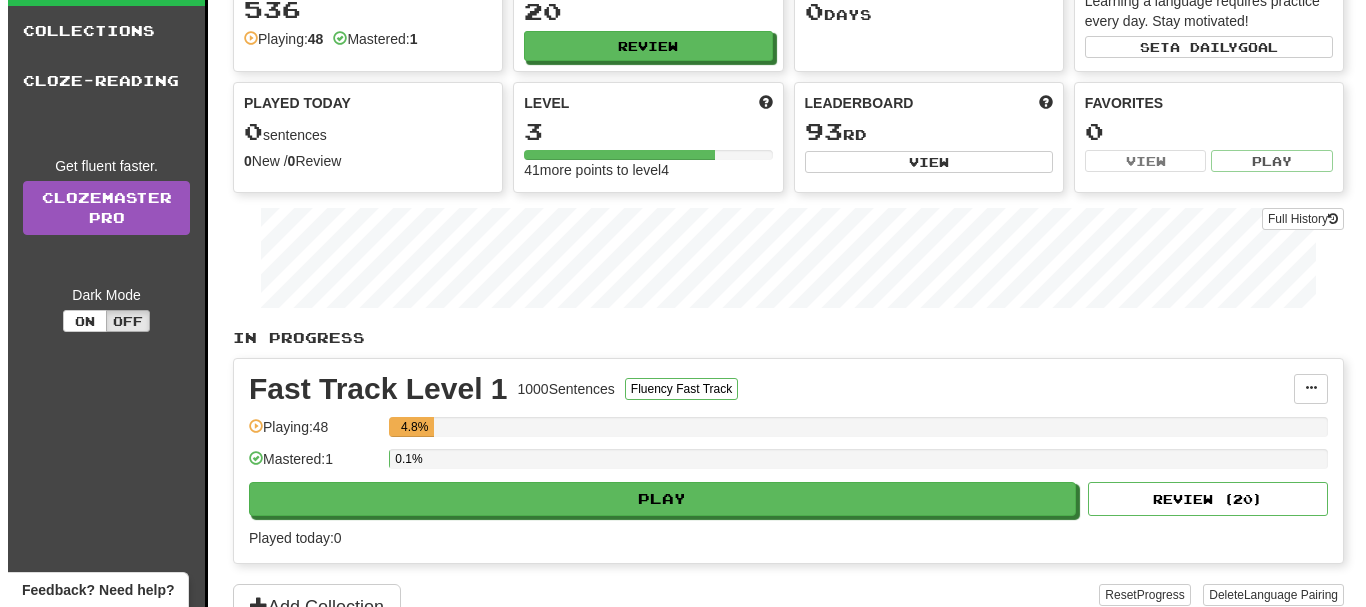 scroll, scrollTop: 0, scrollLeft: 0, axis: both 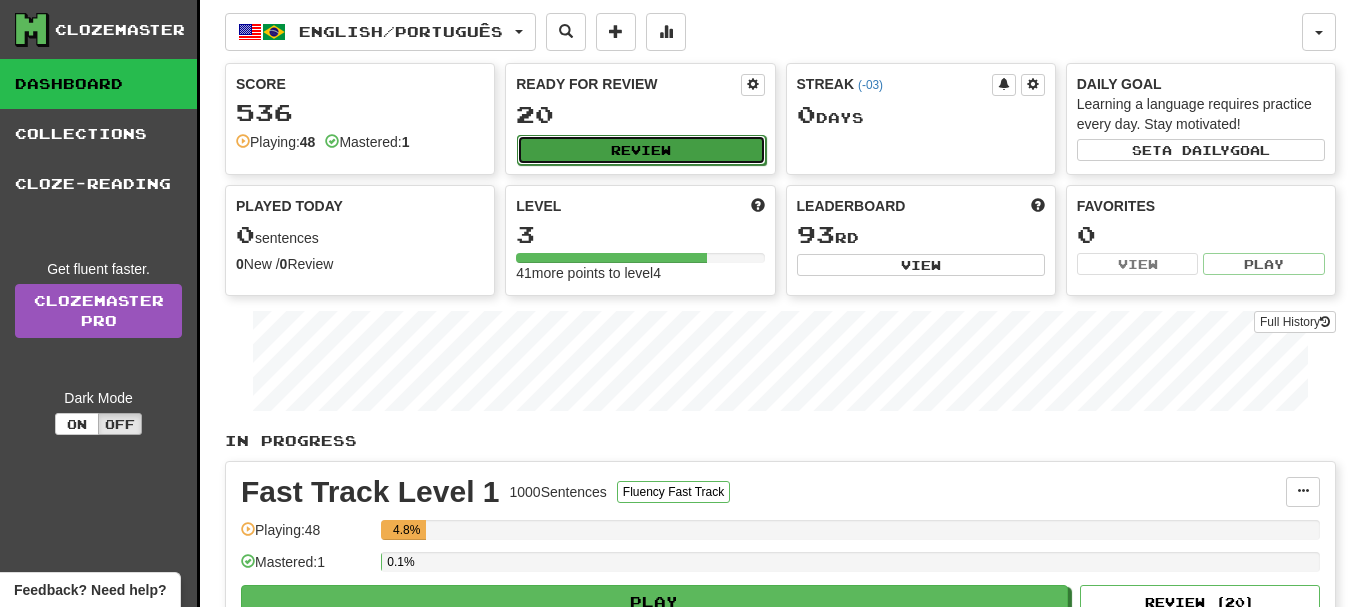 click on "Review" at bounding box center [641, 150] 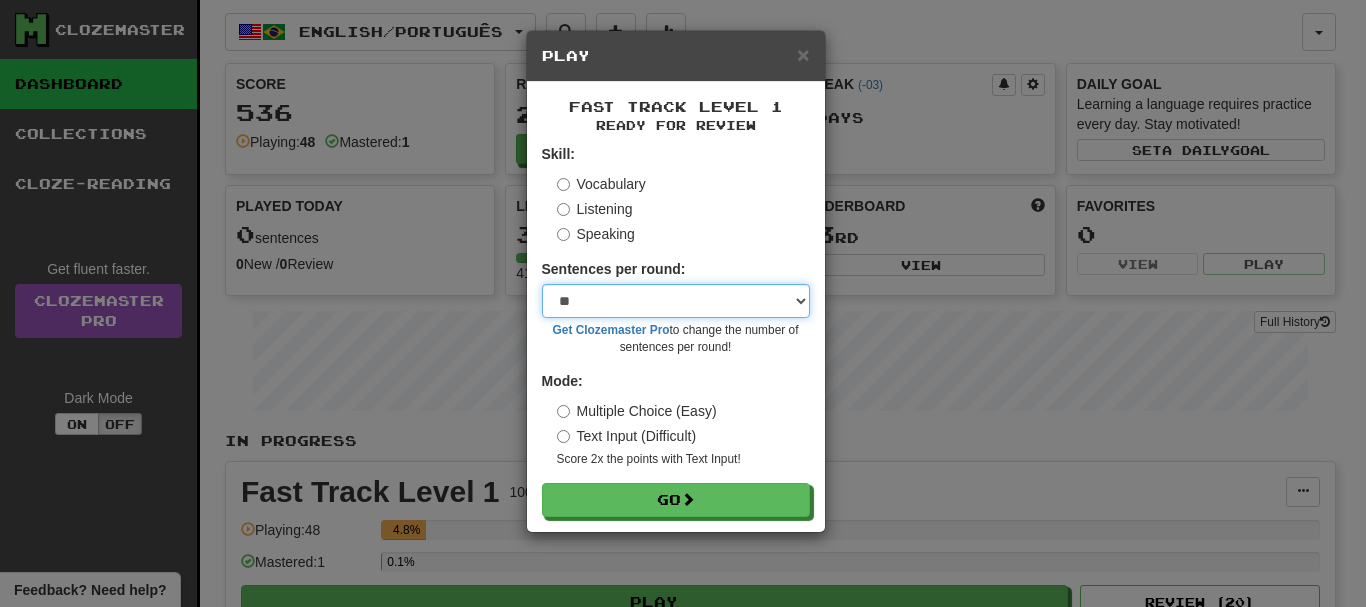 click on "* ** ** ** ** ** *** ********" at bounding box center [676, 301] 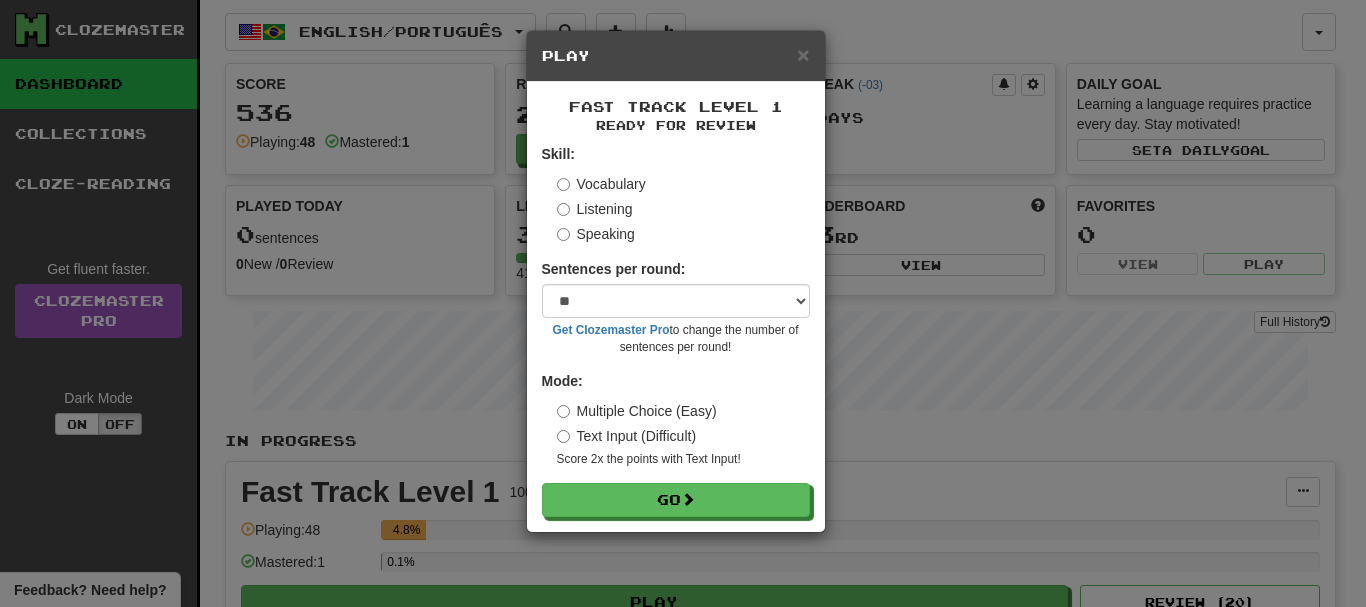 click on "Listening" at bounding box center [683, 209] 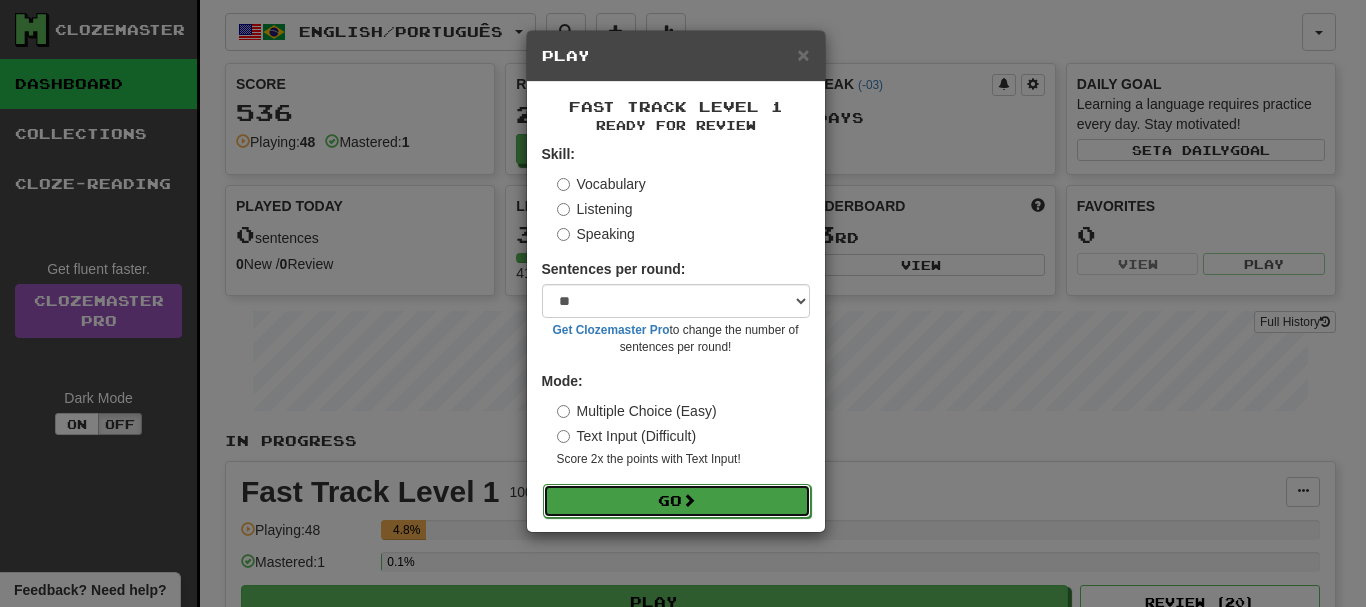 click on "Go" at bounding box center (677, 501) 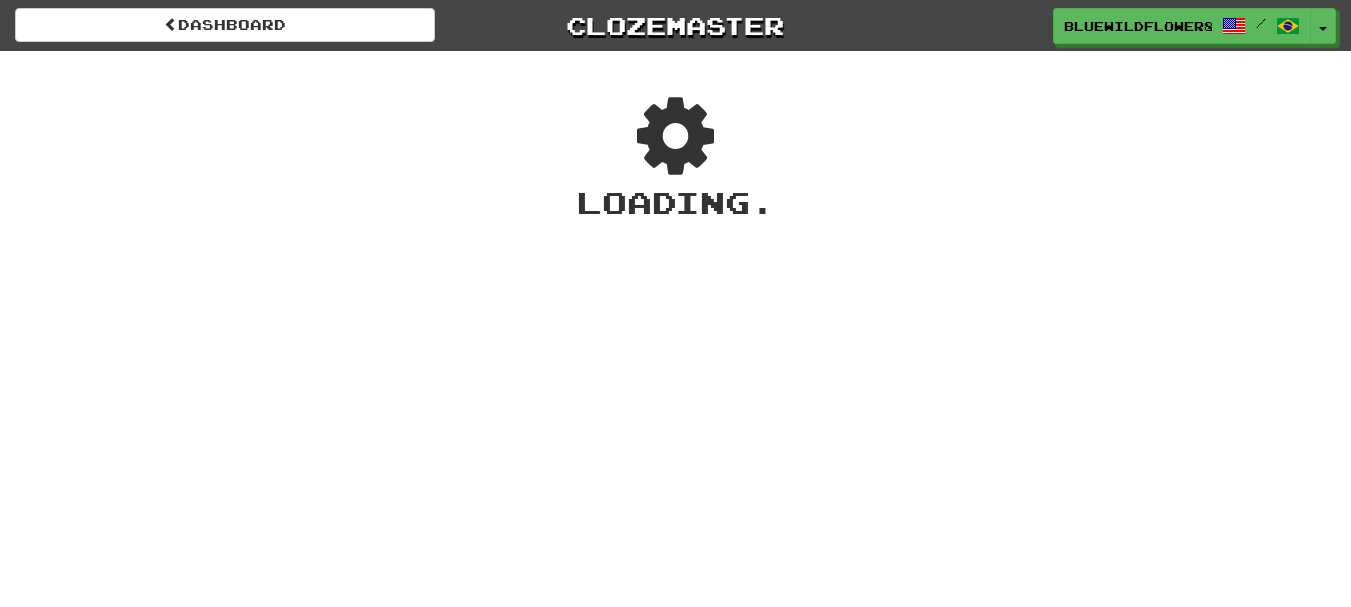 scroll, scrollTop: 0, scrollLeft: 0, axis: both 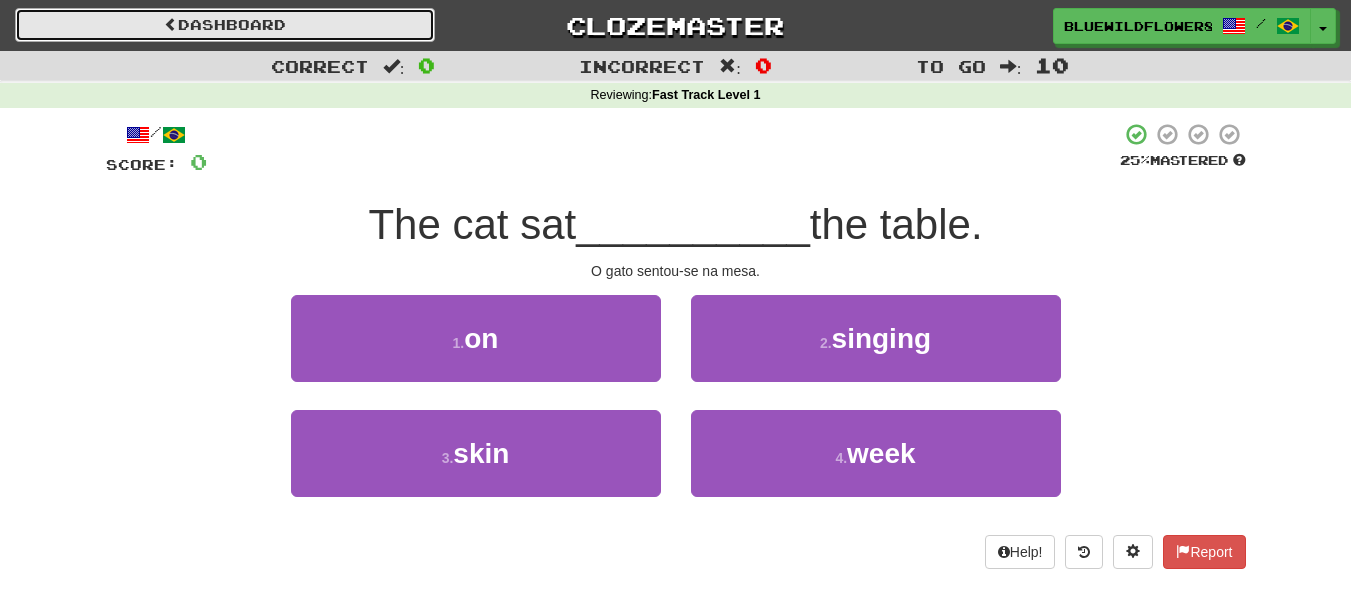 click at bounding box center [171, 24] 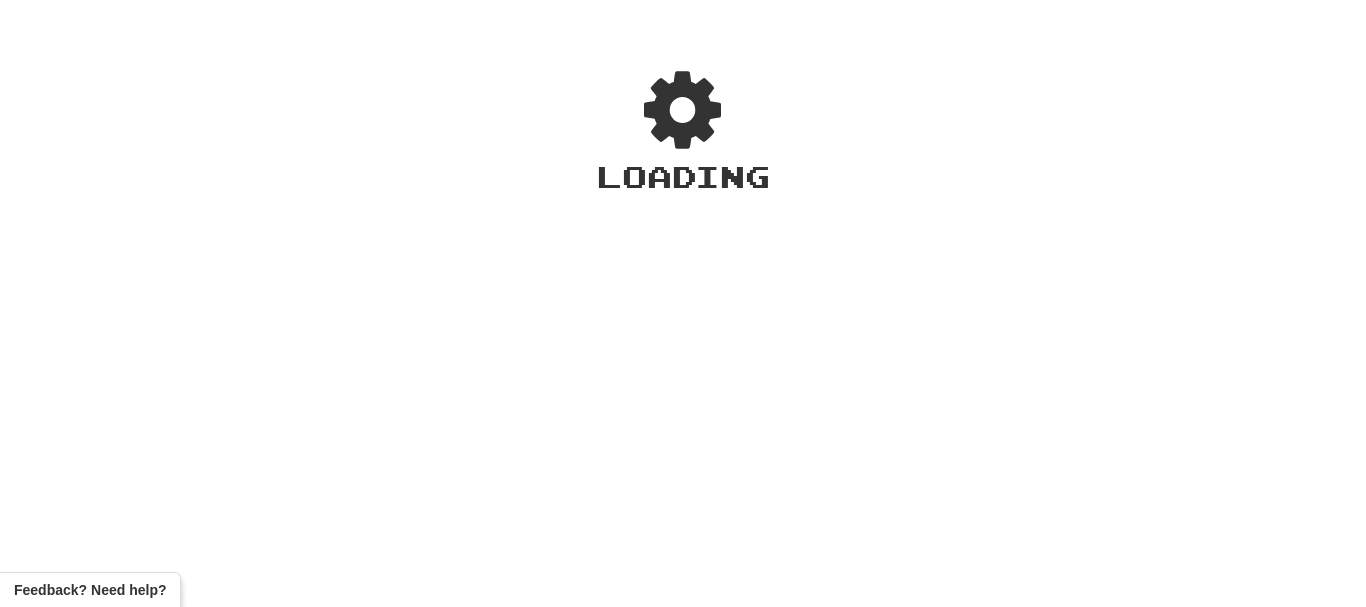 scroll, scrollTop: 0, scrollLeft: 0, axis: both 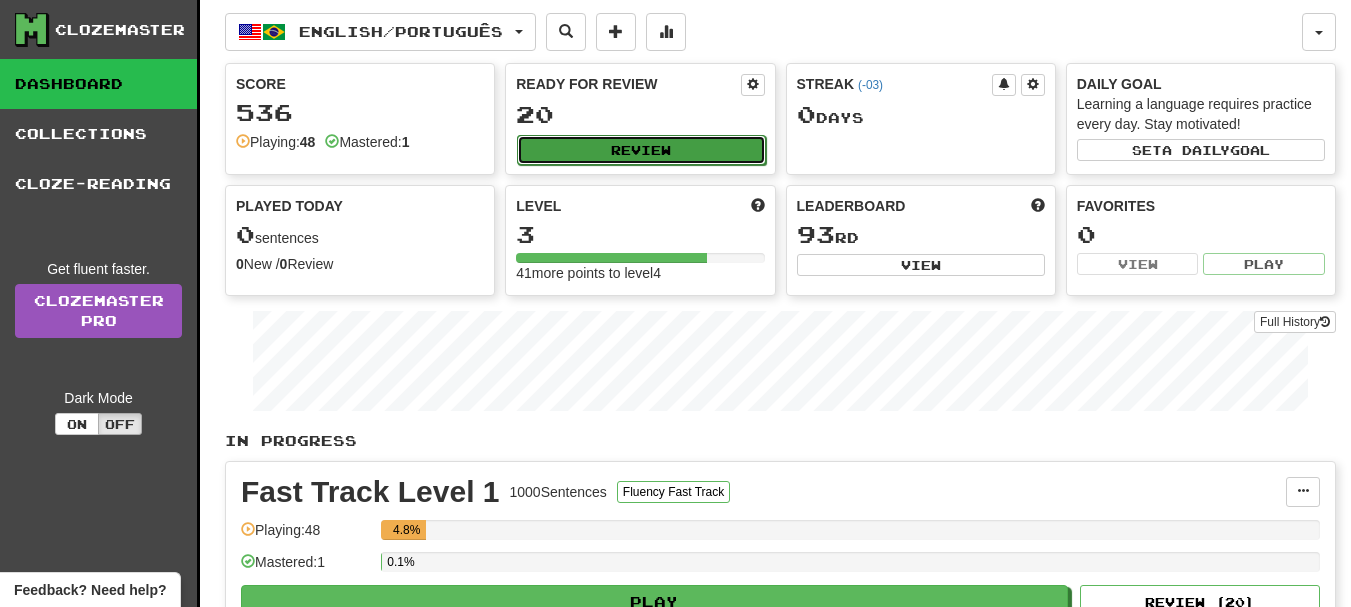 click on "Review" at bounding box center [641, 150] 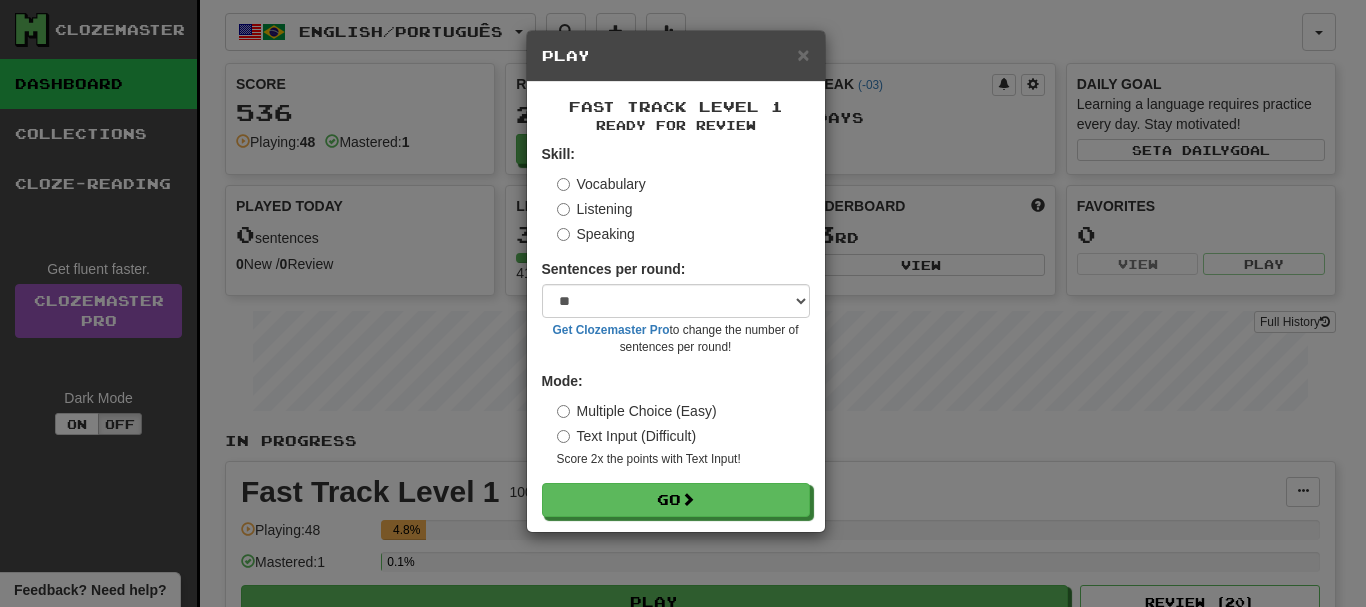 click on "Fast Track Level 1 Ready for Review Skill: Vocabulary Listening Speaking Sentences per round: * ** ** ** ** ** *** ******** Get Clozemaster Pro  to change the number of sentences per round! Mode: Multiple Choice (Easy) Text Input (Difficult) Score 2x the points with Text Input ! Go" at bounding box center (676, 307) 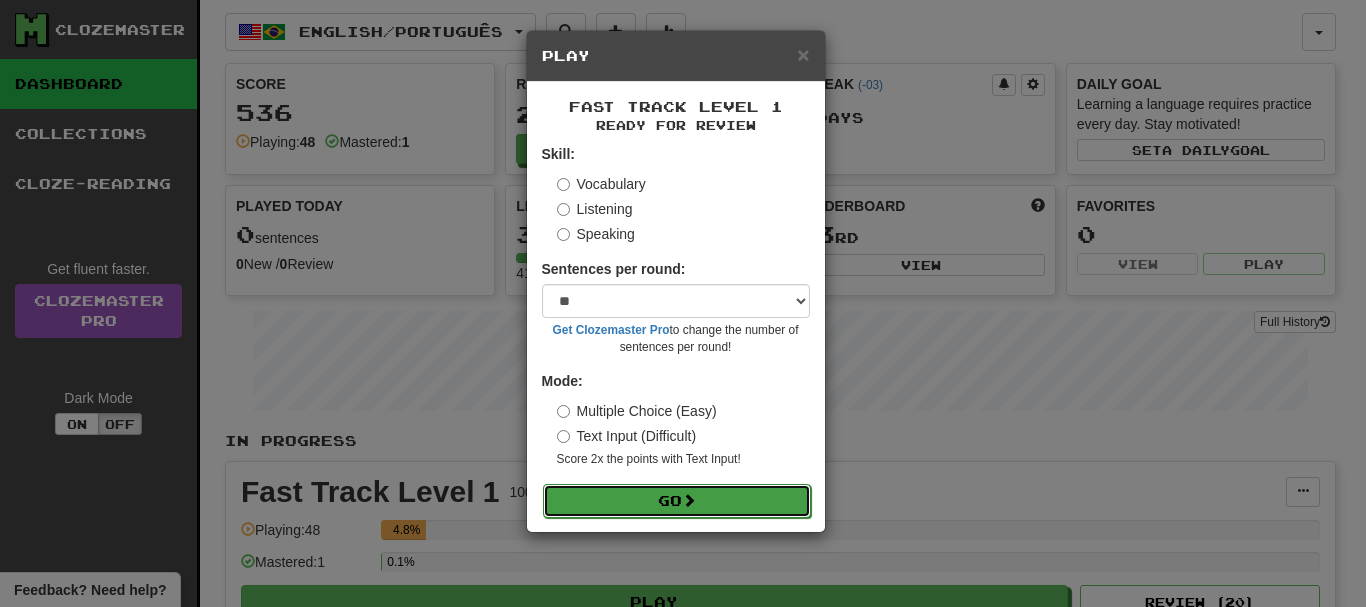 click on "Go" at bounding box center (677, 501) 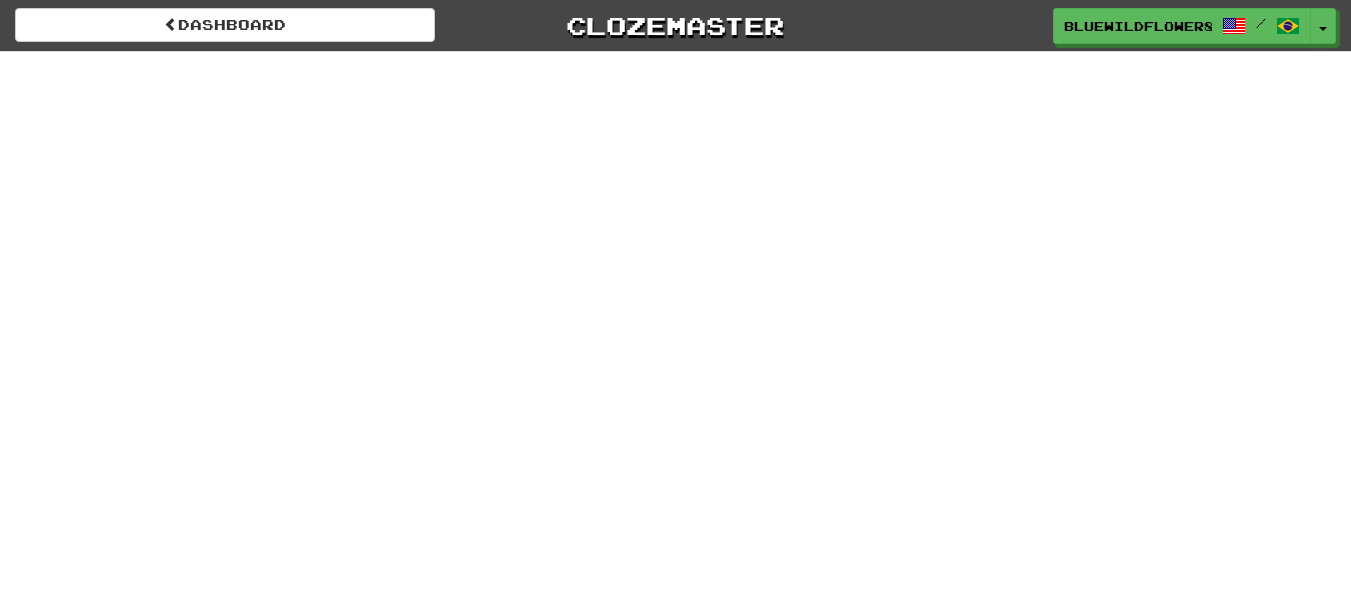 scroll, scrollTop: 0, scrollLeft: 0, axis: both 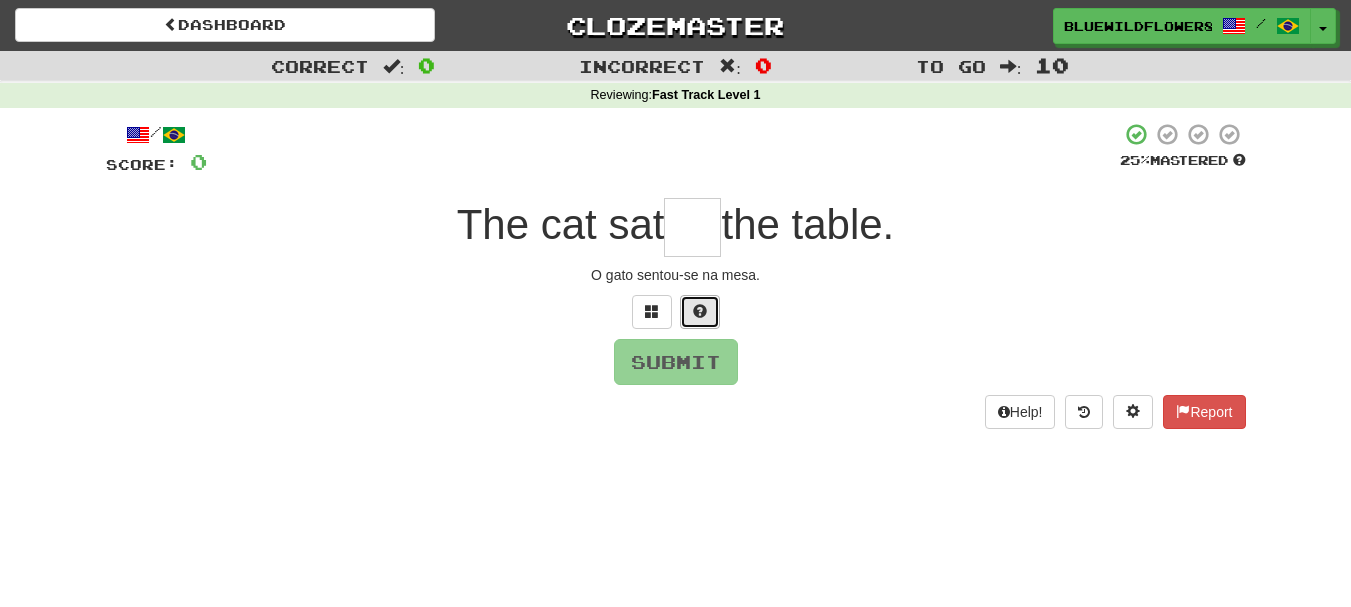click at bounding box center (700, 311) 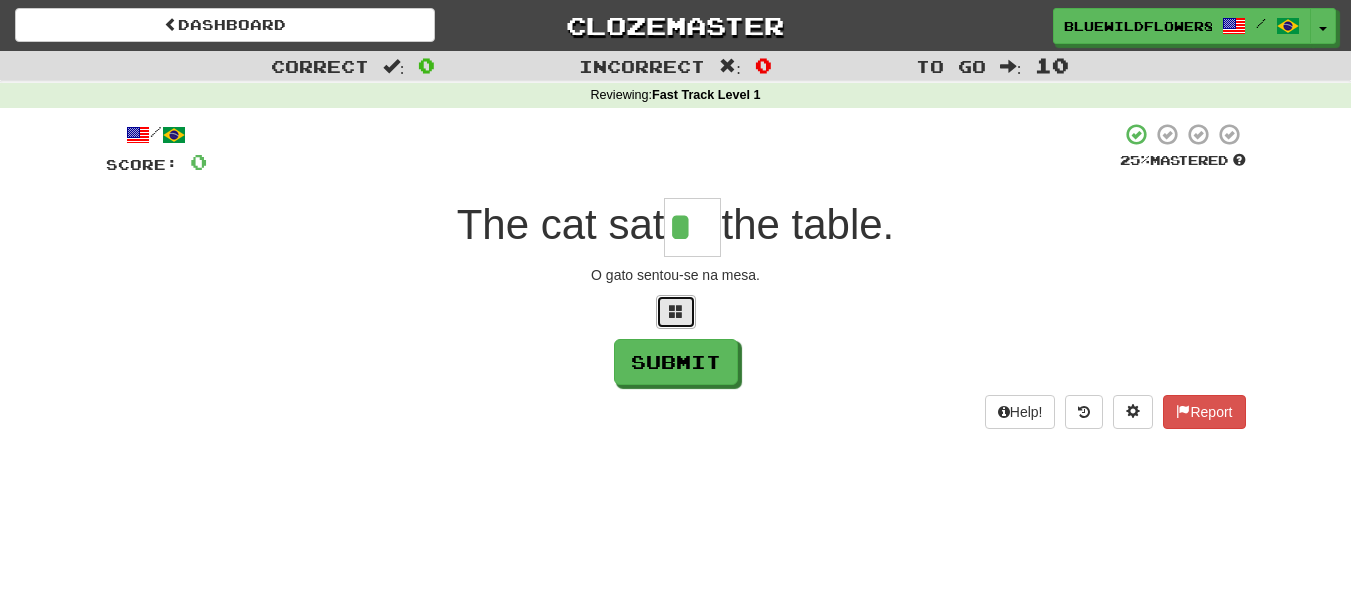 click at bounding box center (676, 311) 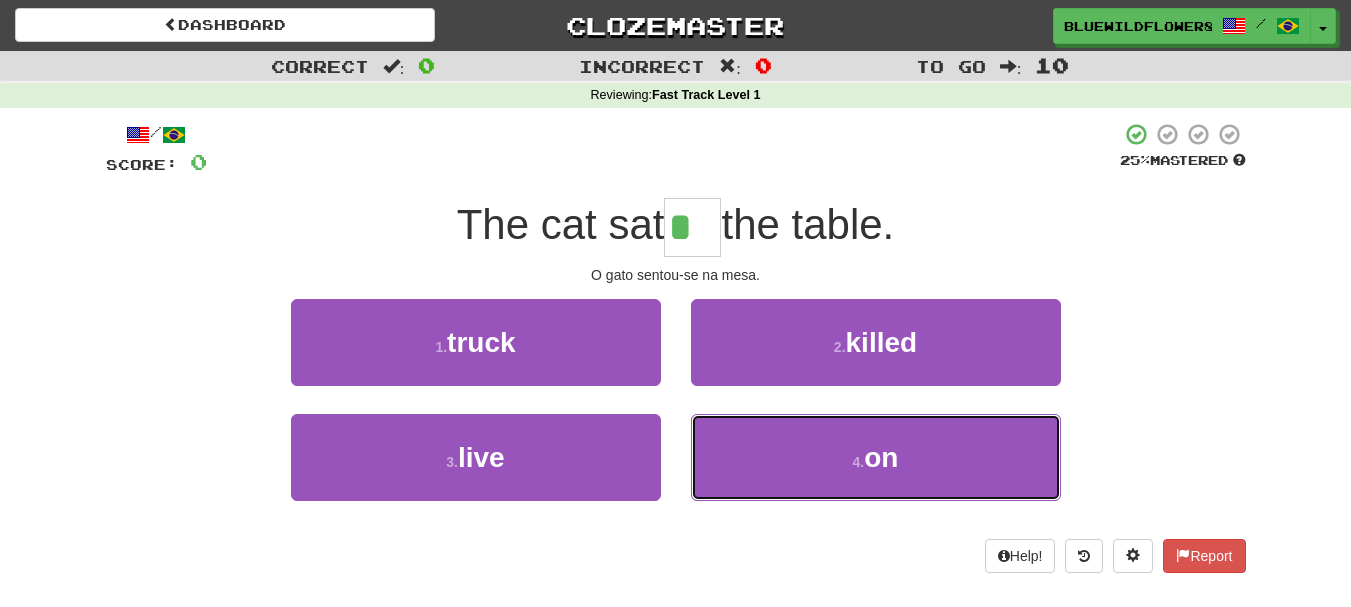 click on "4 .  on" at bounding box center (876, 457) 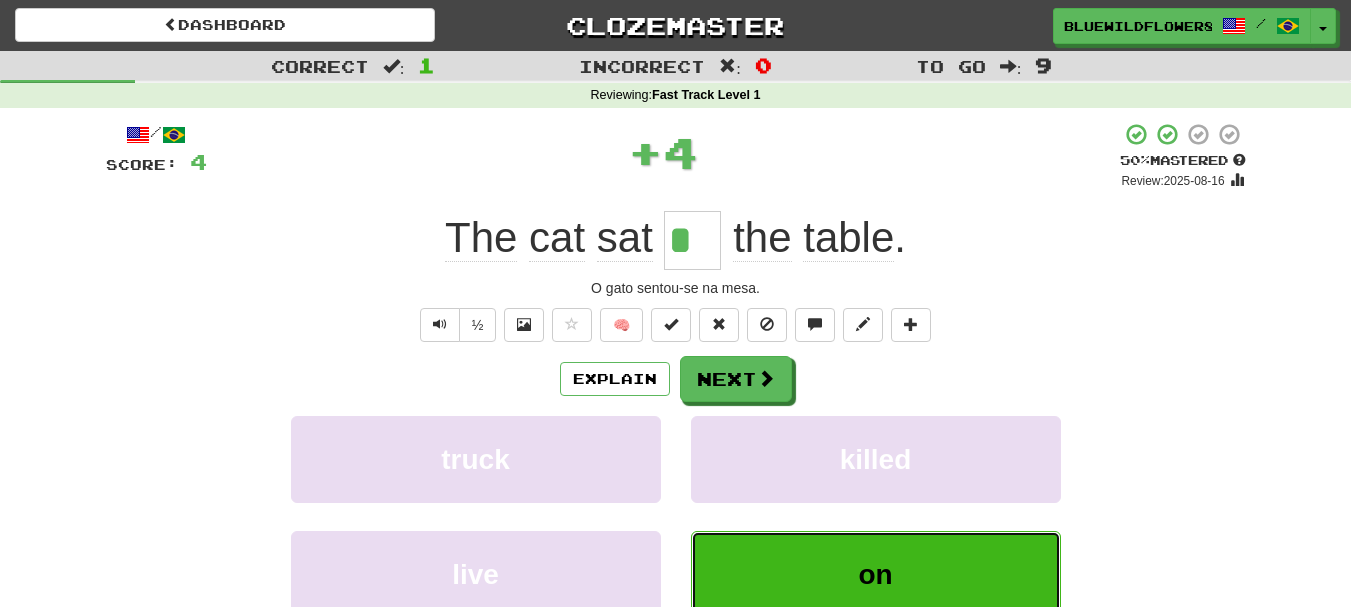 type on "**" 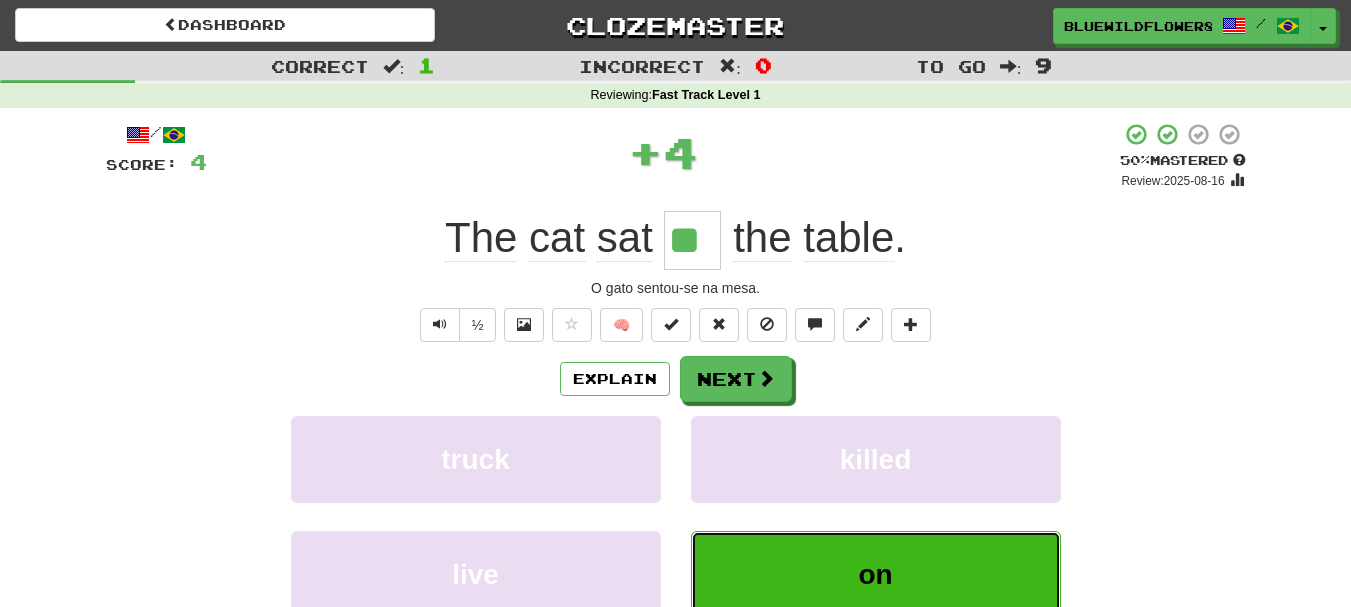 scroll, scrollTop: 100, scrollLeft: 0, axis: vertical 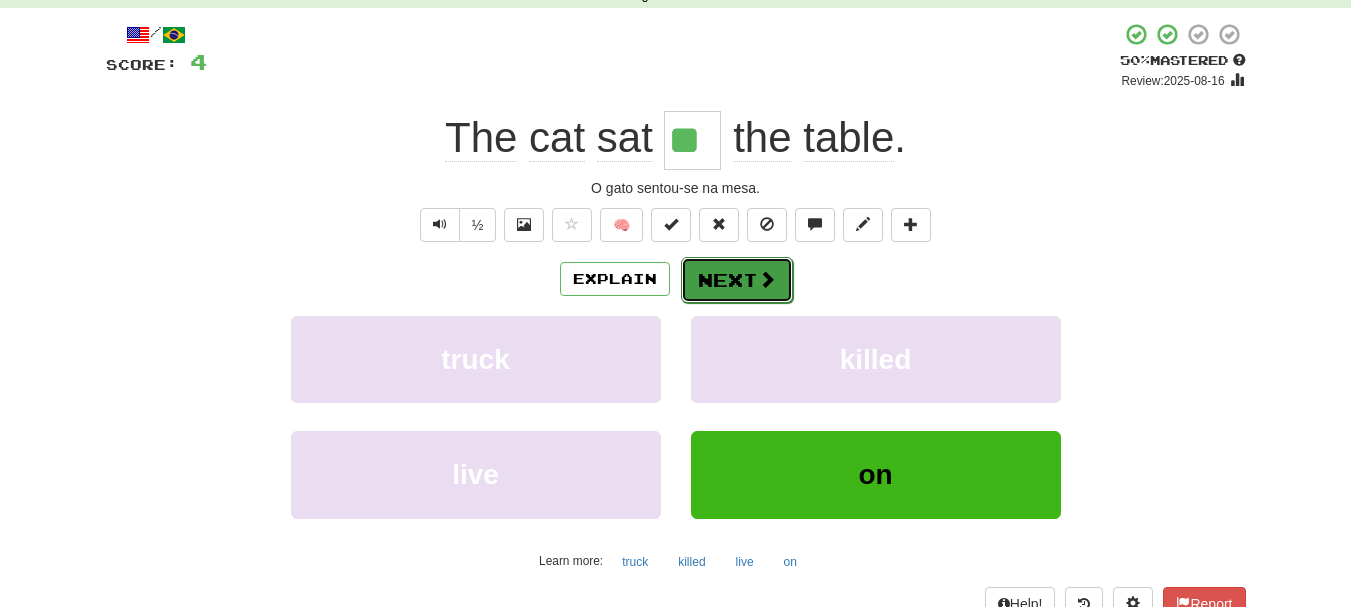 click on "Next" at bounding box center (737, 280) 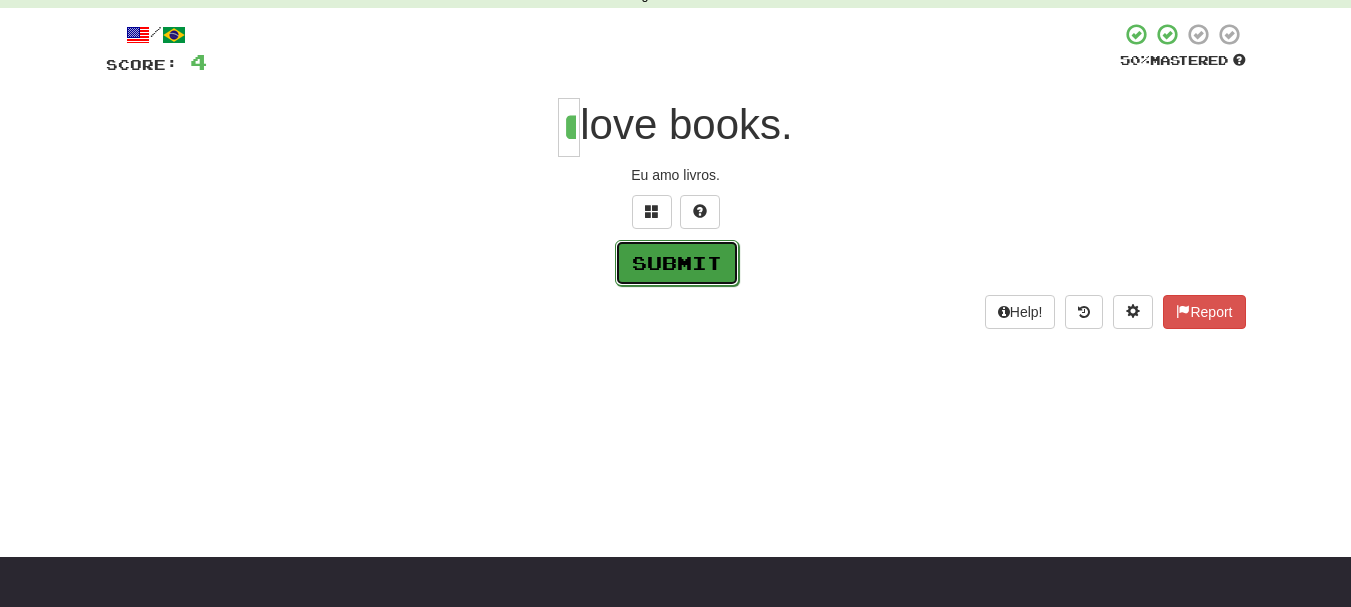 click on "Submit" at bounding box center [677, 263] 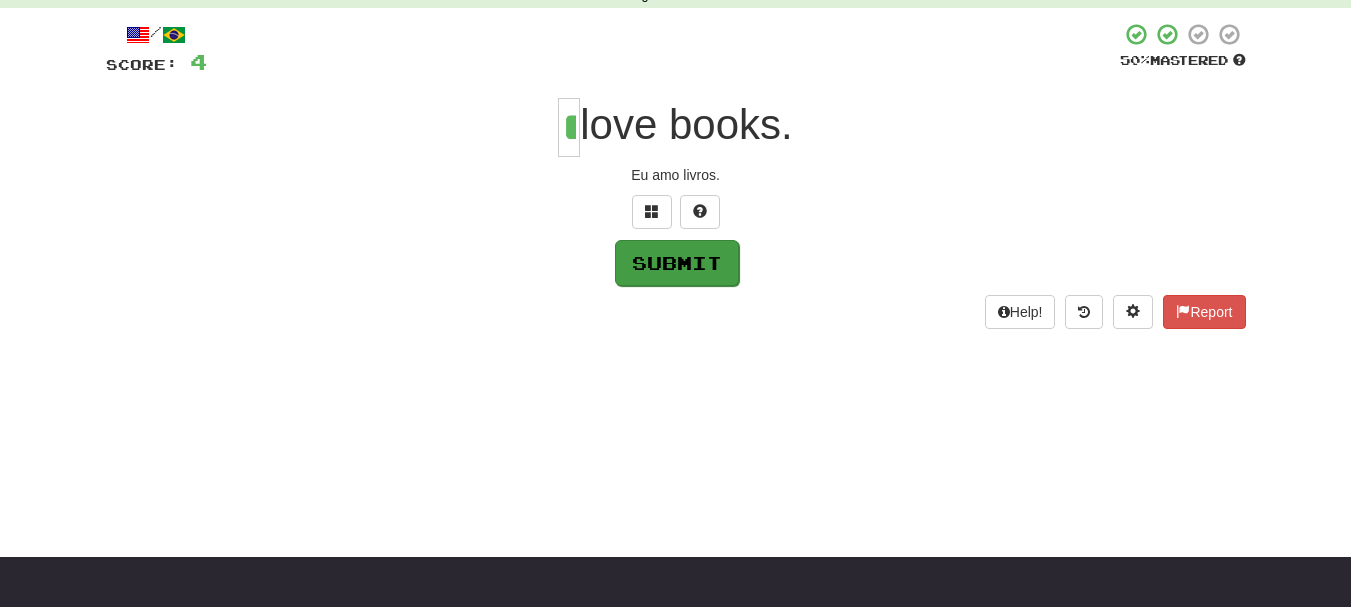 type on "*" 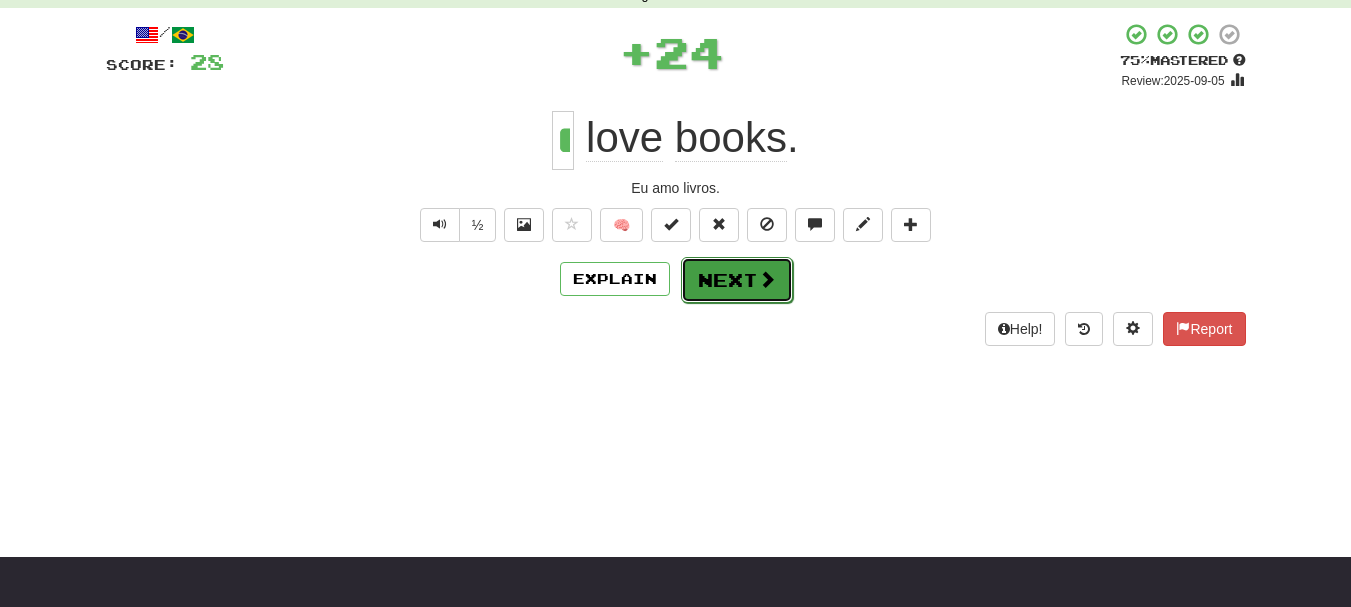 click on "Next" at bounding box center [737, 280] 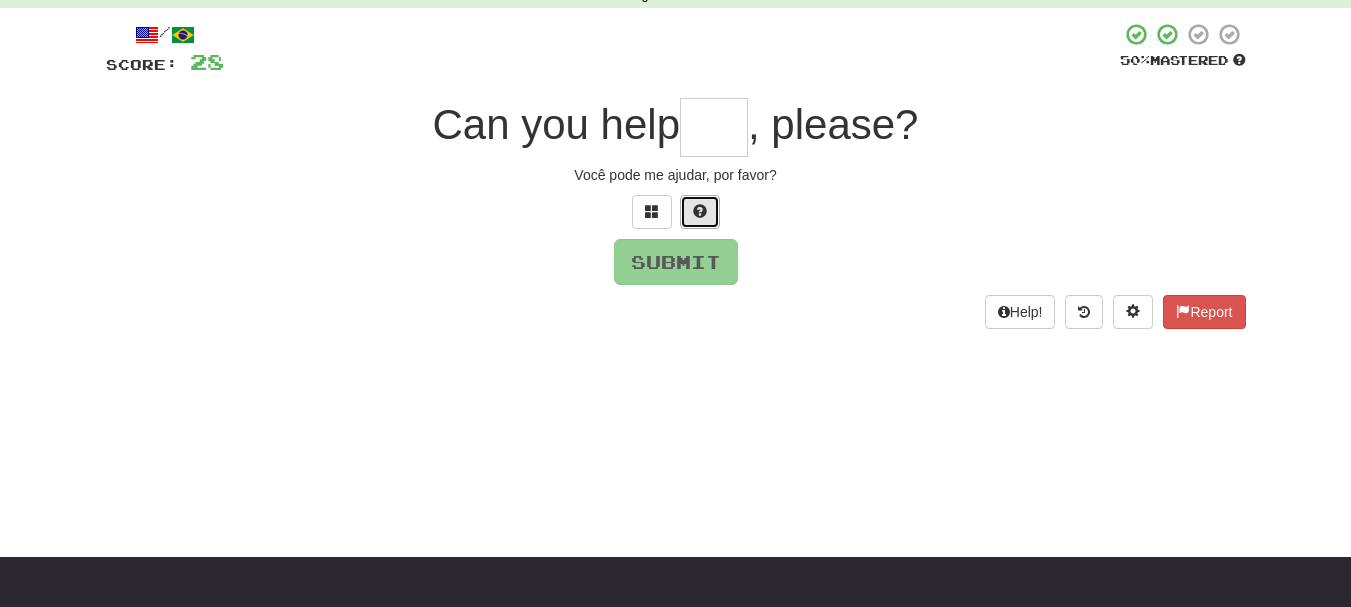click at bounding box center (700, 211) 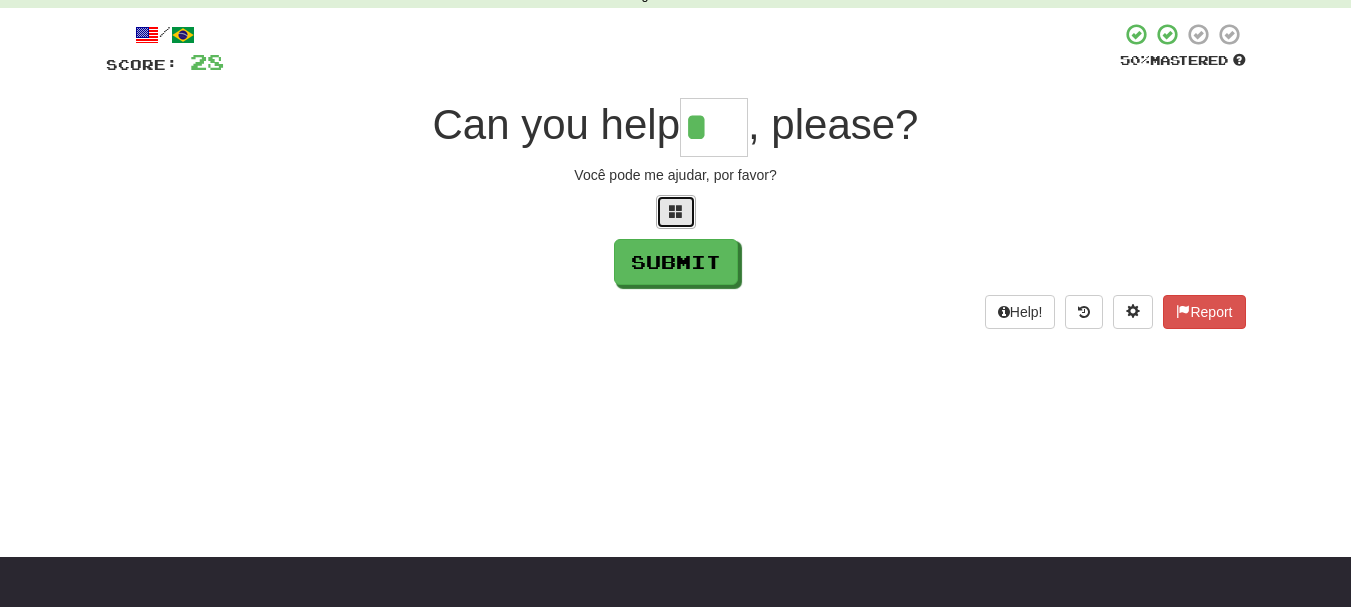 click at bounding box center (676, 212) 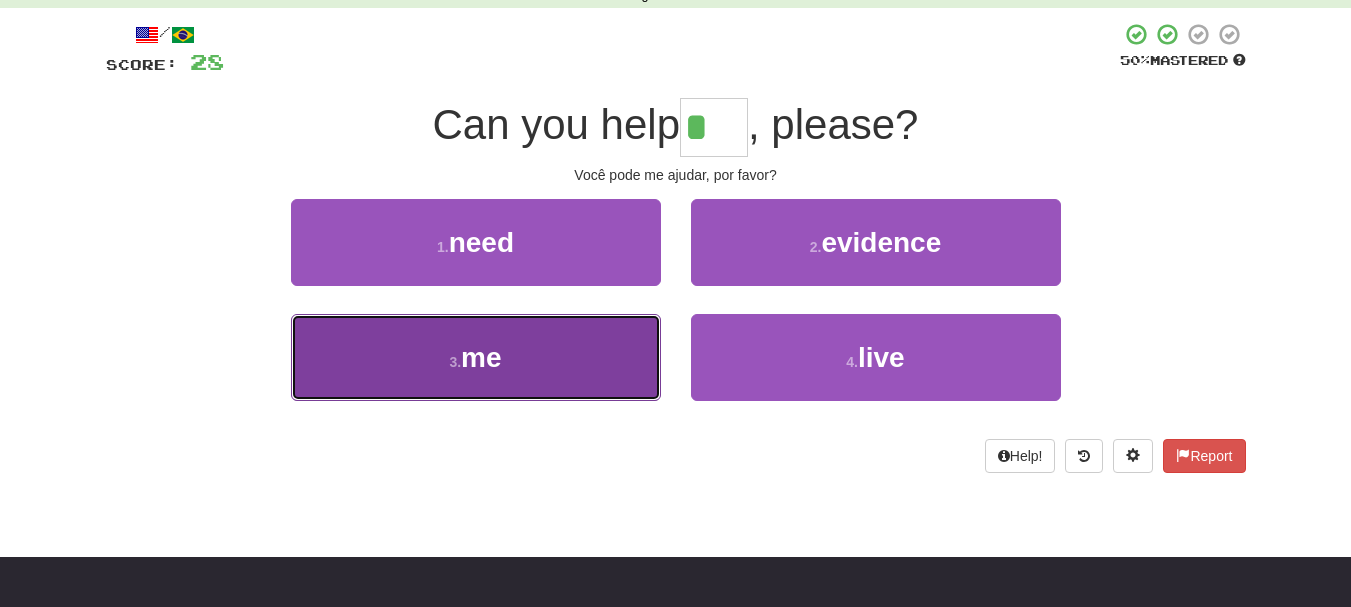 click on "3 .  me" at bounding box center [476, 357] 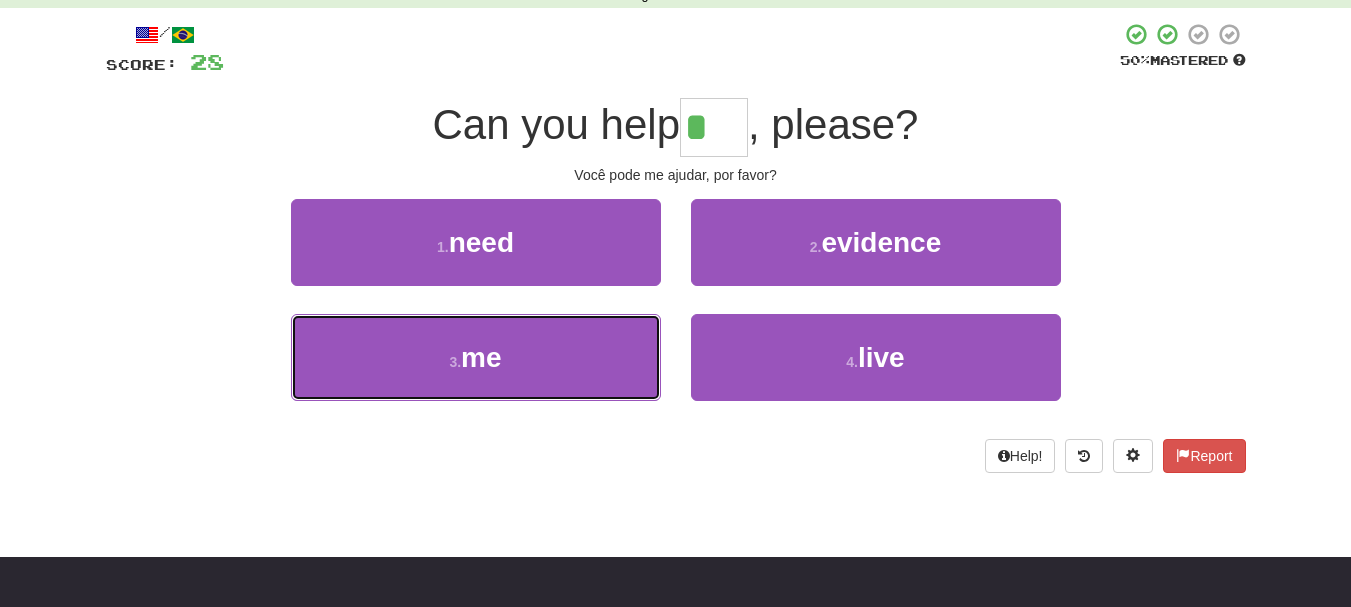 type on "**" 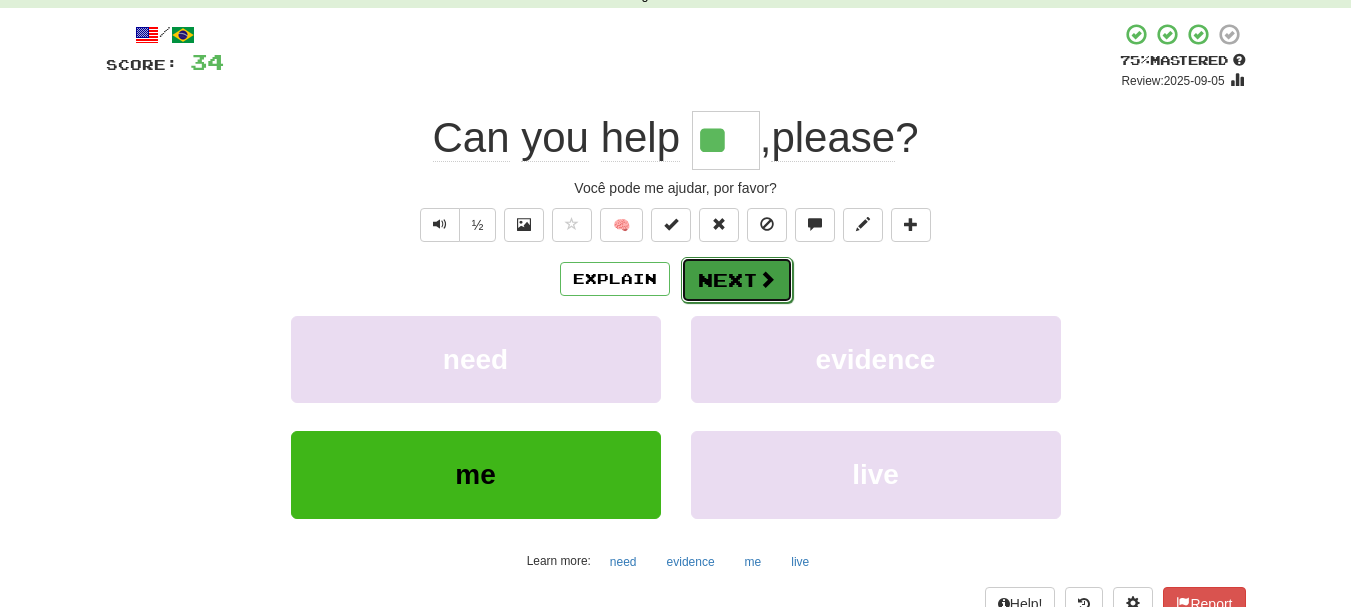 click on "Next" at bounding box center [737, 280] 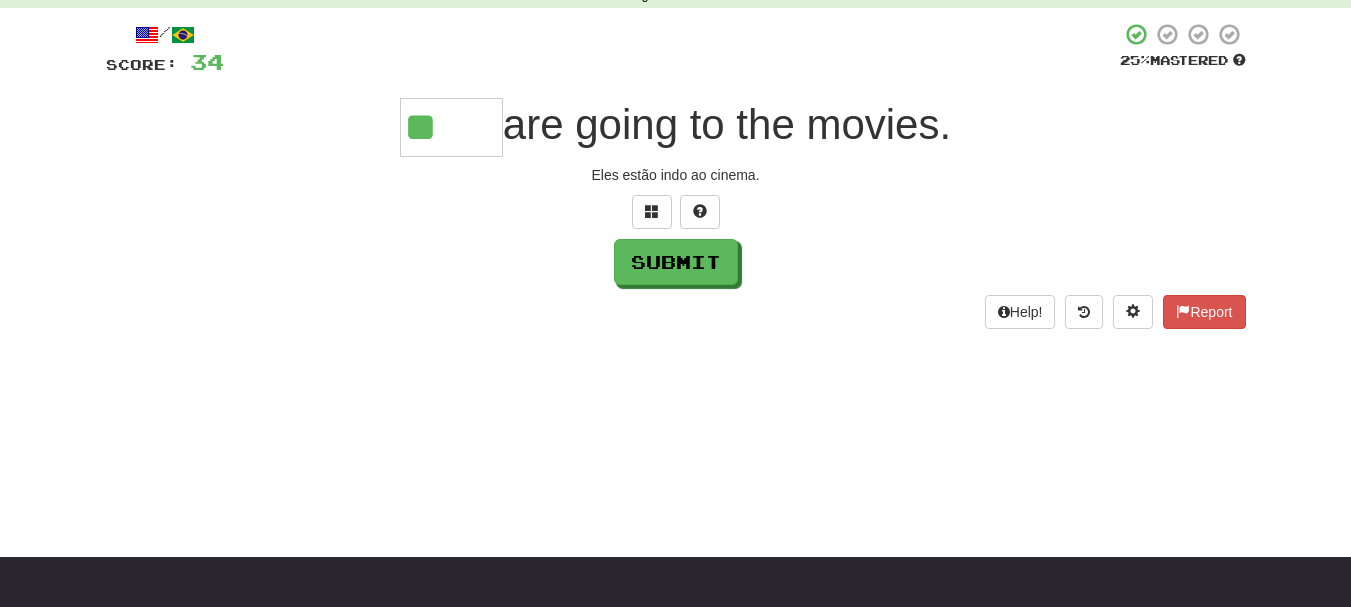 type on "*" 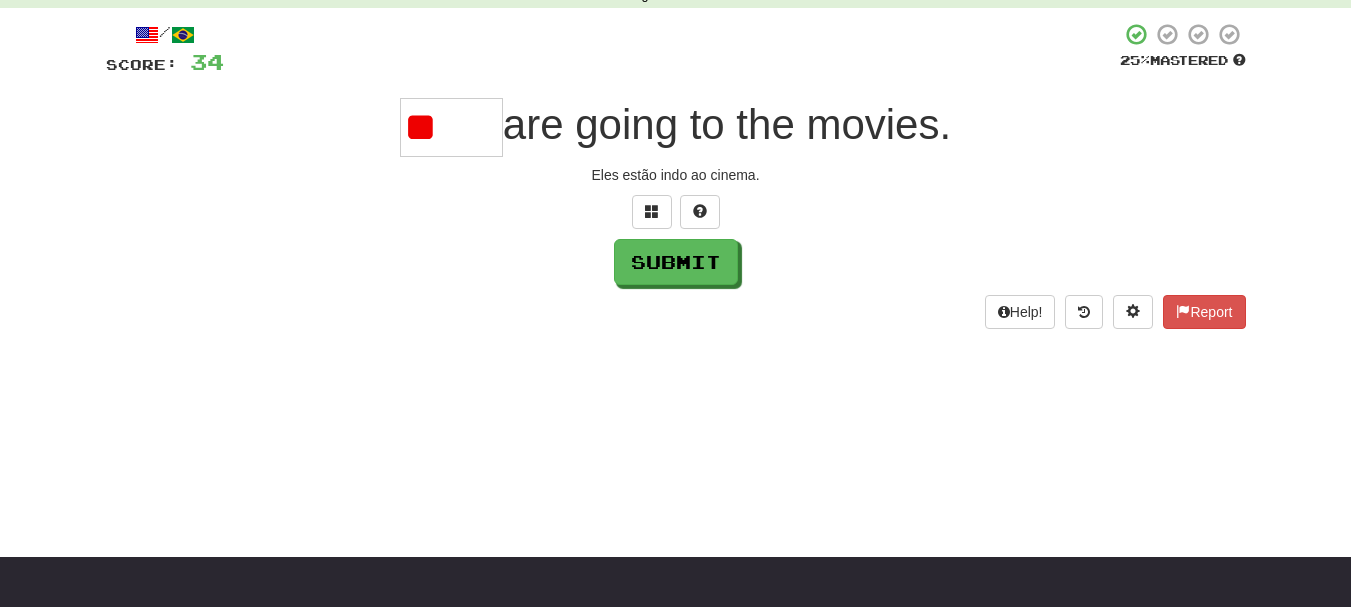 type on "*" 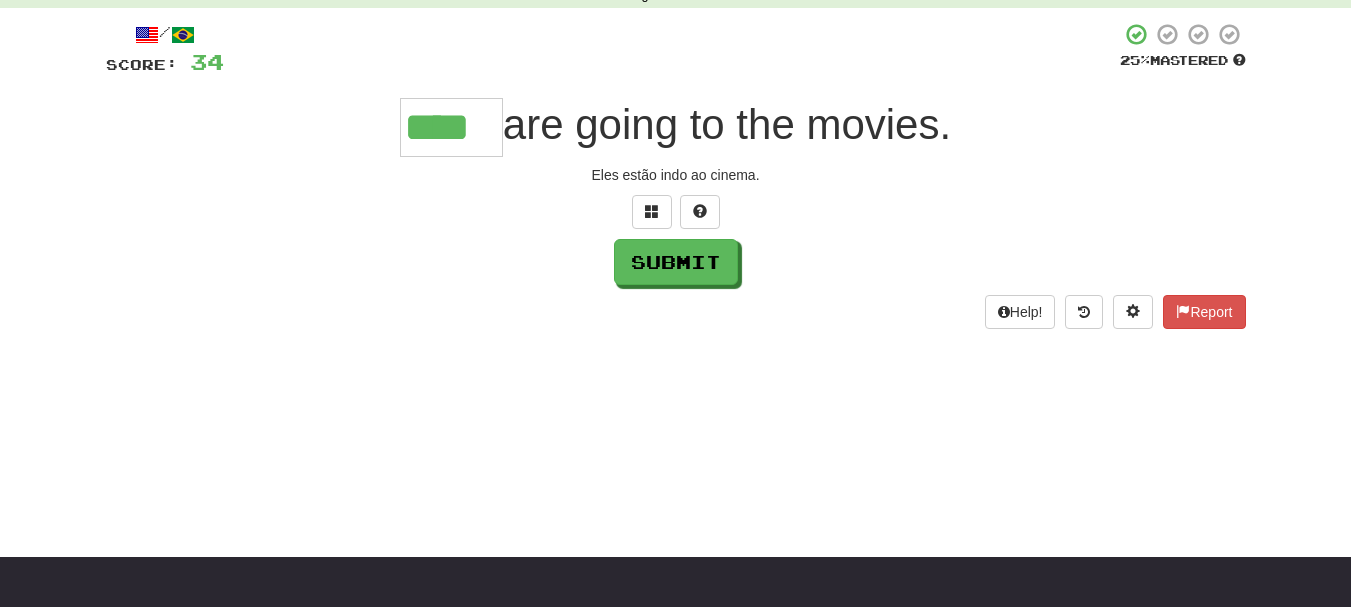 type on "****" 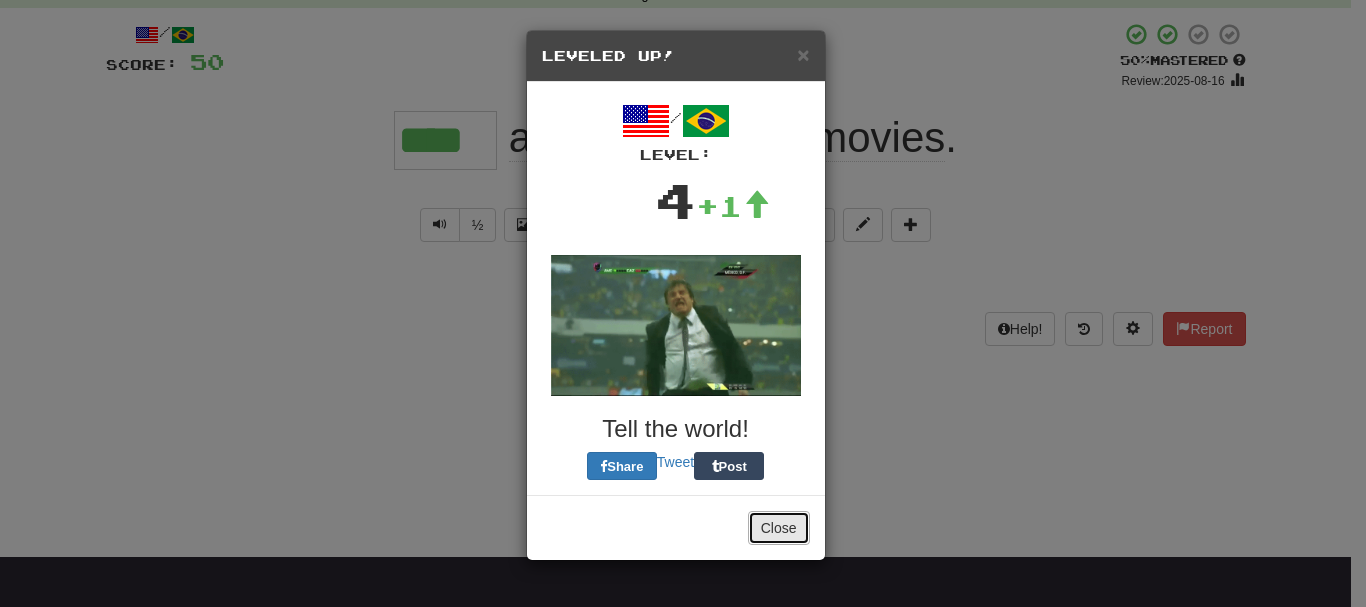 click on "Close" at bounding box center [779, 528] 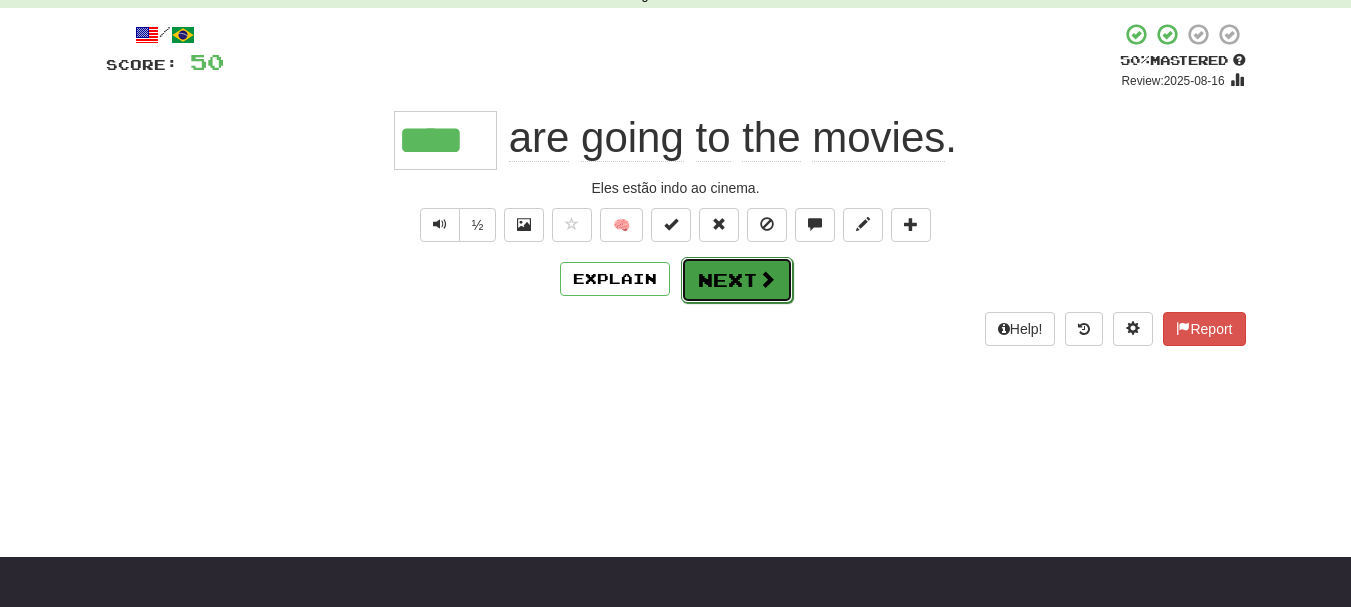 click on "Next" at bounding box center [737, 280] 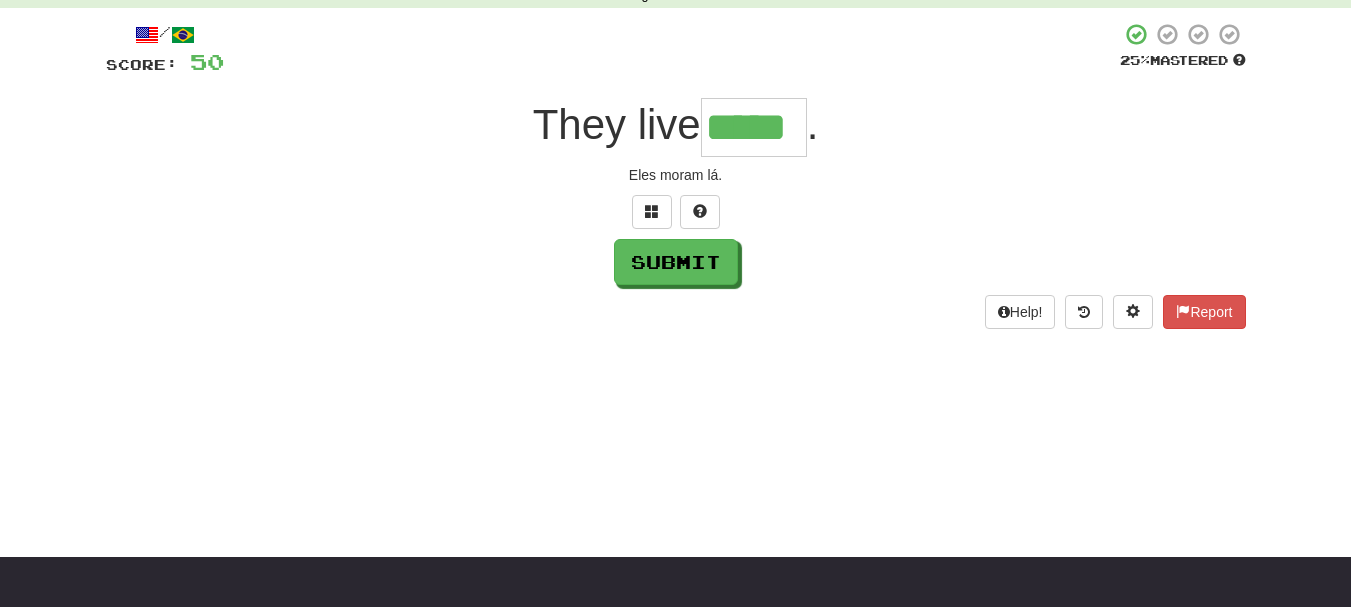 type on "*****" 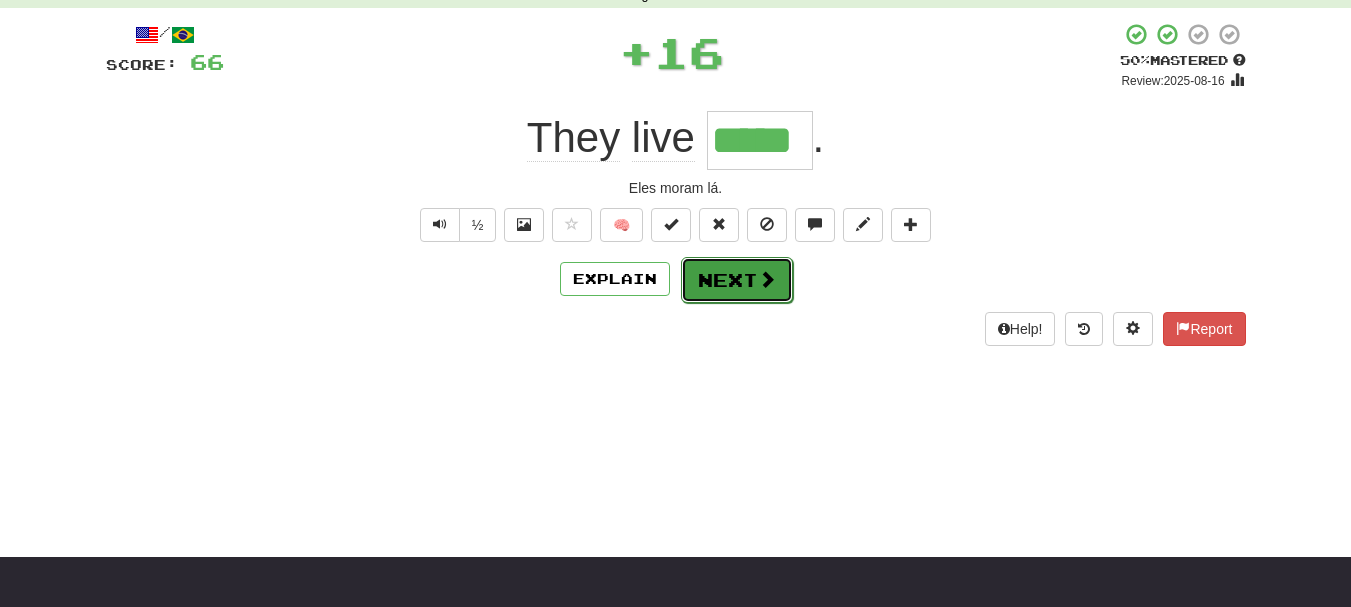 click on "Next" at bounding box center (737, 280) 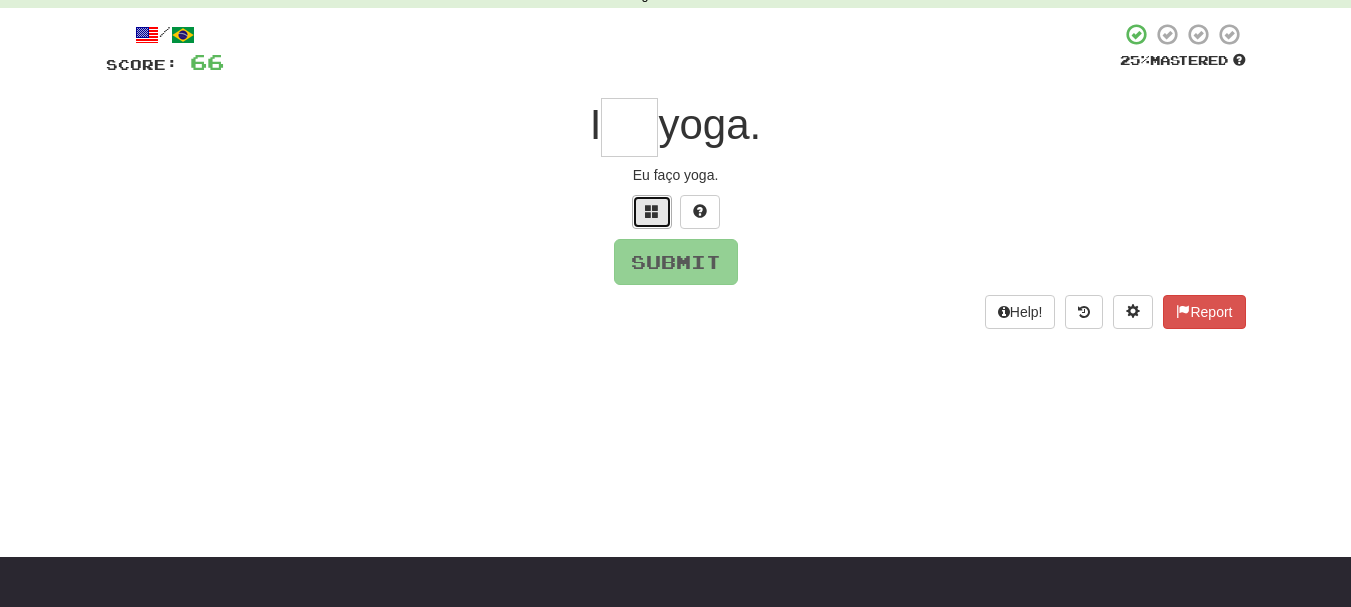 click at bounding box center (652, 212) 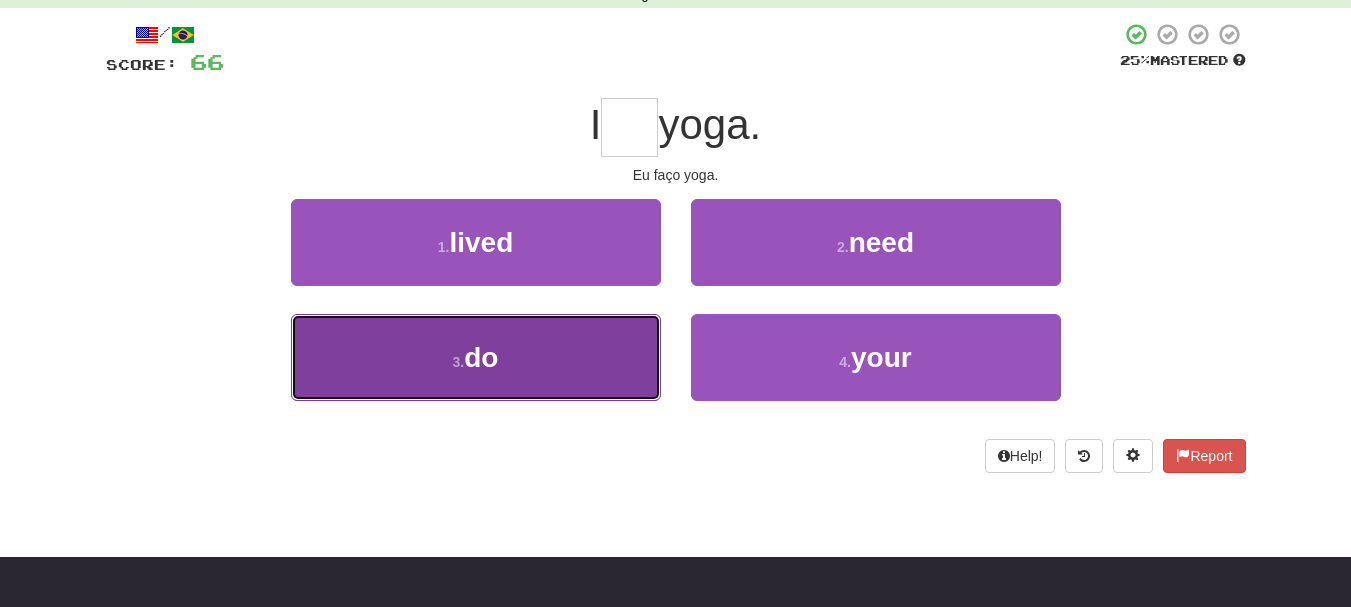 click on "3 .  do" at bounding box center (476, 357) 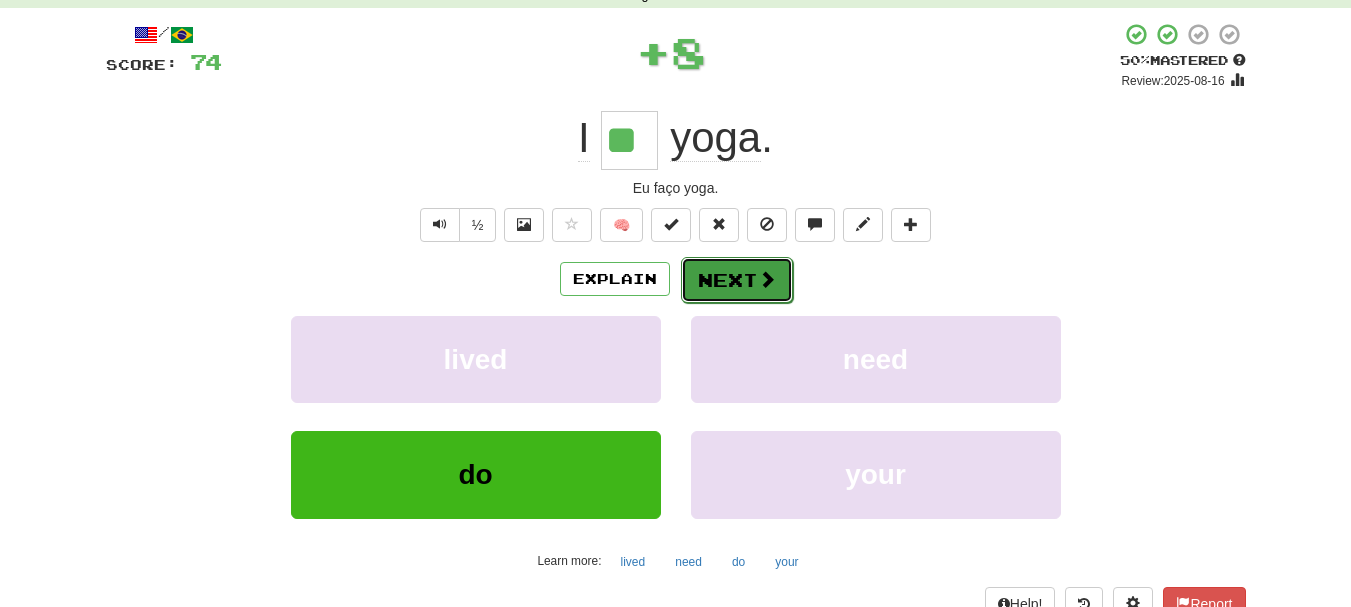 click on "Next" at bounding box center [737, 280] 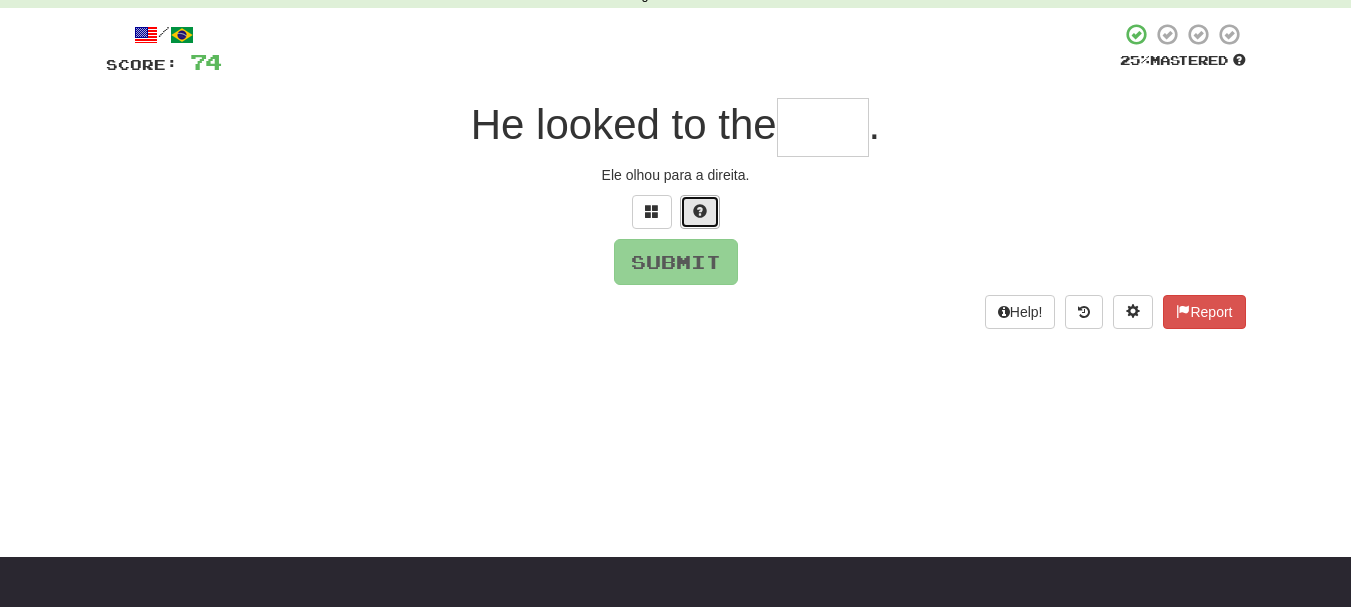 click at bounding box center [700, 212] 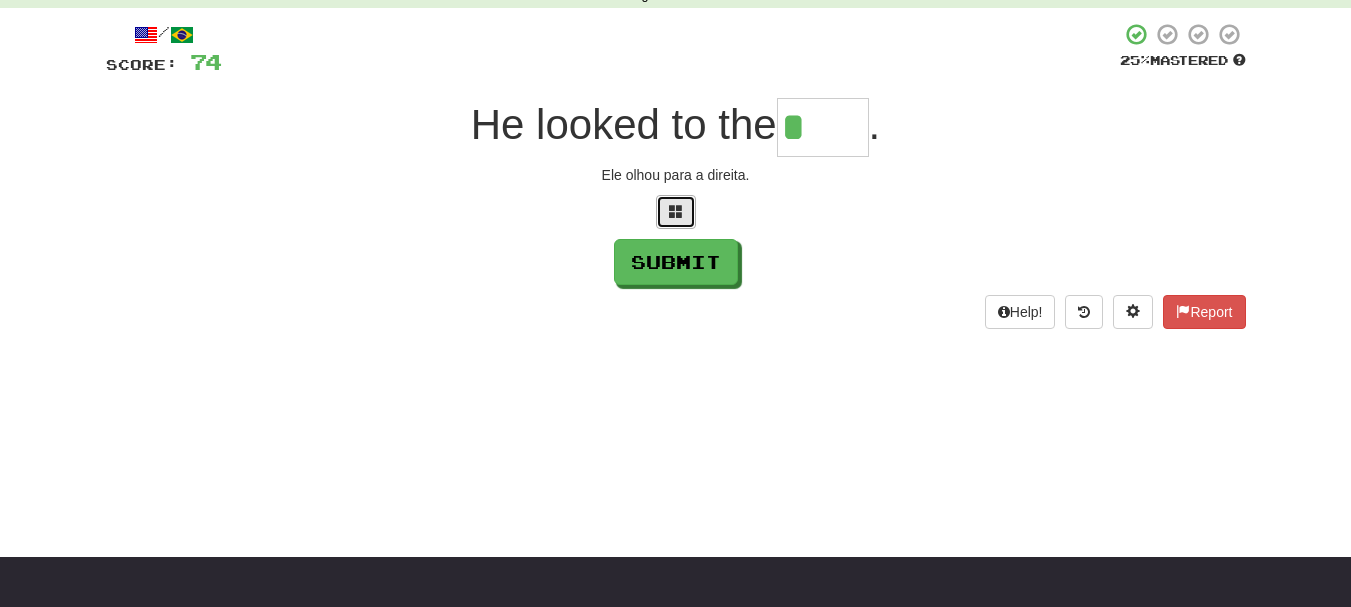 click at bounding box center (676, 212) 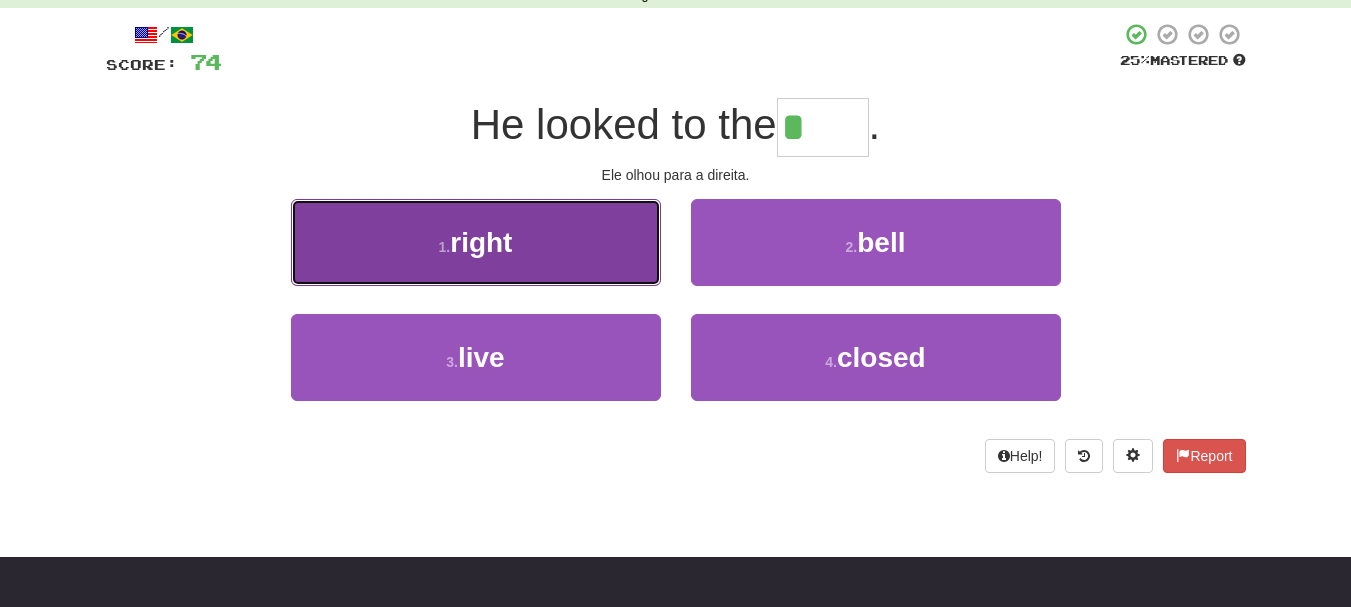 click on "1 .  right" at bounding box center (476, 242) 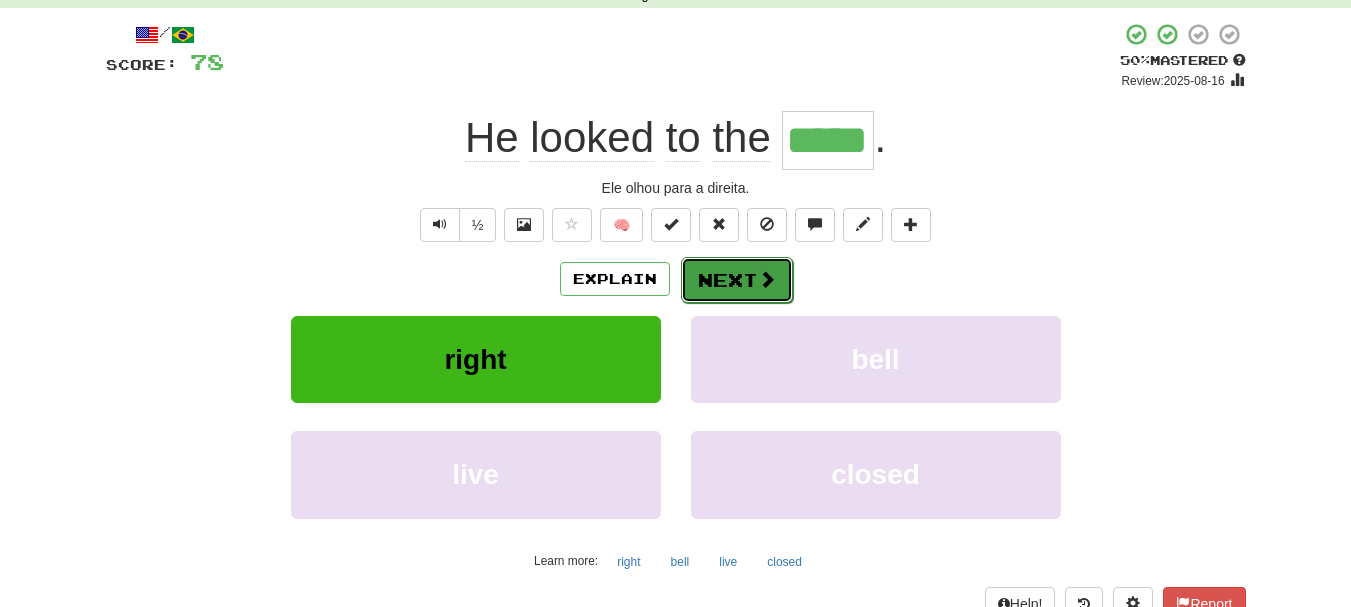 click on "Next" at bounding box center [737, 280] 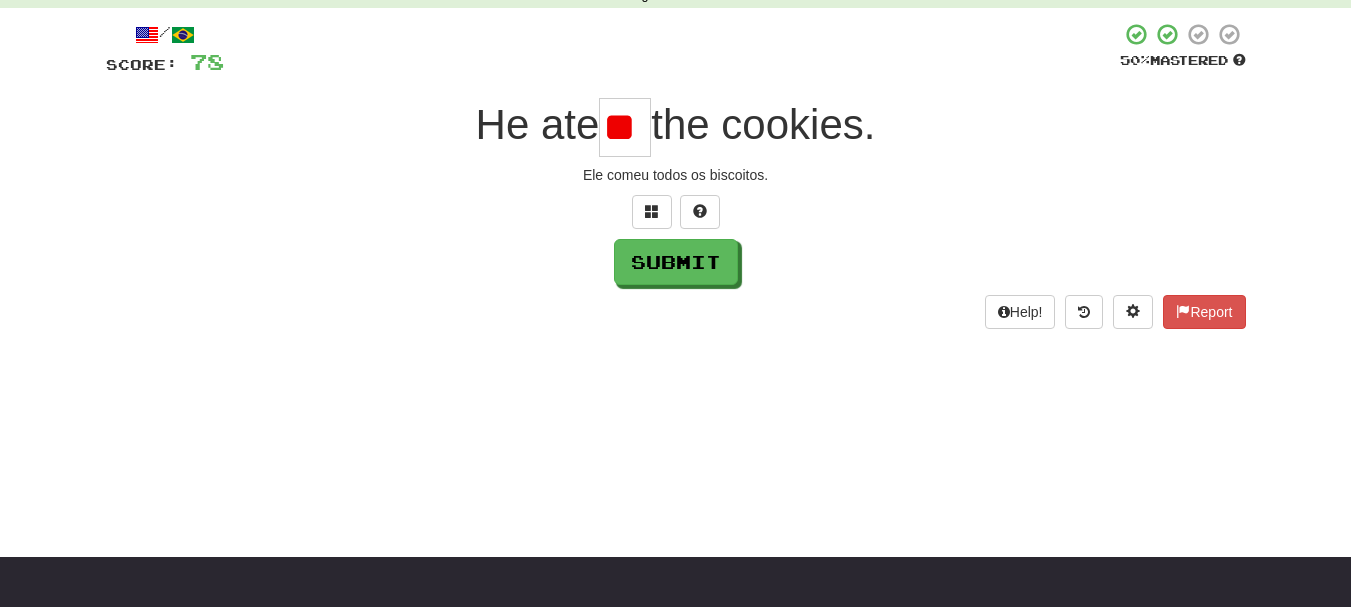 scroll, scrollTop: 0, scrollLeft: 3, axis: horizontal 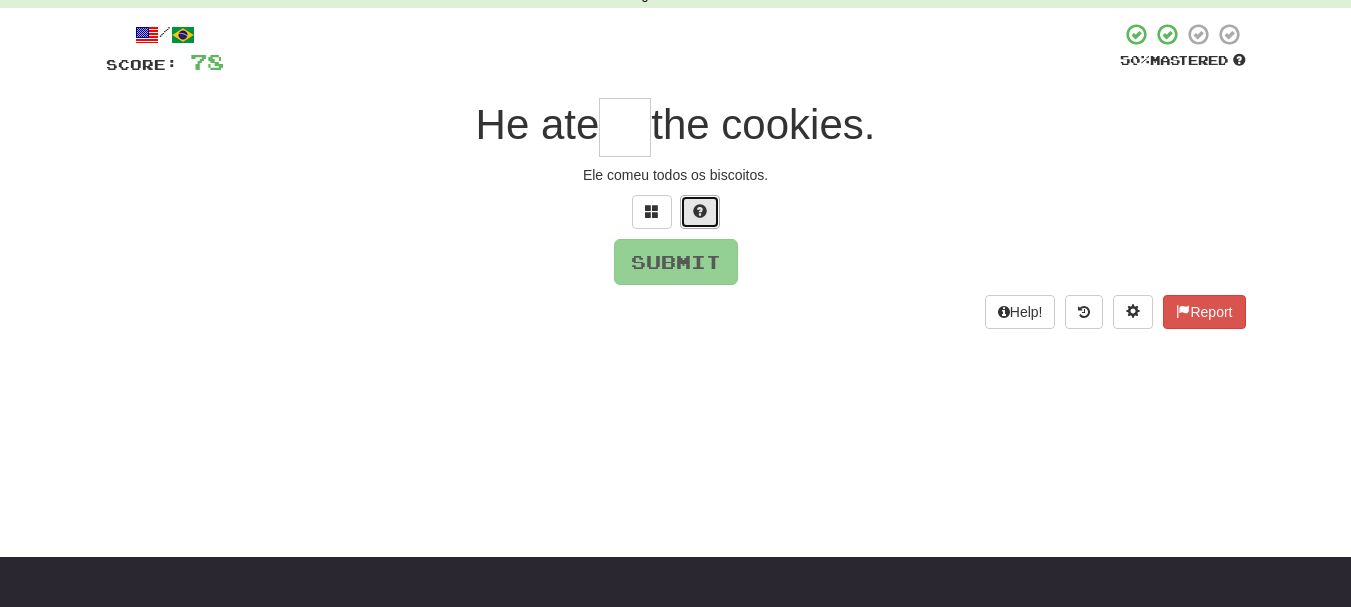 click at bounding box center (700, 211) 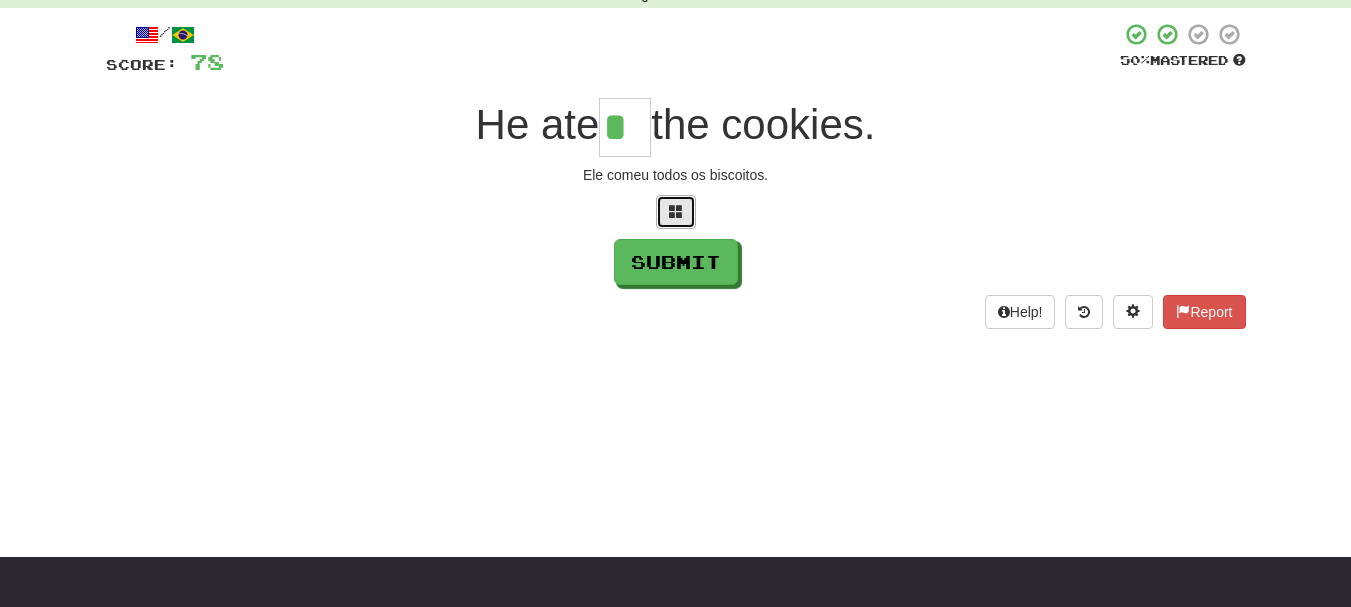 click at bounding box center [676, 211] 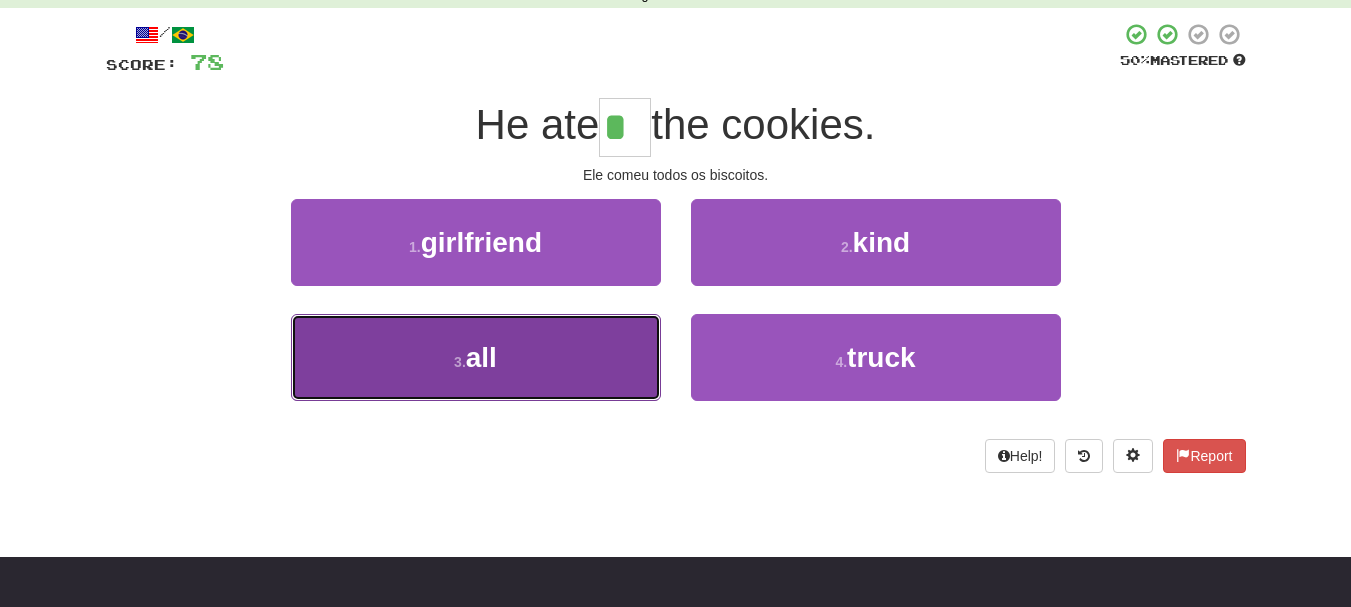 click on "3 .  all" at bounding box center (476, 357) 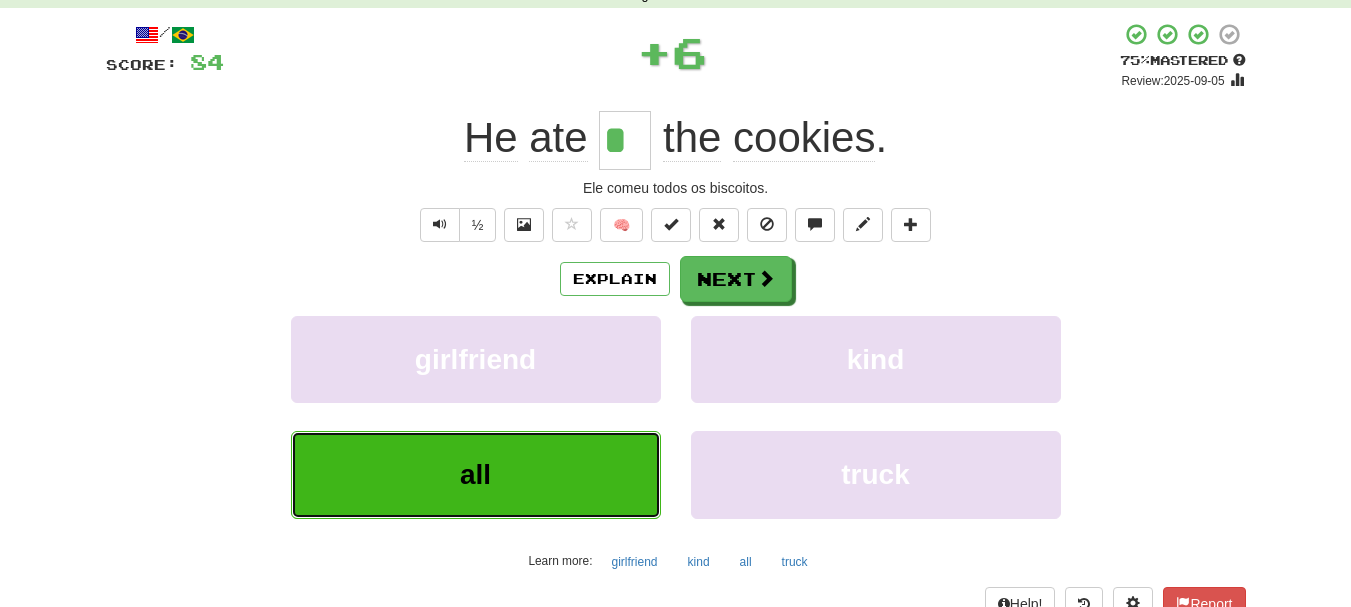 type on "***" 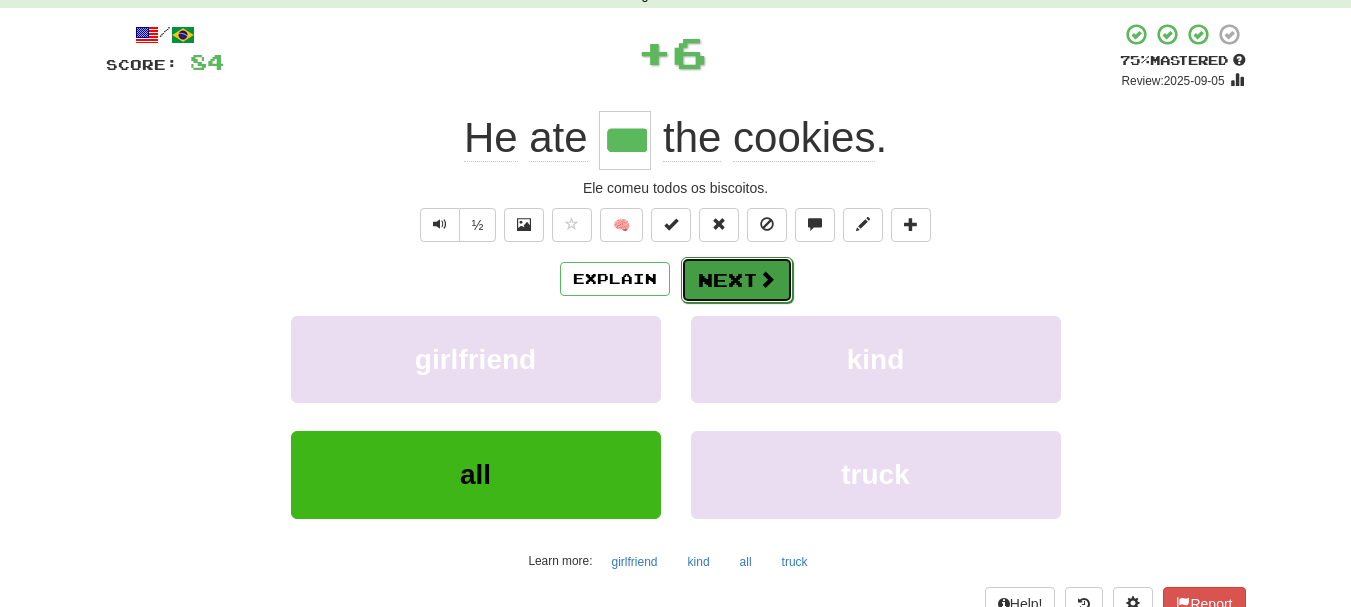 click on "Next" at bounding box center [737, 280] 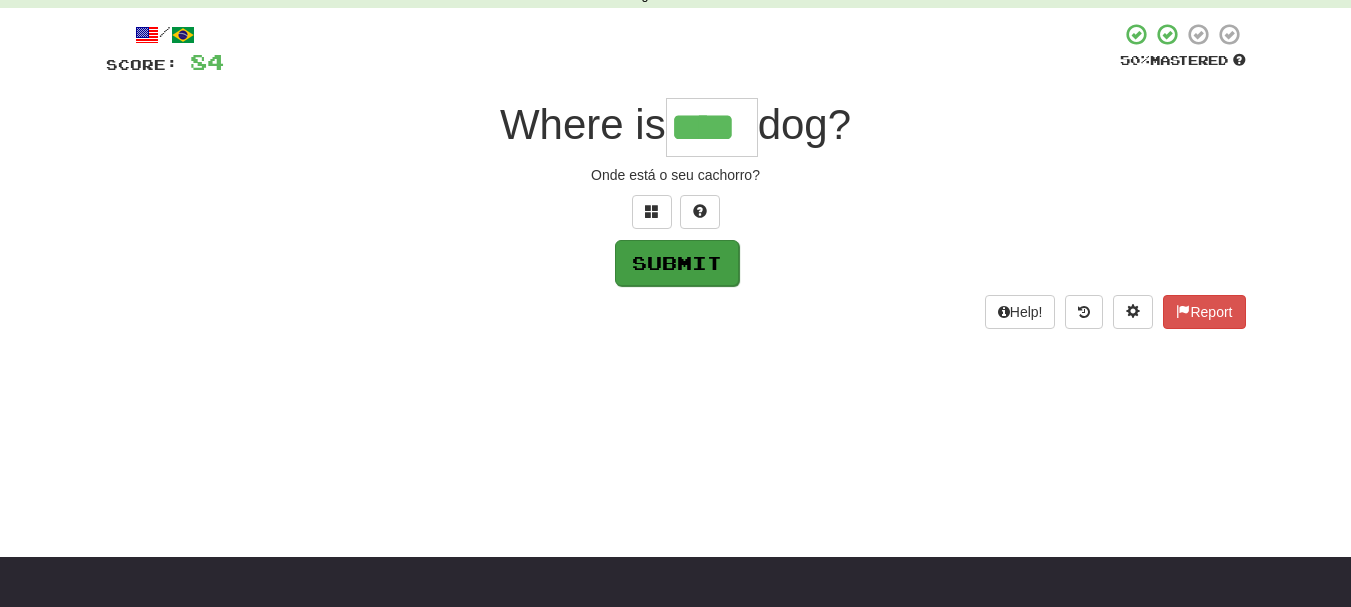 type on "****" 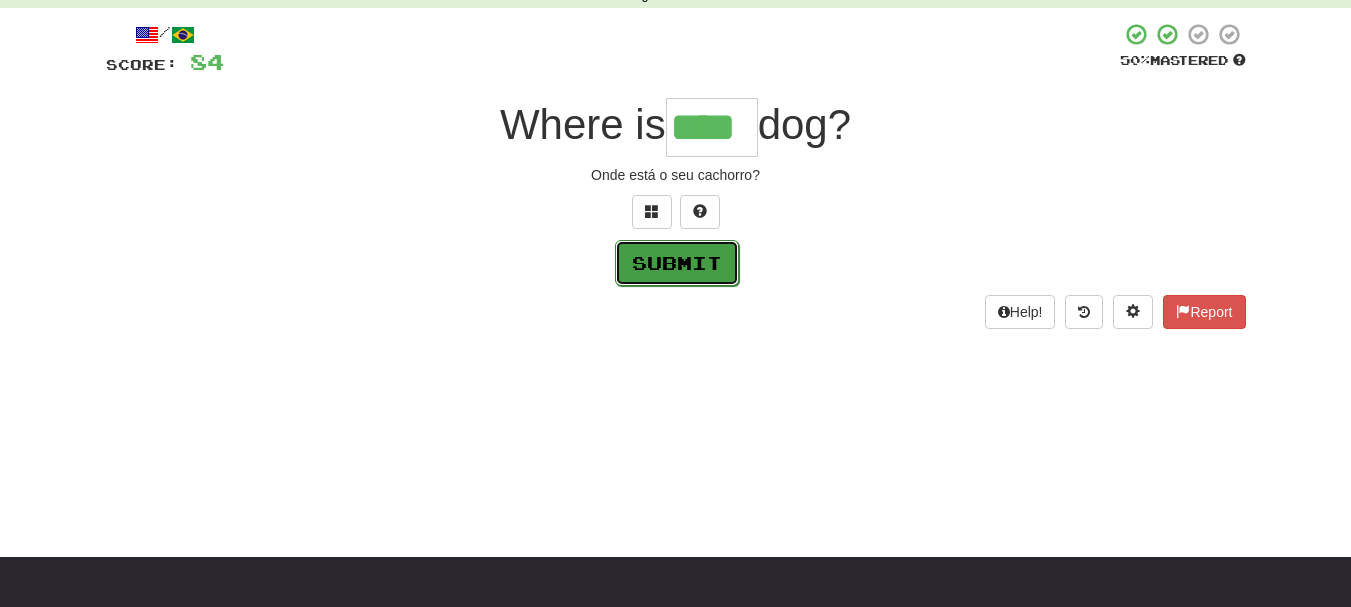 click on "Submit" at bounding box center [677, 263] 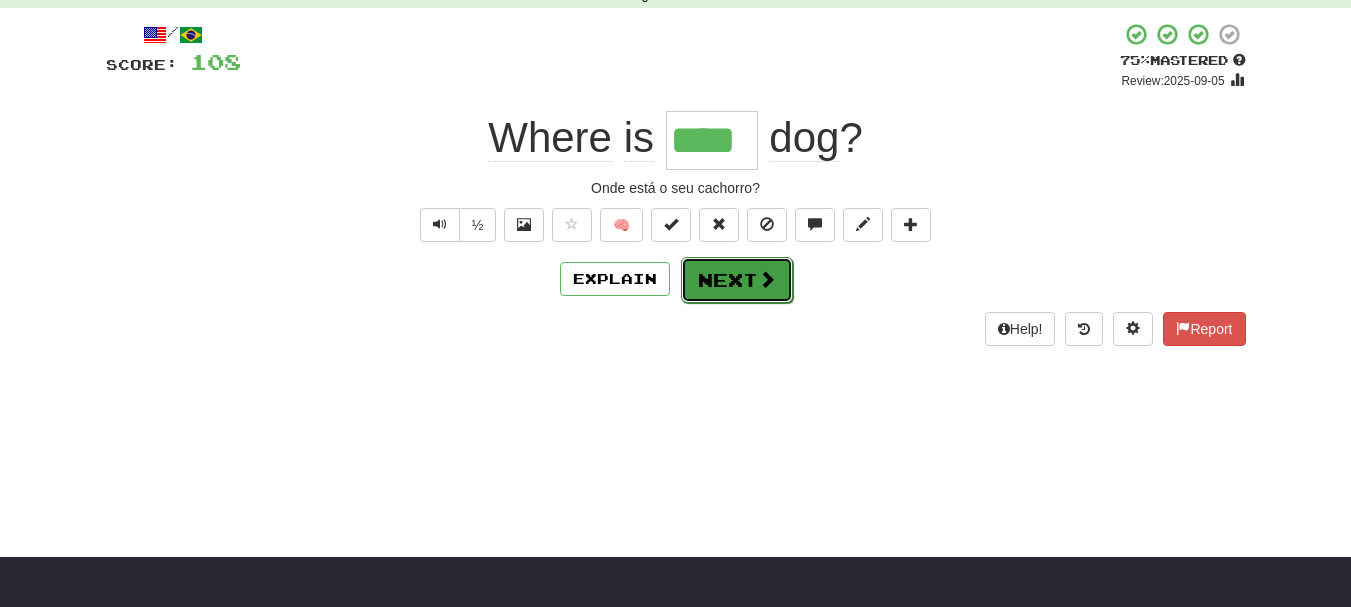 click on "Next" at bounding box center (737, 280) 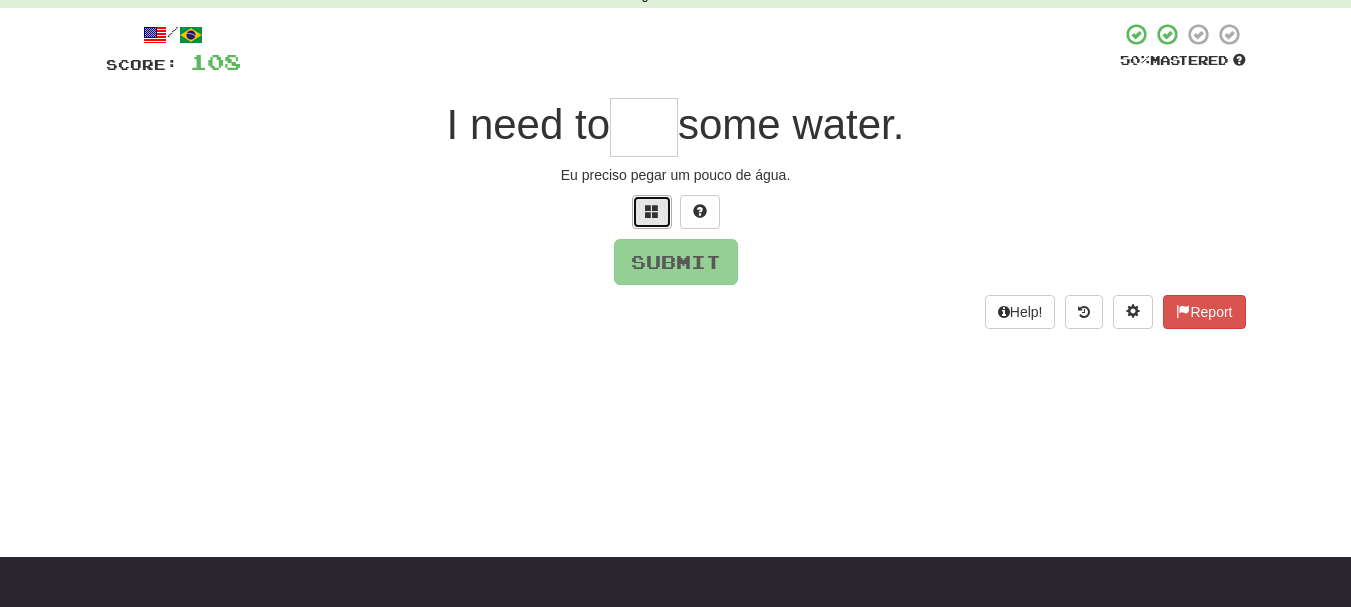 click at bounding box center (652, 211) 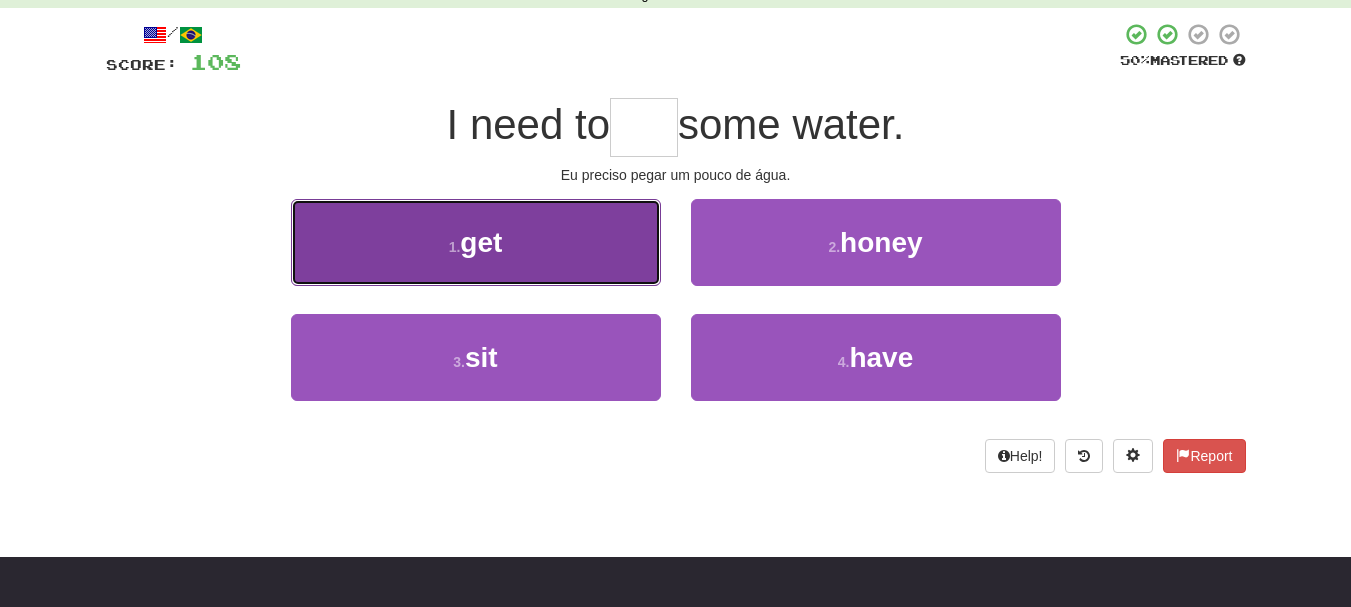 click on "1 .  get" at bounding box center (476, 242) 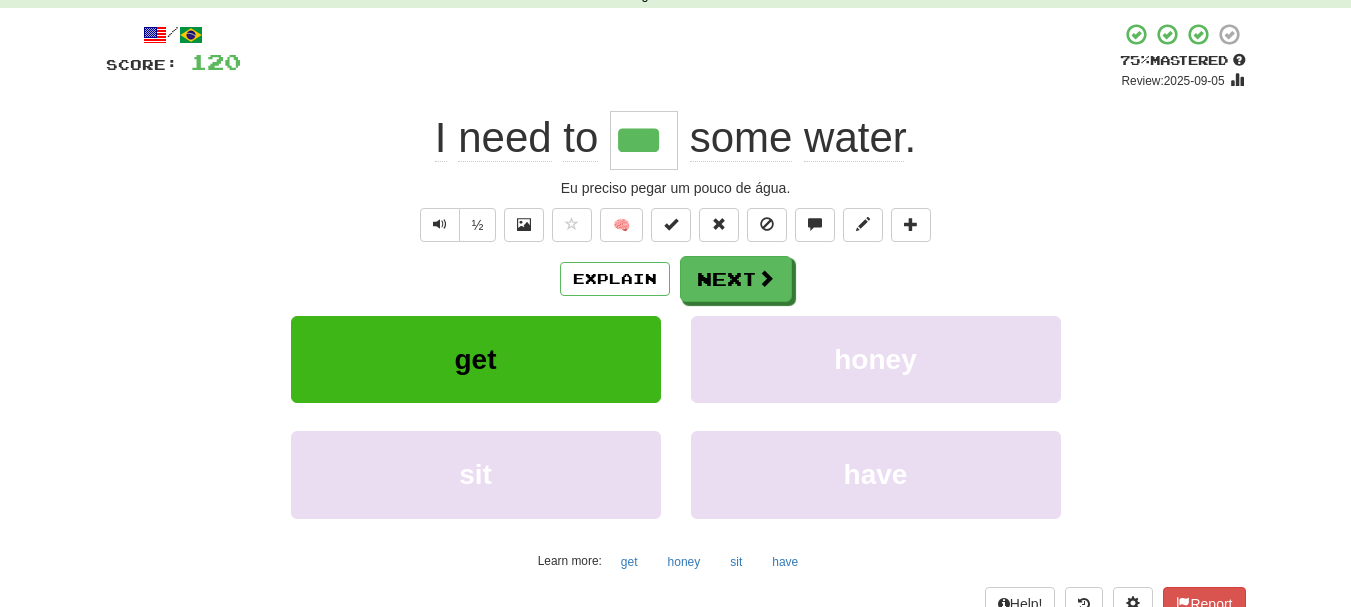 click on "***" at bounding box center [644, 140] 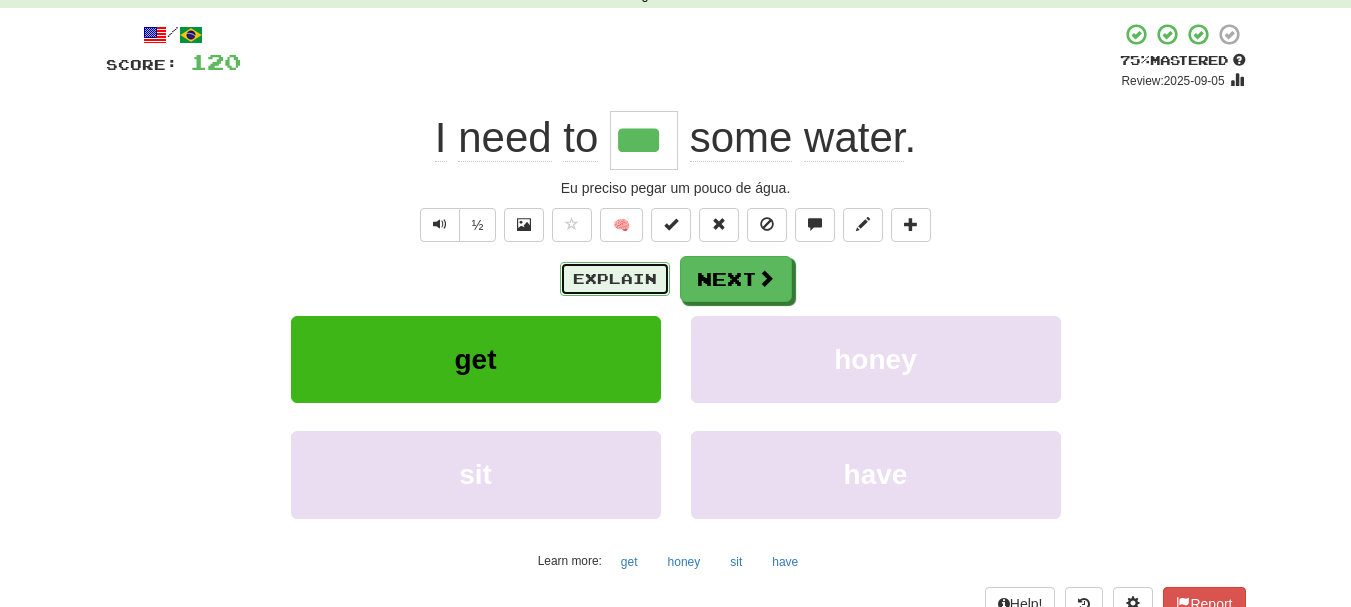 click on "Explain" at bounding box center (615, 279) 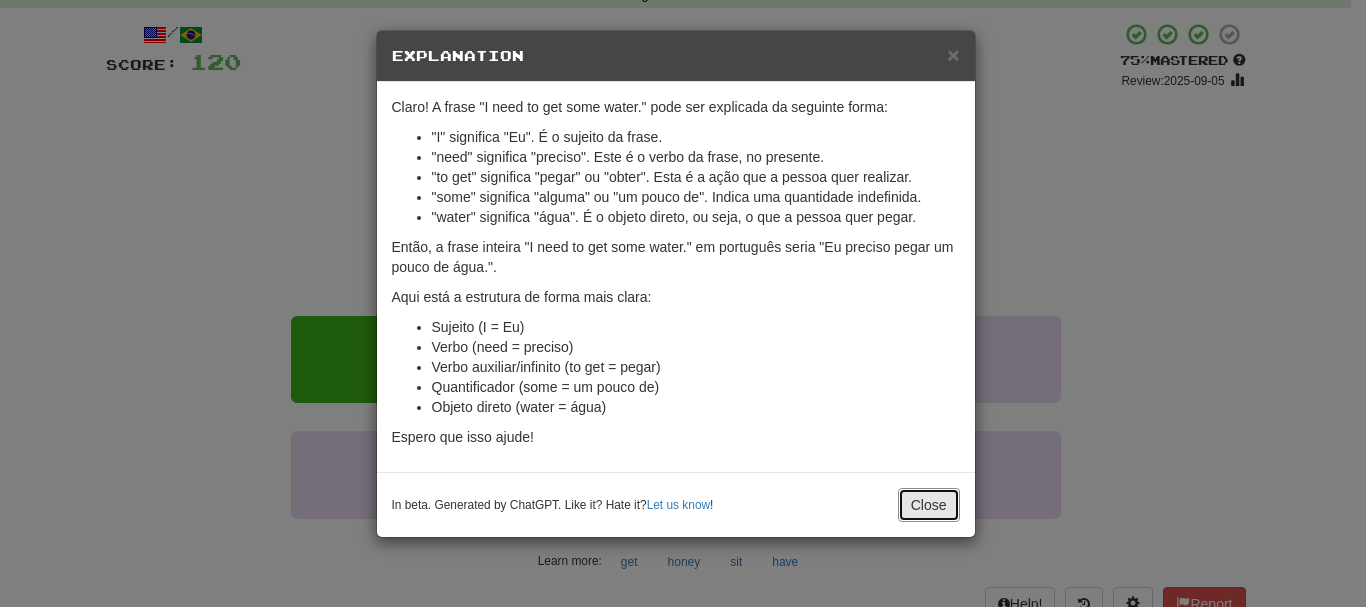 click on "Close" at bounding box center [929, 505] 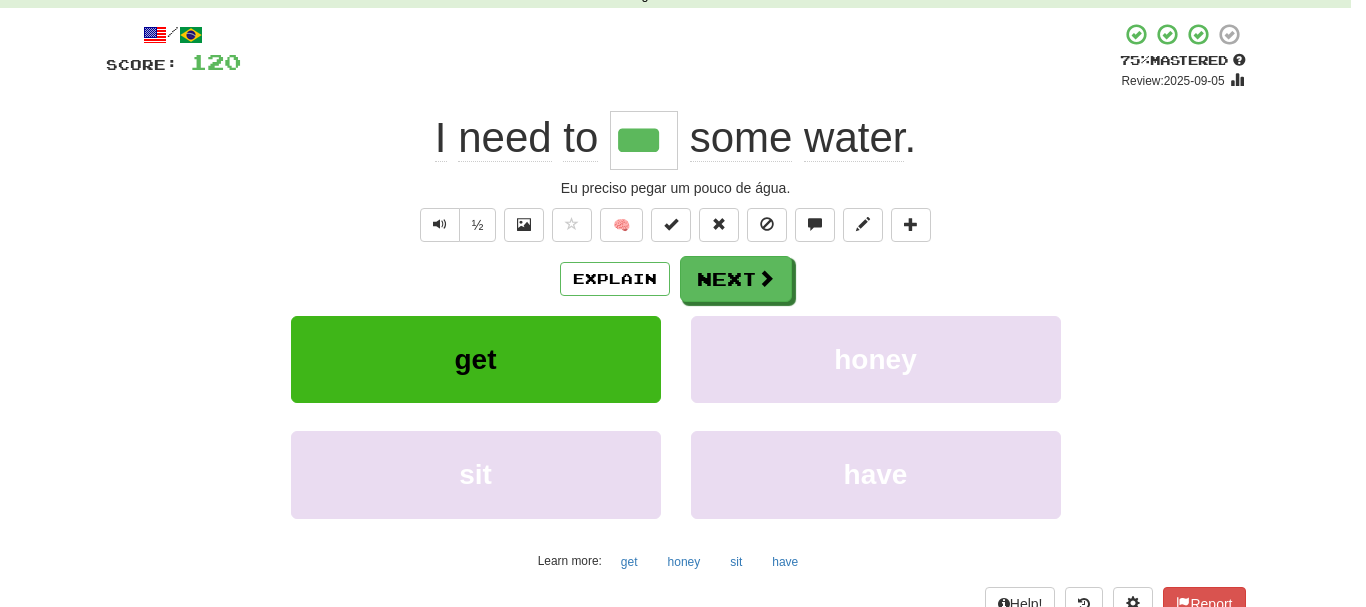 click at bounding box center (683, 303) 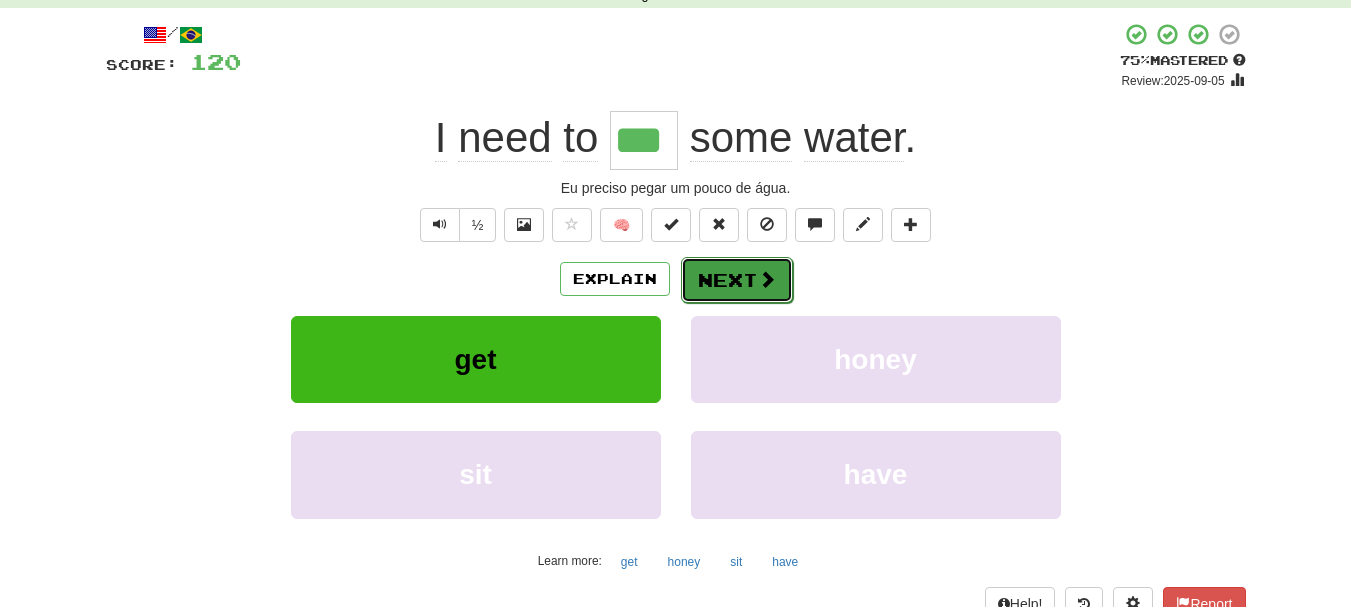click on "Next" at bounding box center (737, 280) 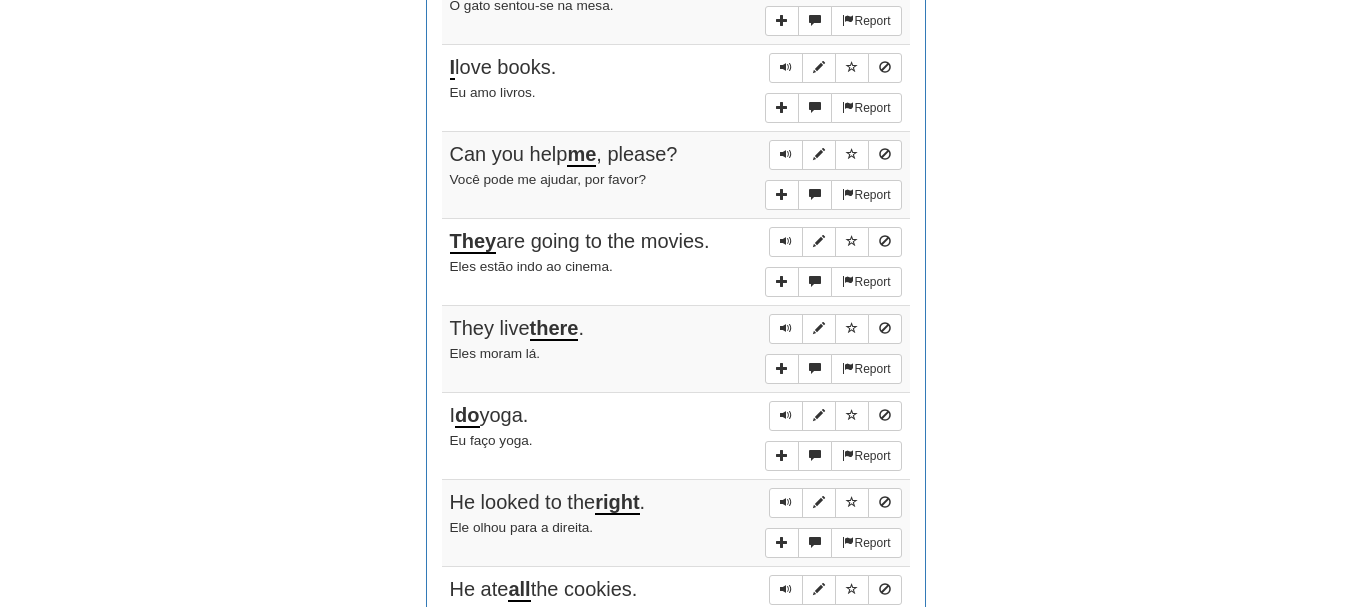 scroll, scrollTop: 700, scrollLeft: 0, axis: vertical 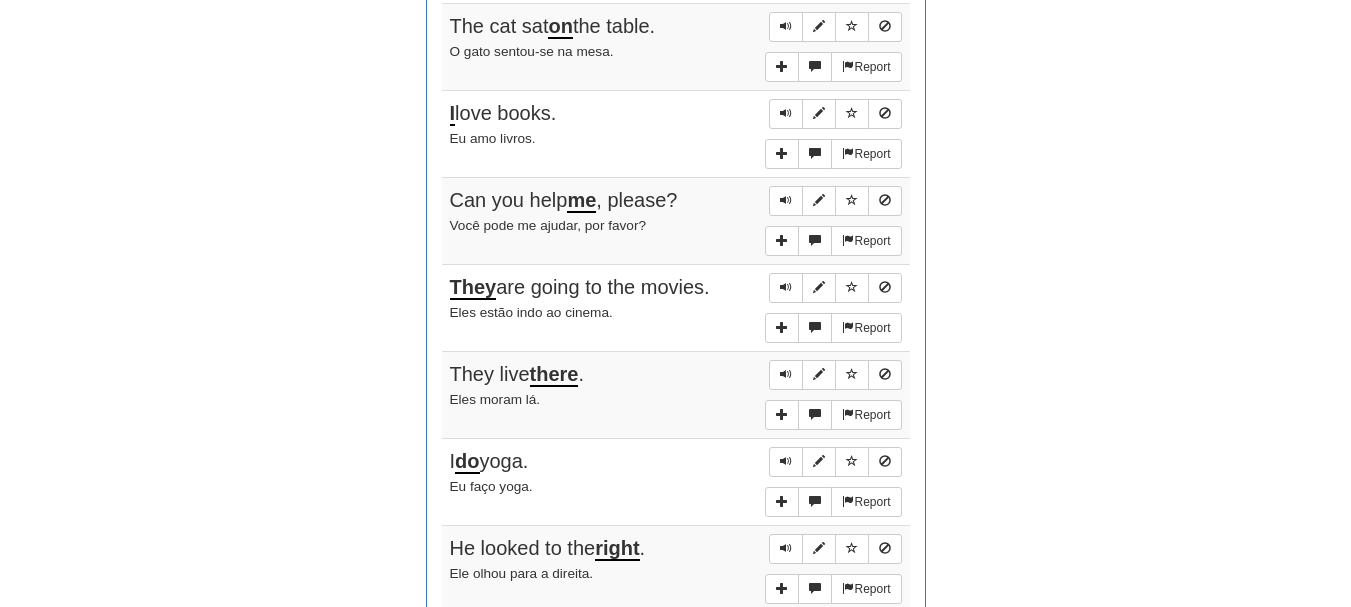 click on "do" at bounding box center (467, 462) 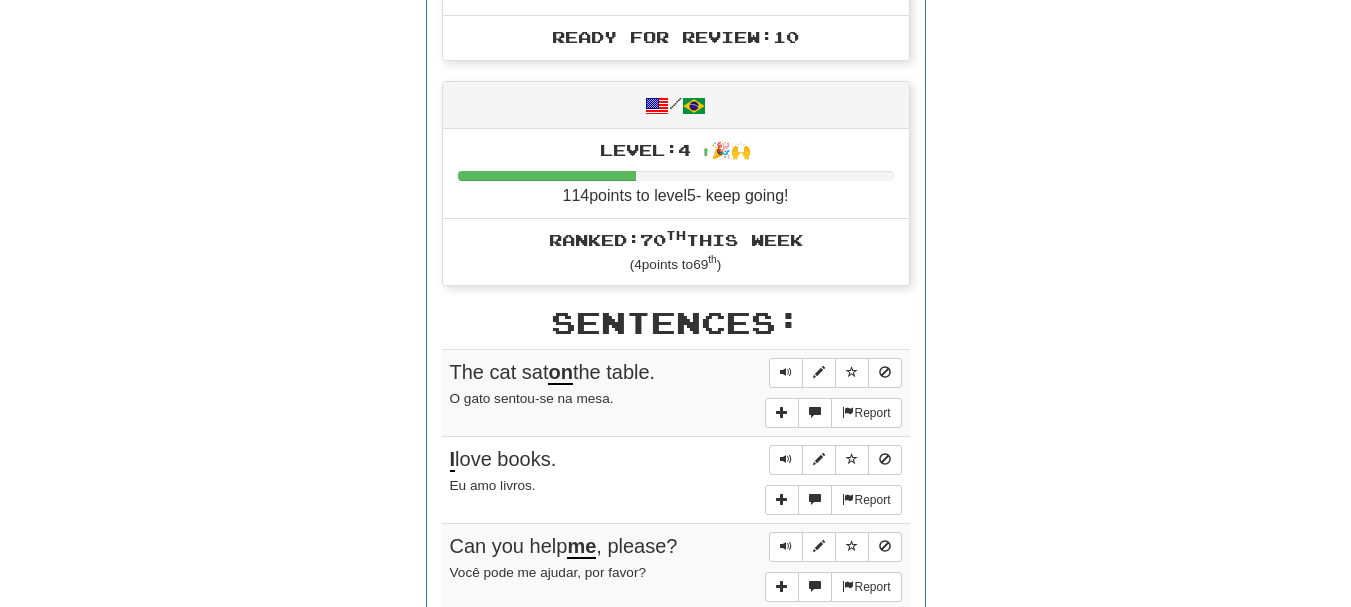 scroll, scrollTop: 1413, scrollLeft: 0, axis: vertical 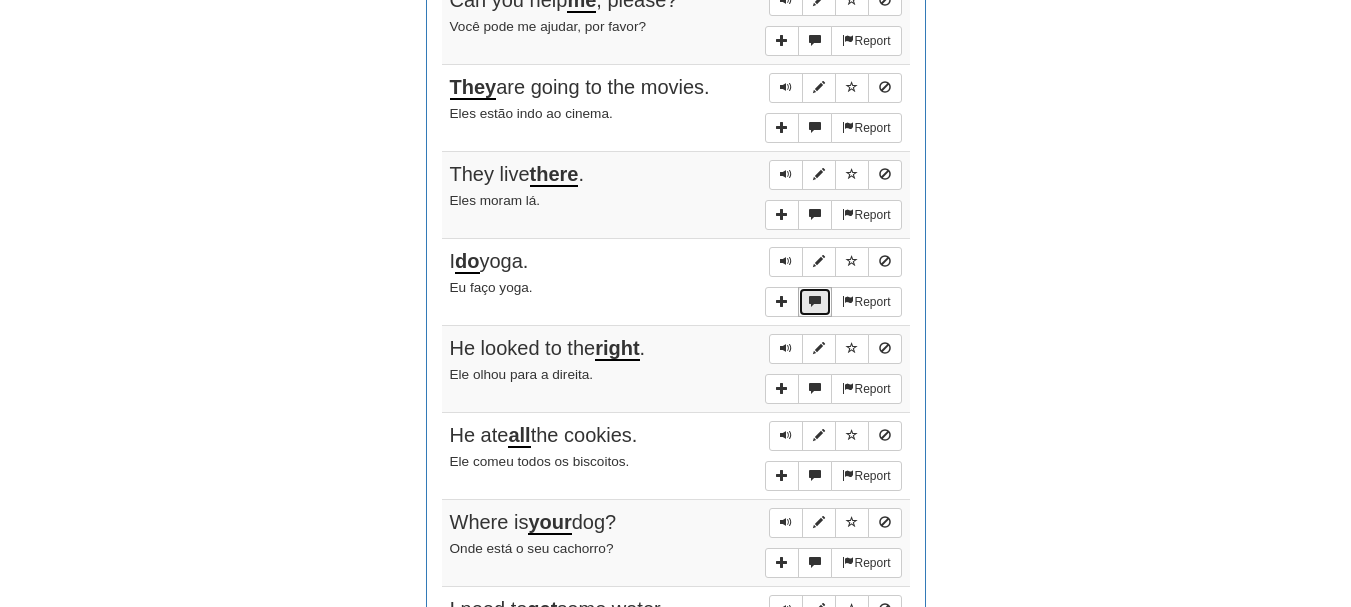 click at bounding box center [815, 301] 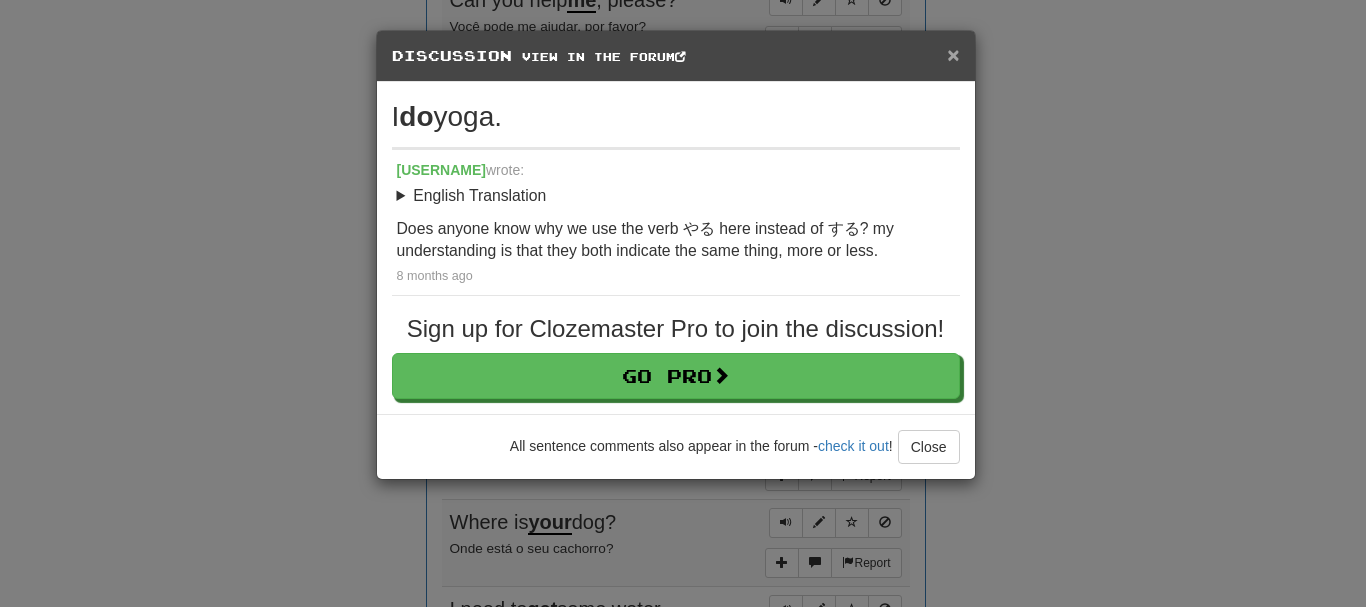 click on "×" at bounding box center (953, 54) 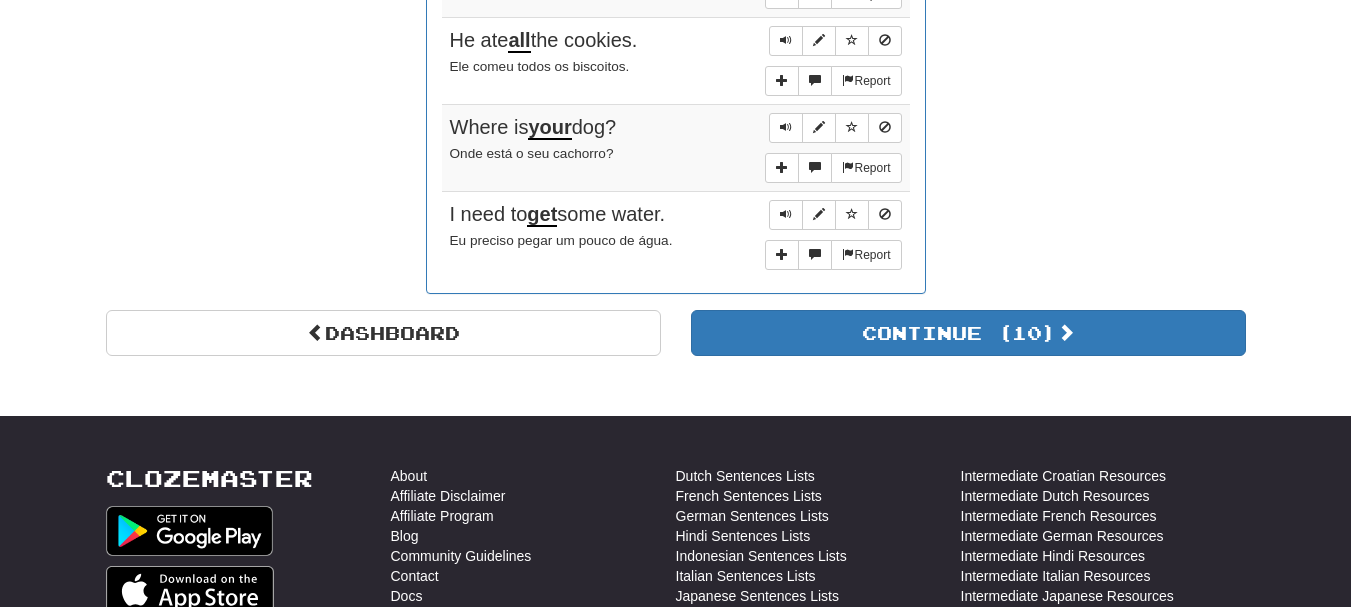 scroll, scrollTop: 1813, scrollLeft: 0, axis: vertical 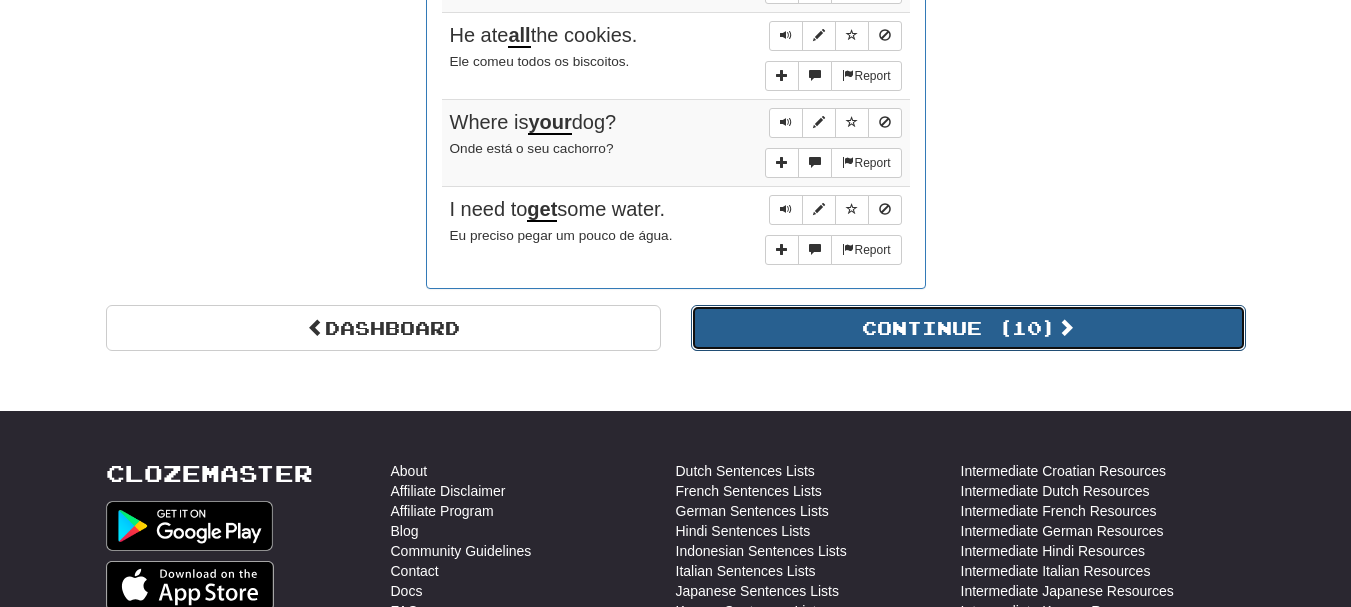 click on "Continue ( 10 )" at bounding box center (968, 328) 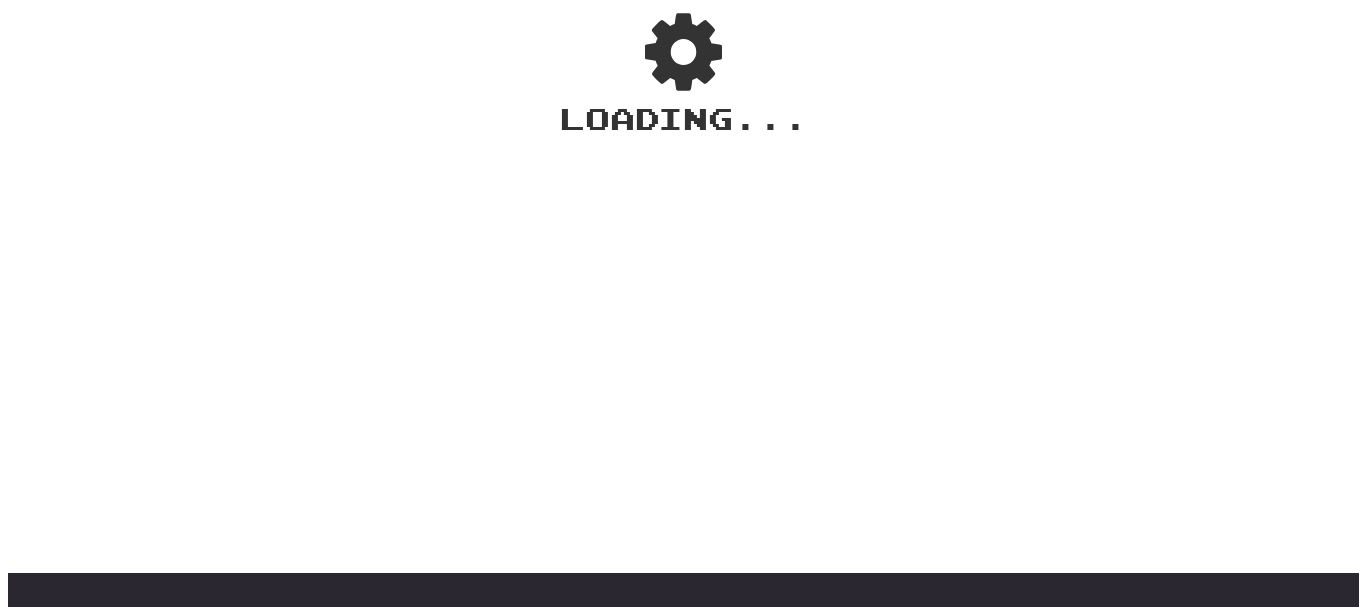 scroll, scrollTop: 0, scrollLeft: 0, axis: both 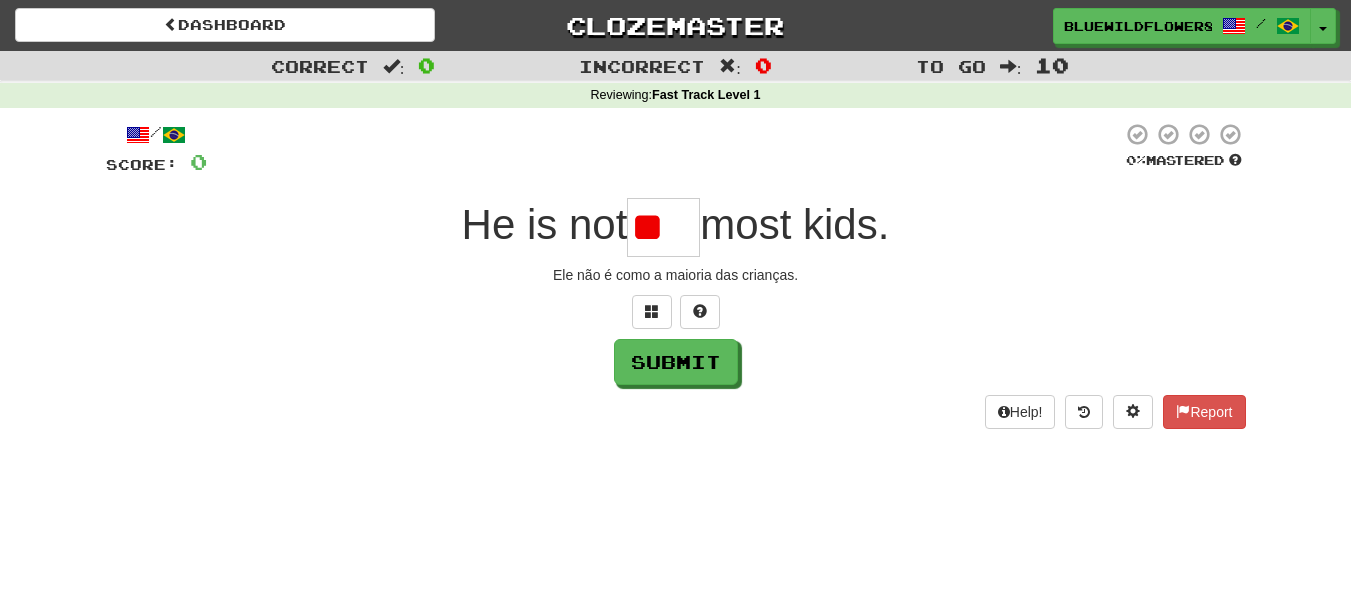 type on "*" 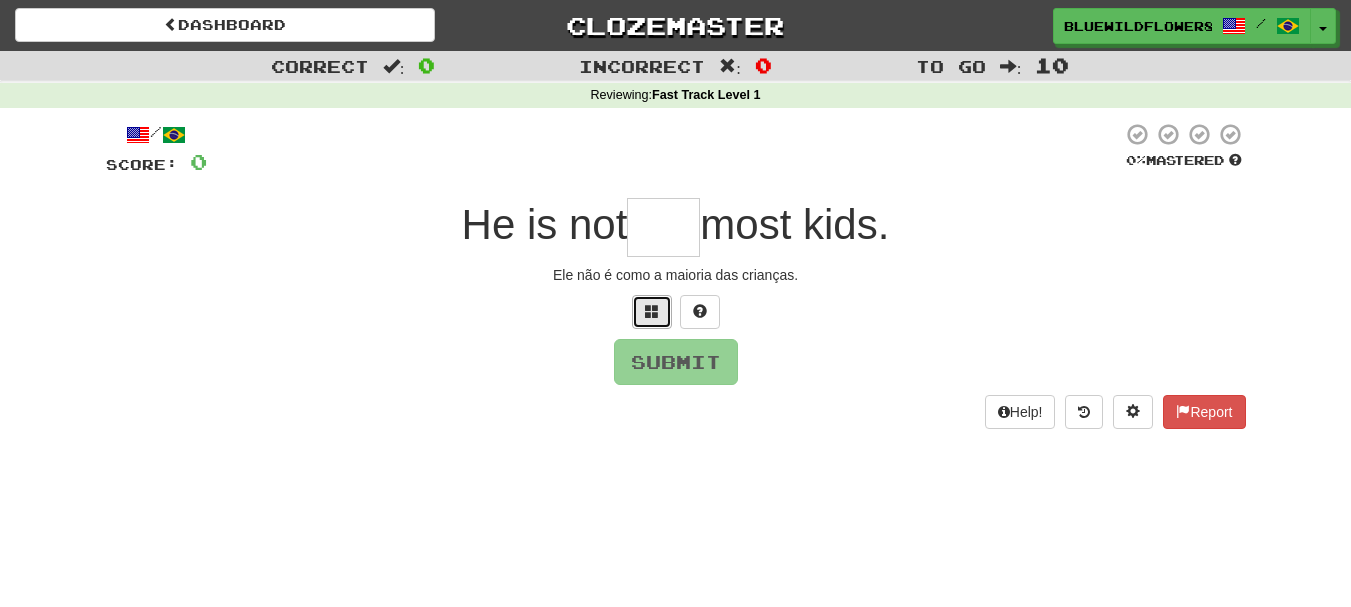 click at bounding box center [652, 311] 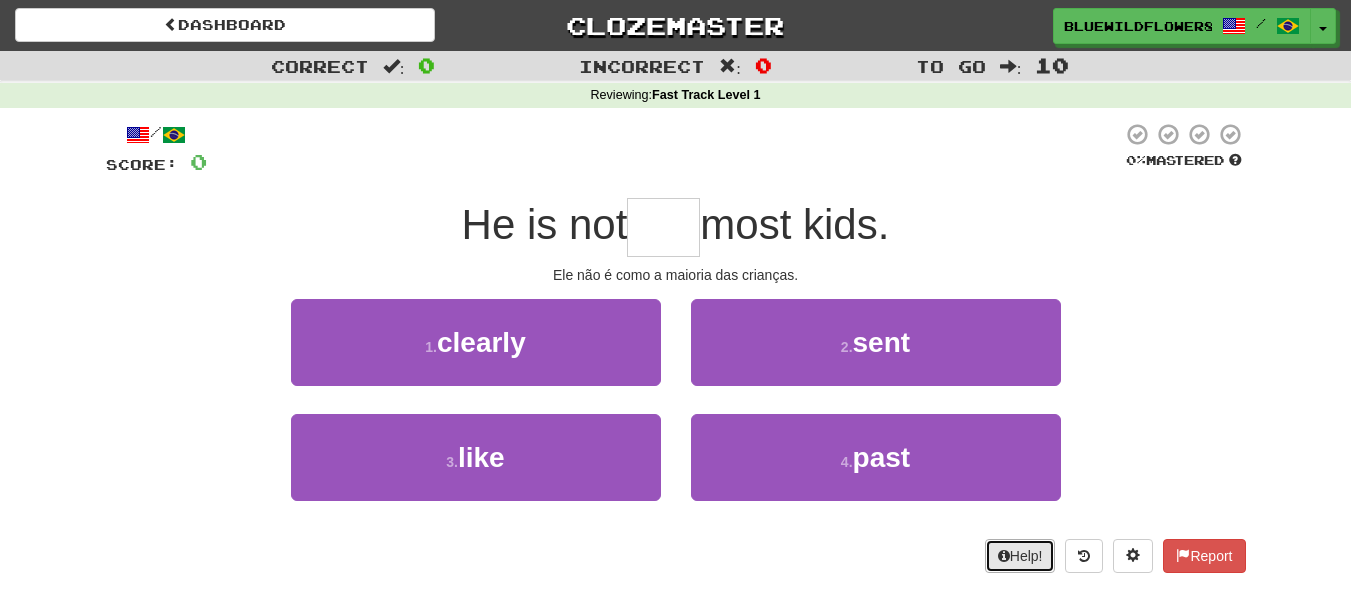 click on "Help!" at bounding box center [1020, 556] 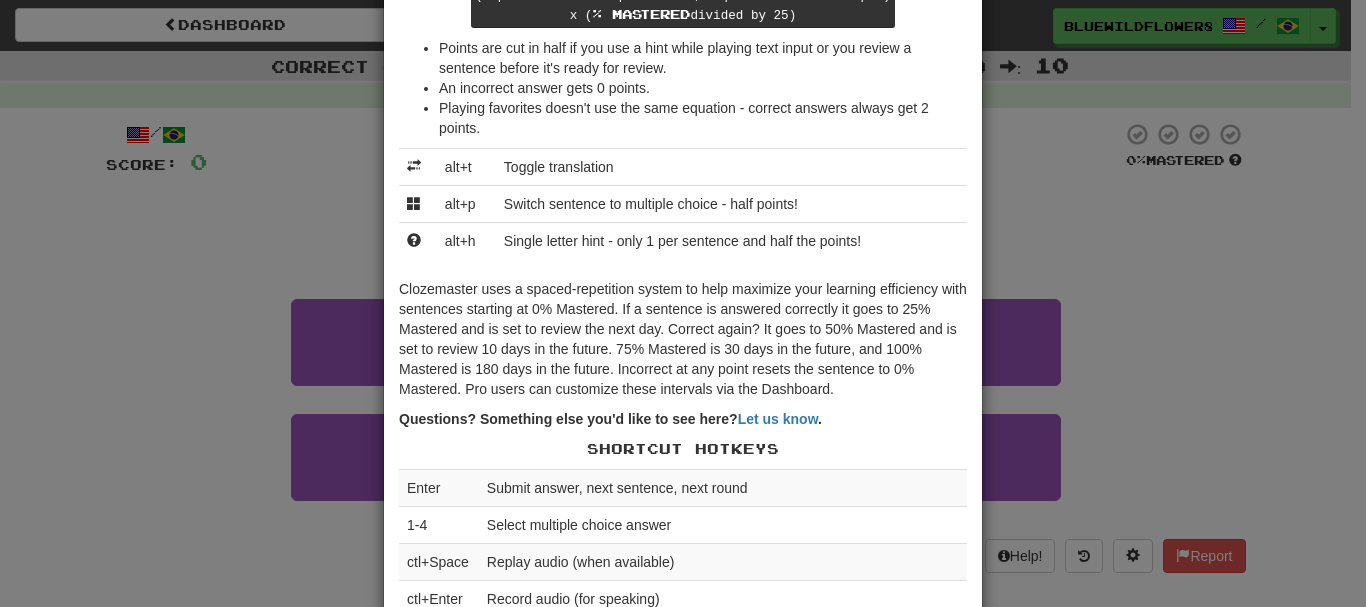 scroll, scrollTop: 0, scrollLeft: 0, axis: both 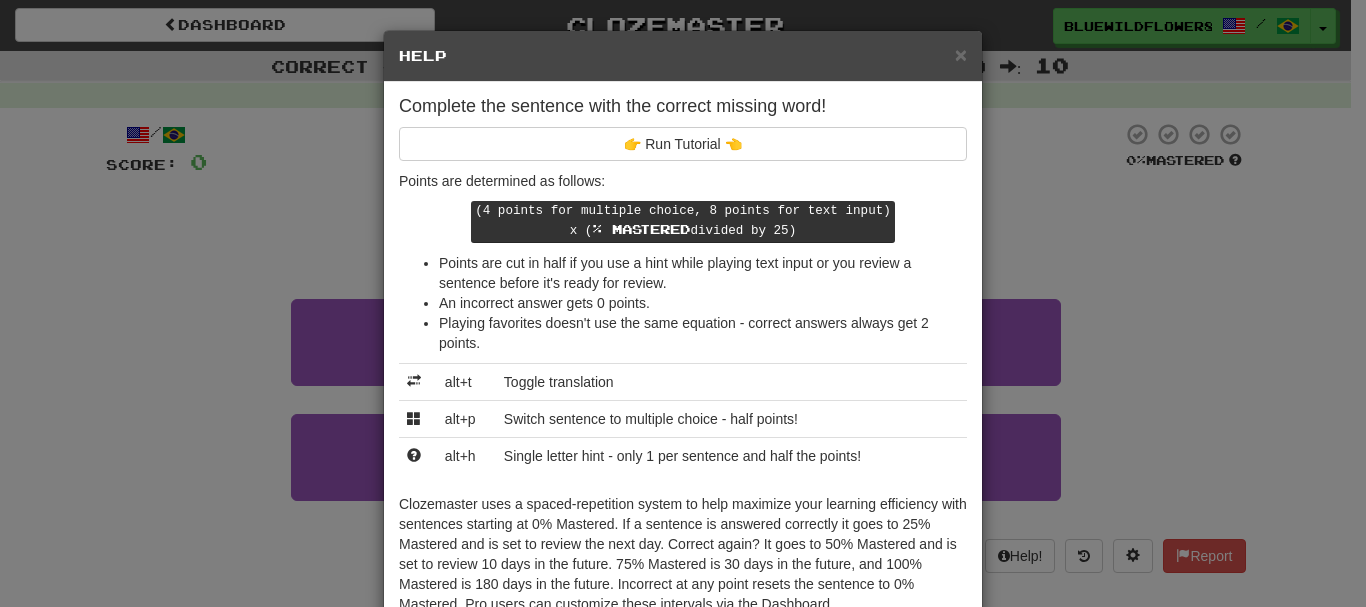 click on "× Help Complete the sentence with the correct missing word! 👉 Run Tutorial 👈 Points are determined as follows: (4 points for multiple choice, 8 points for text input)  x ( % Mastered  divided by 25) Points are cut in half if you use a hint while playing text input or you review a sentence before it's ready for review. An incorrect answer gets 0 points. Playing favorites doesn't use the same equation - correct answers always get 2 points. alt+t Toggle translation alt+p Switch sentence to multiple choice - half points! alt+h Single letter hint - only 1 per sentence and half the points! Questions? Something else you'd like to see here?  Let us know . Shortcut Hotkeys Enter Submit answer, next sentence, next round 1-4 Select multiple choice answer ctl+Space Replay audio (when available) ctl+Enter Record audio (for speaking) alt+a Add current sentence to a collection   Pro! alt+c Open collection search  Pro! alt+d Edit current sentence  Pro! alt+g Toggle grammar after answering (when available) alt+e alt+f" at bounding box center (683, 303) 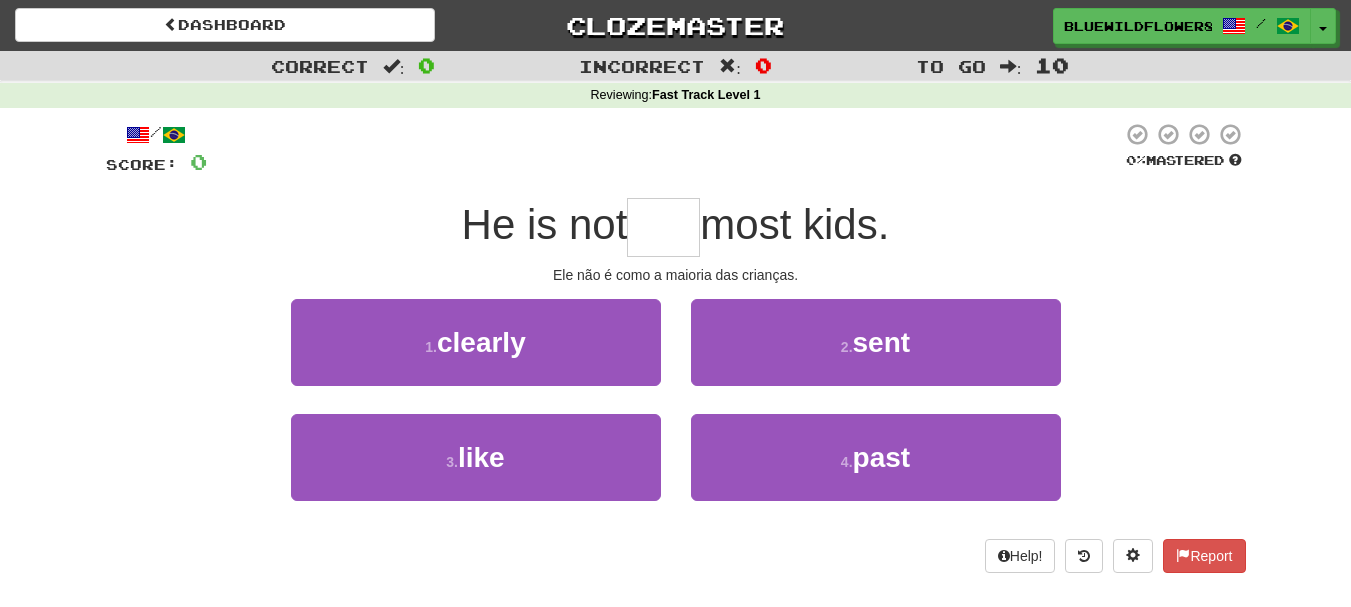 click at bounding box center [663, 227] 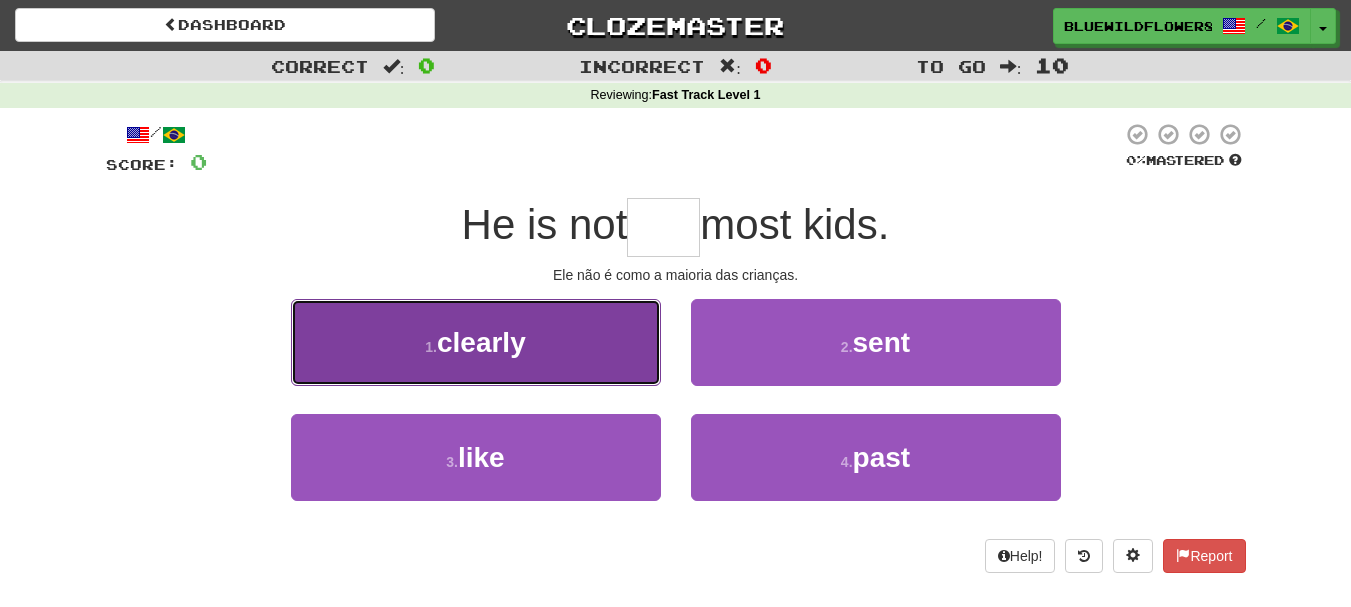 click on "1 .  clearly" at bounding box center (476, 342) 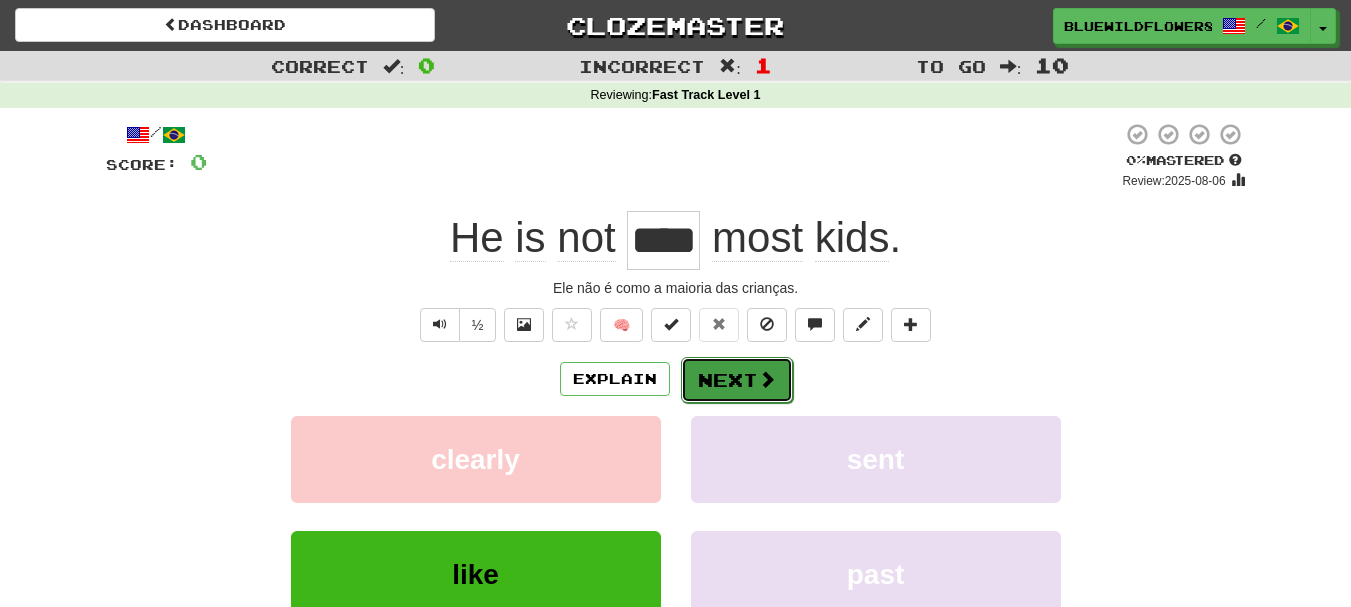 click on "Next" at bounding box center (737, 380) 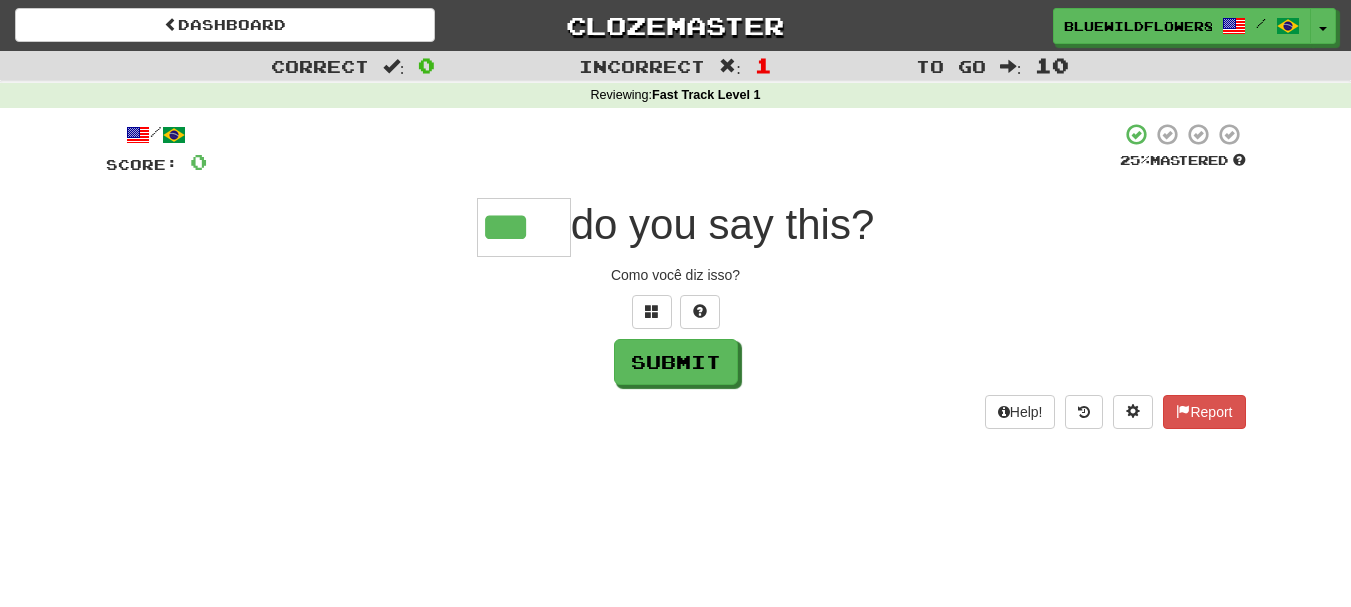 type on "***" 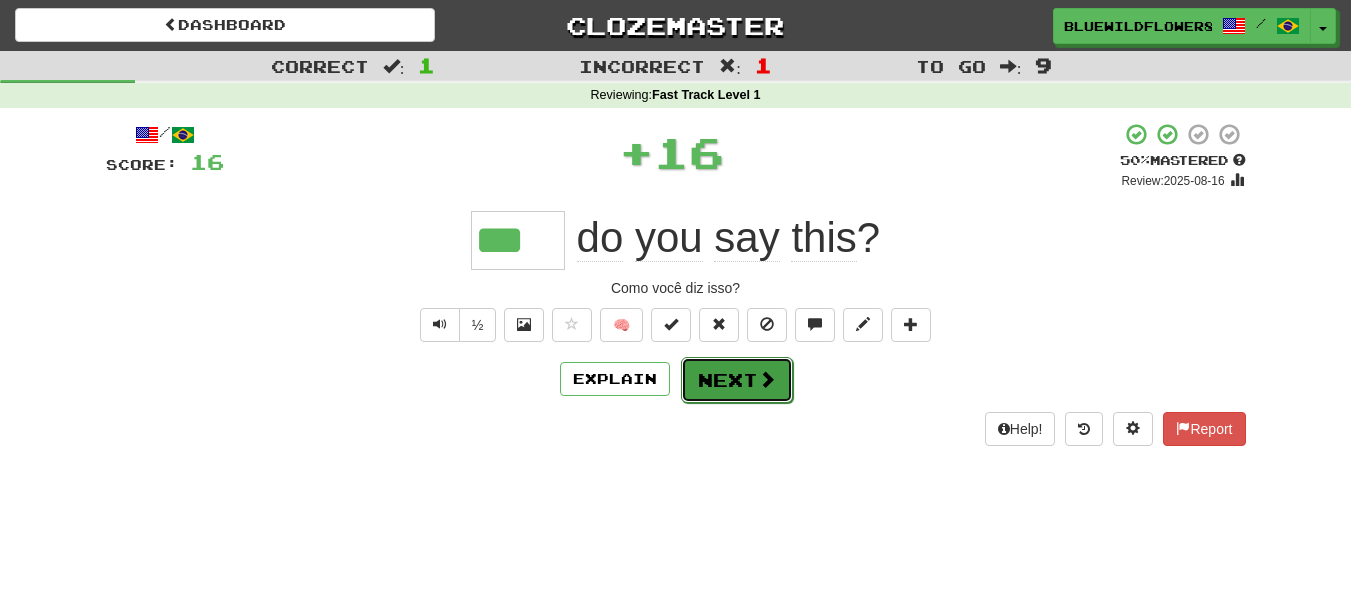 click on "Next" at bounding box center [737, 380] 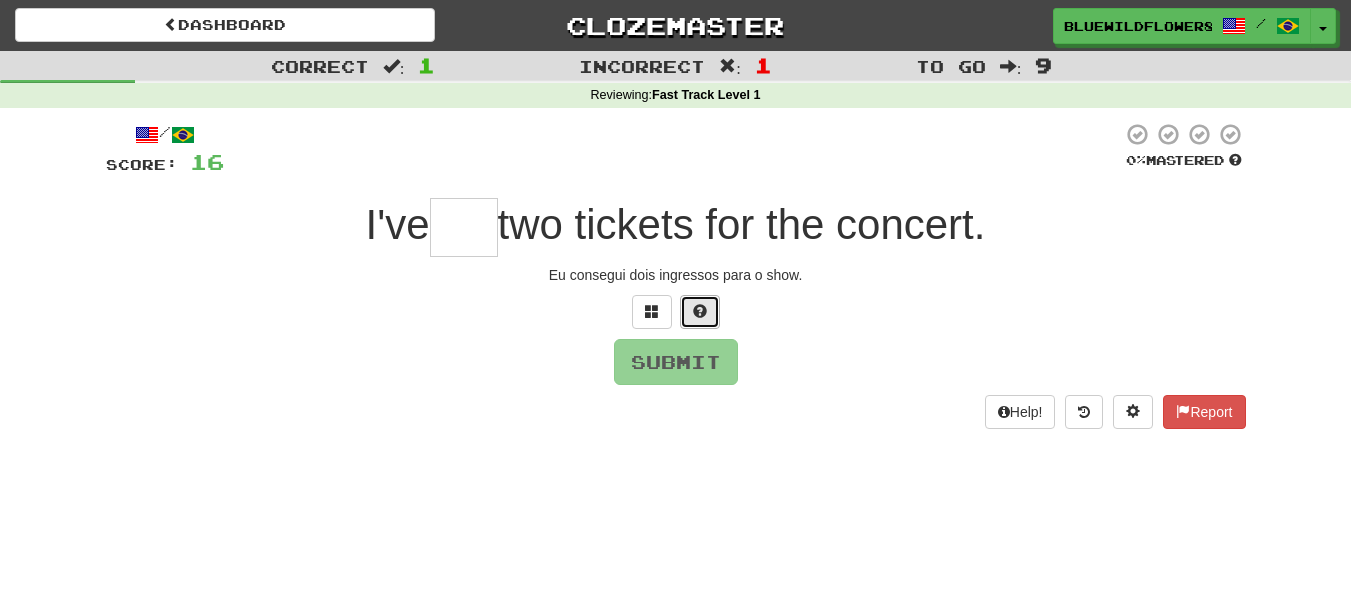 click at bounding box center [700, 311] 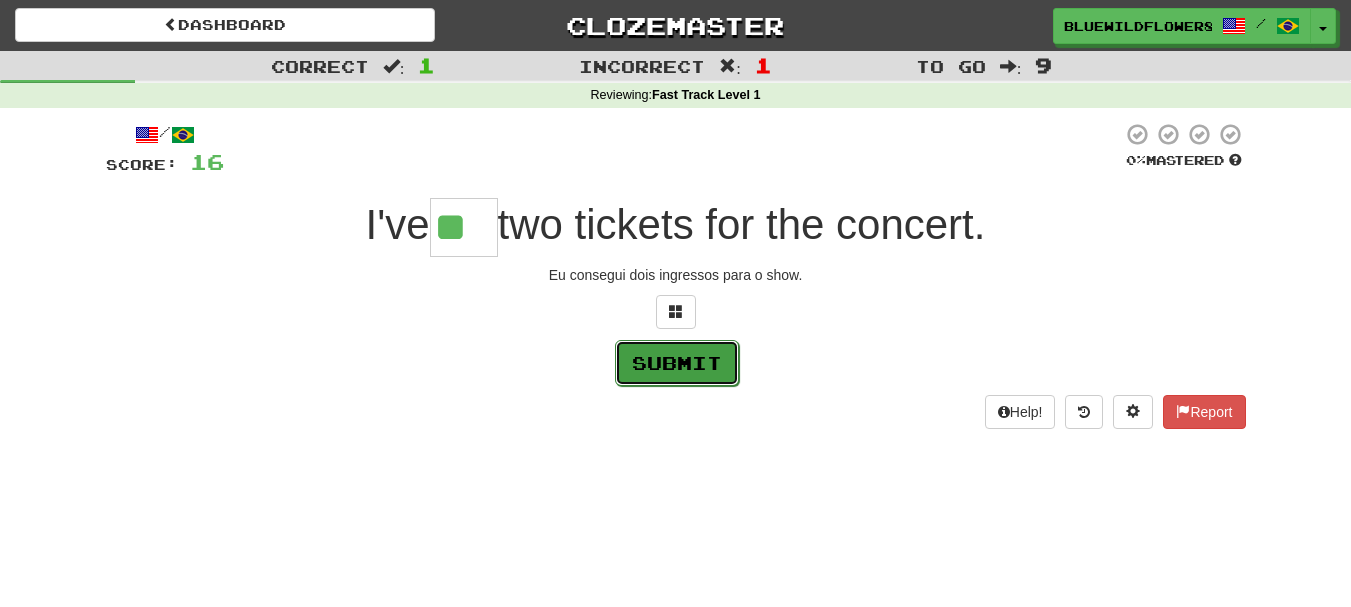 click on "Submit" at bounding box center (677, 363) 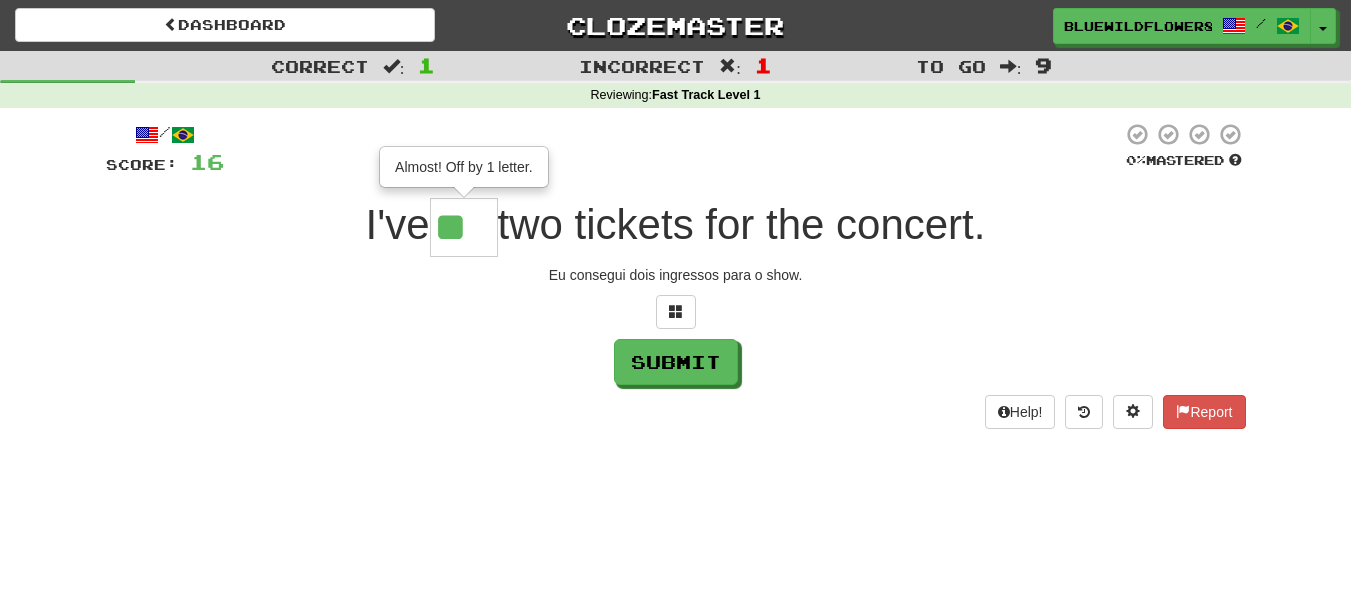 click on "**" at bounding box center [464, 227] 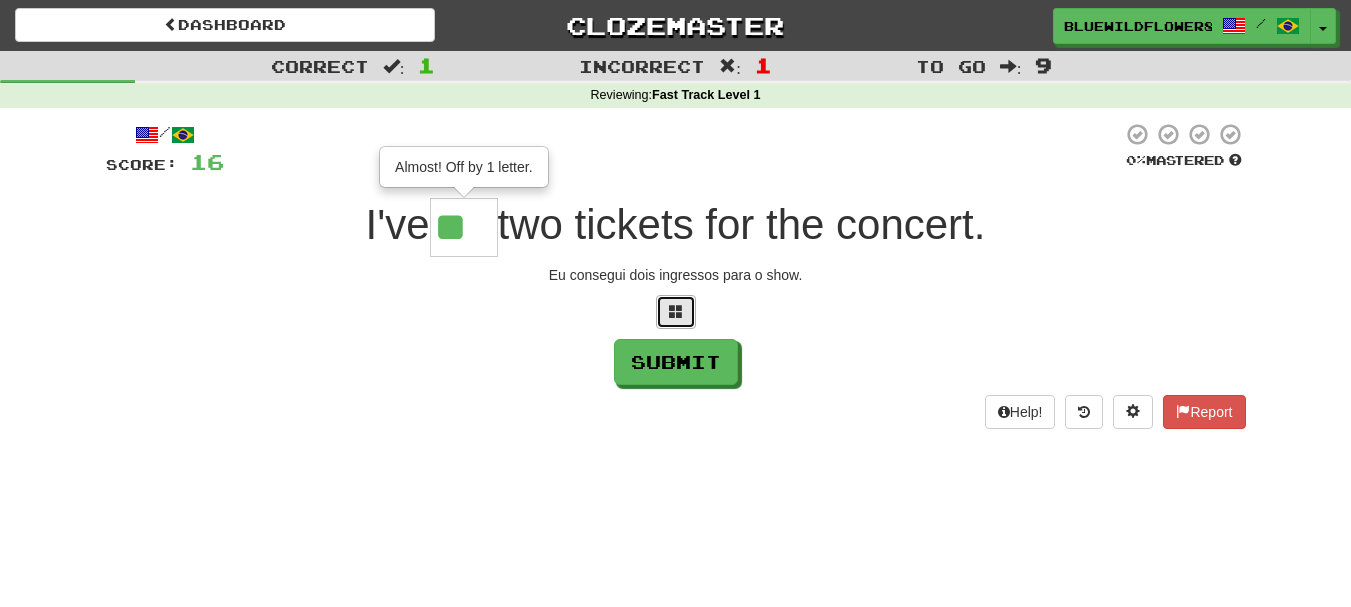 click at bounding box center (676, 312) 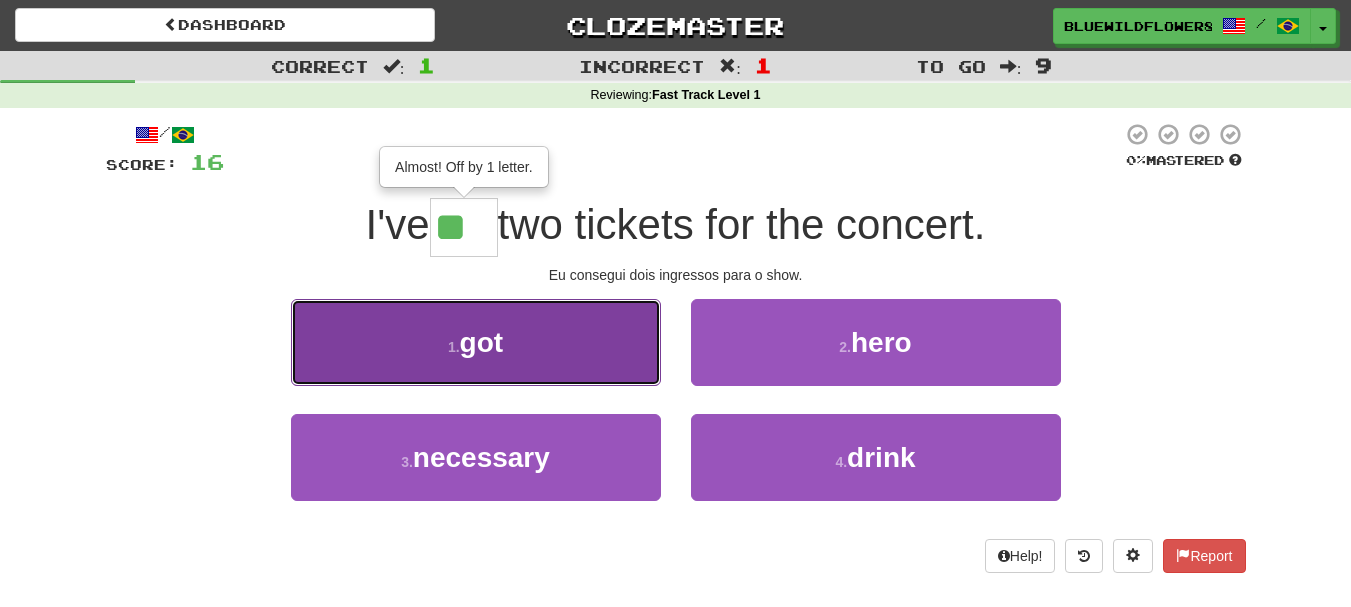 click on "1 .  got" at bounding box center [476, 342] 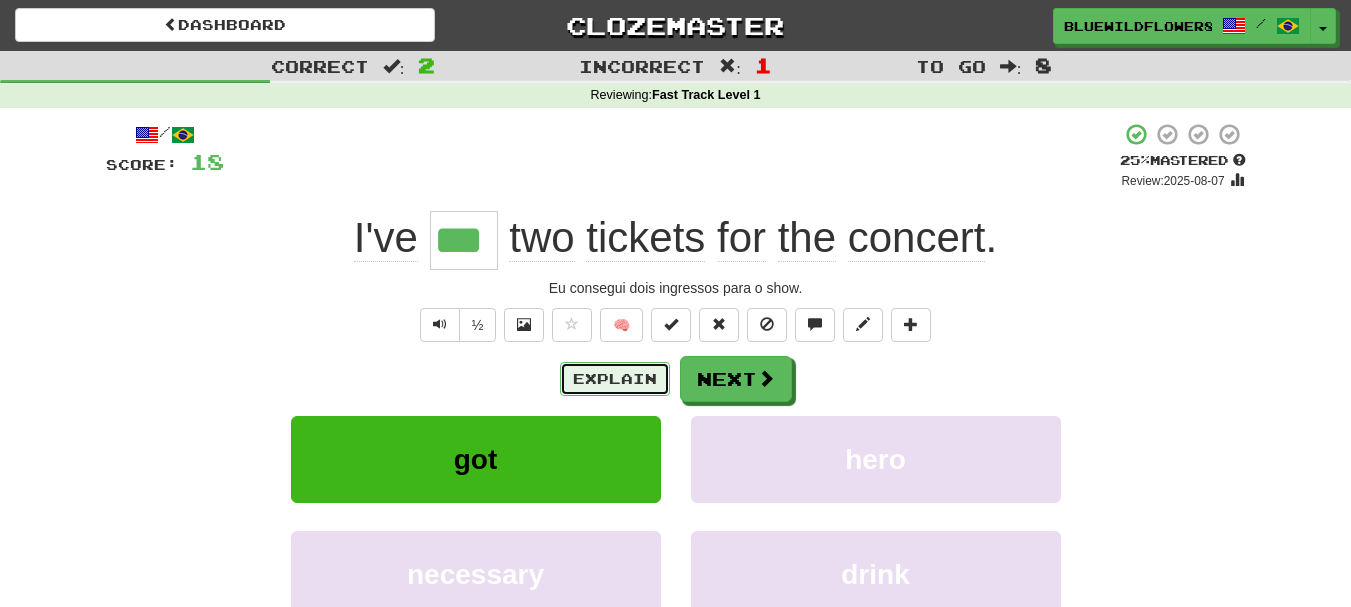 click on "Explain" at bounding box center [615, 379] 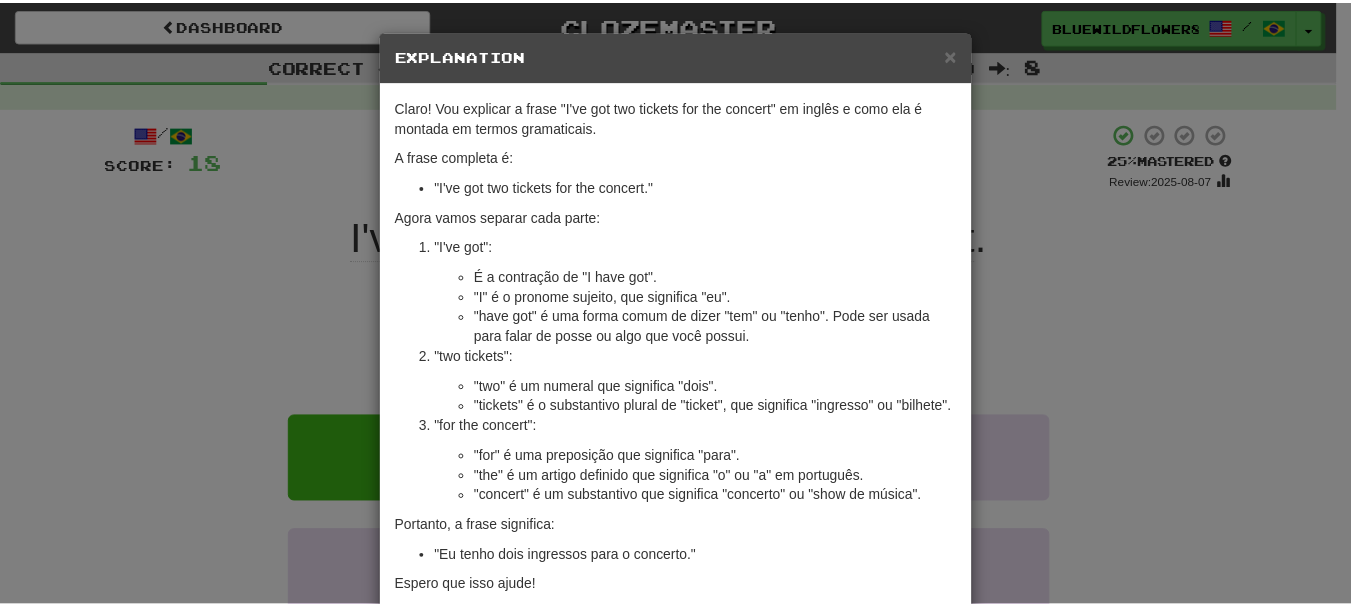scroll, scrollTop: 111, scrollLeft: 0, axis: vertical 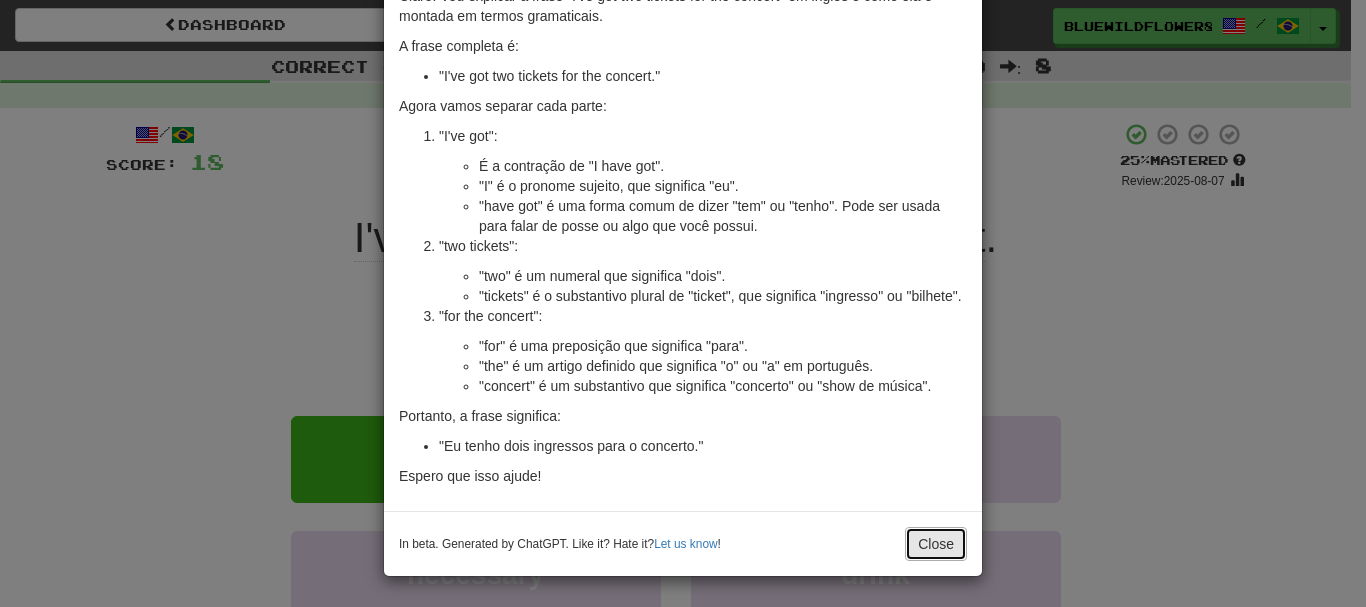 click on "Close" at bounding box center (936, 544) 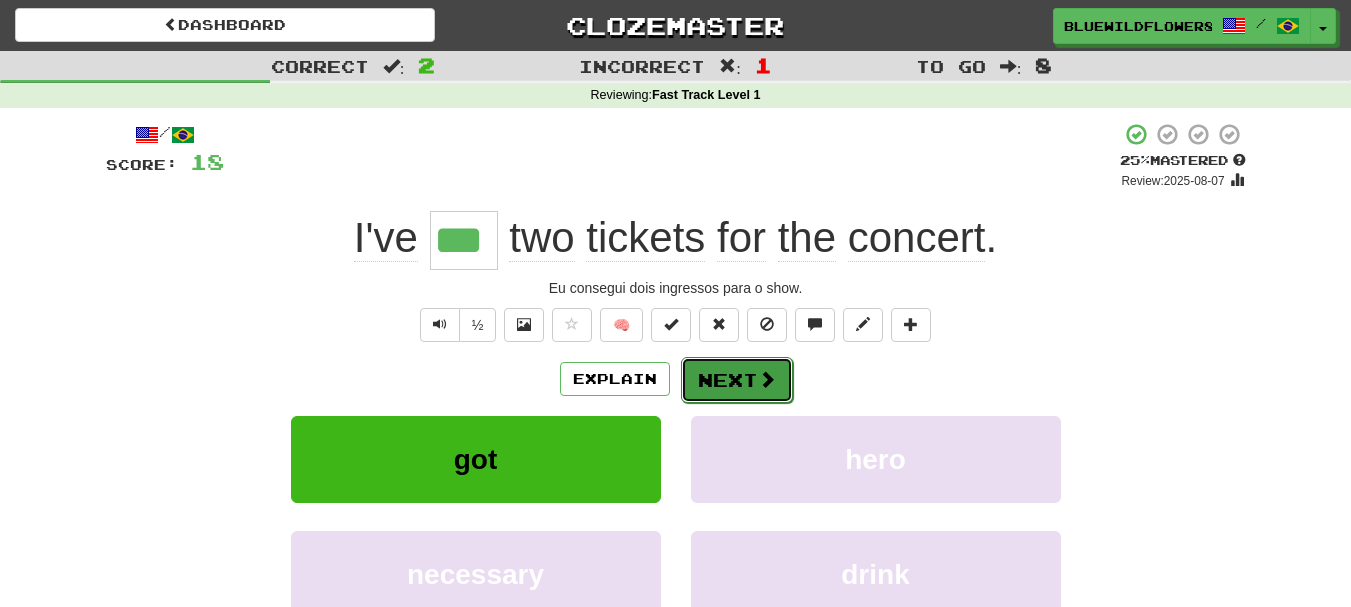 click on "Next" at bounding box center (737, 380) 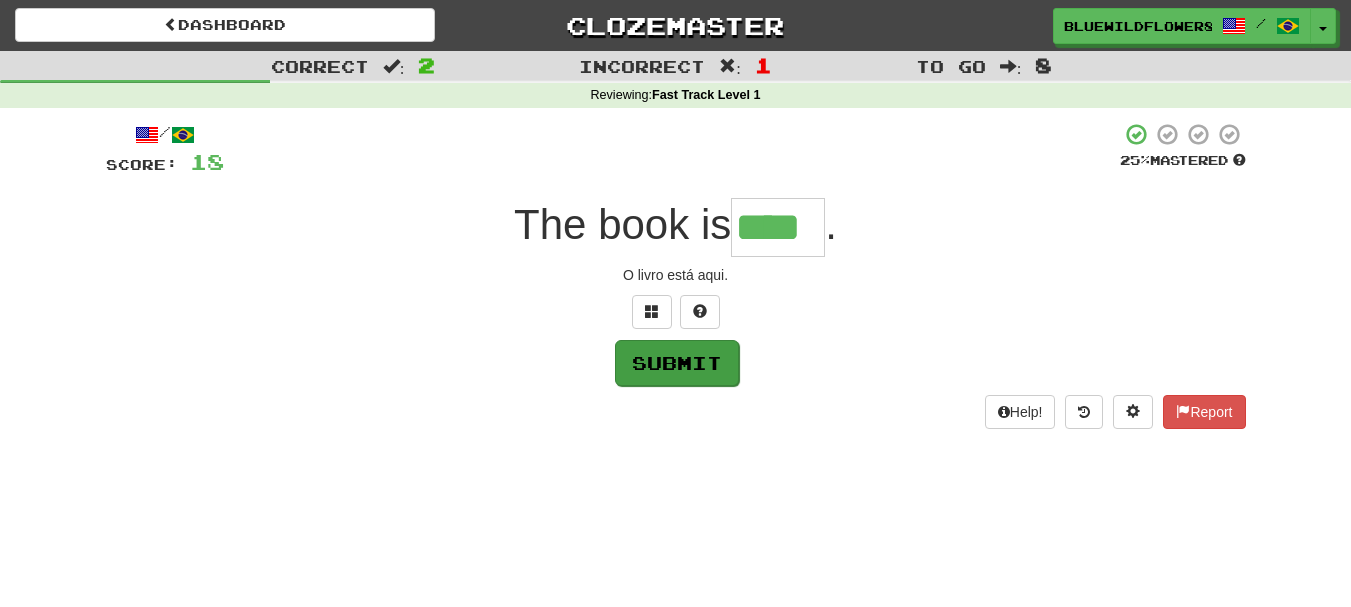 type on "****" 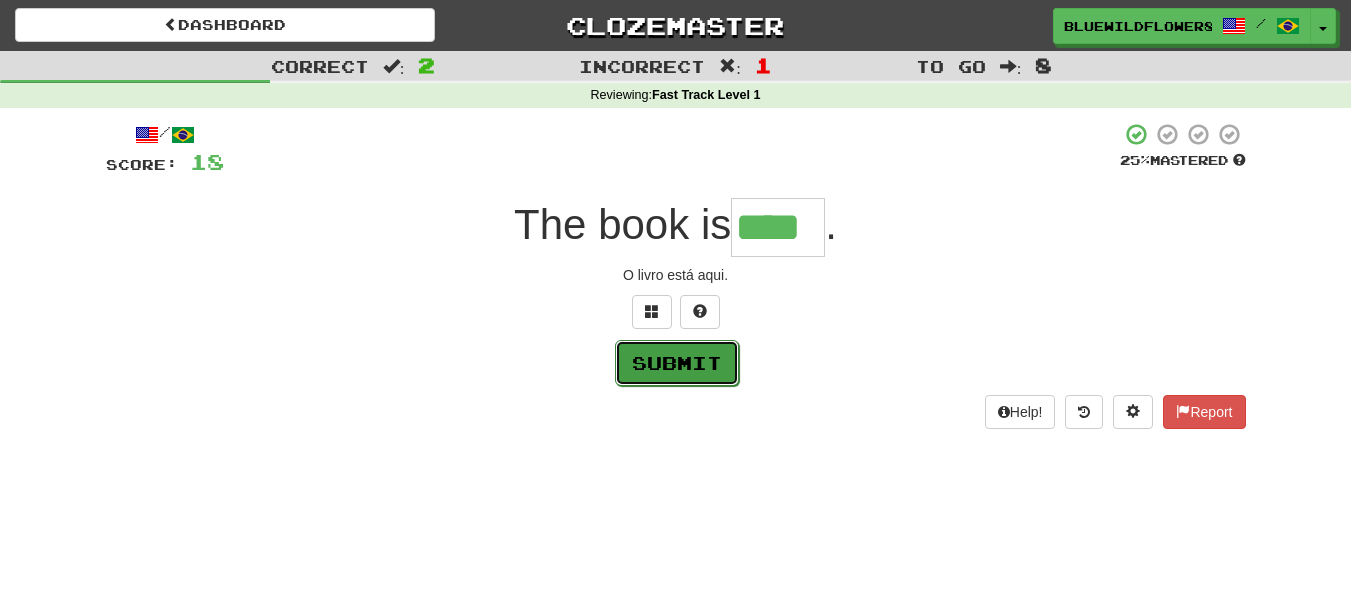 click on "Submit" at bounding box center [677, 363] 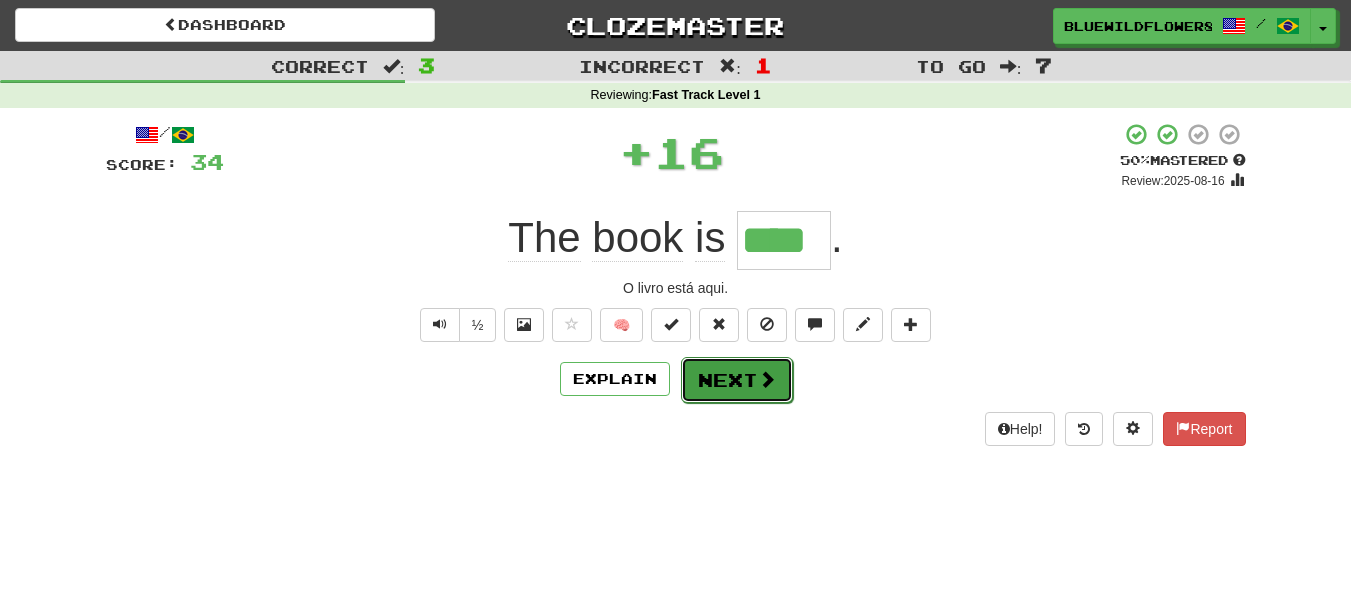 click on "Next" at bounding box center (737, 380) 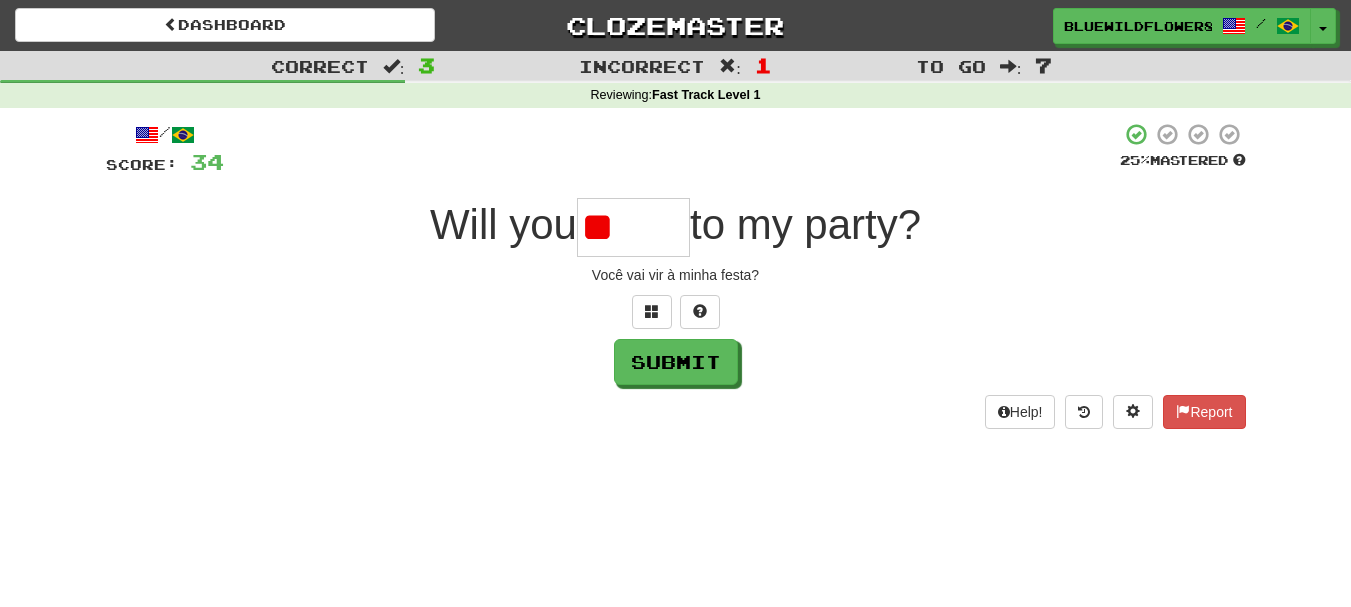 type on "*" 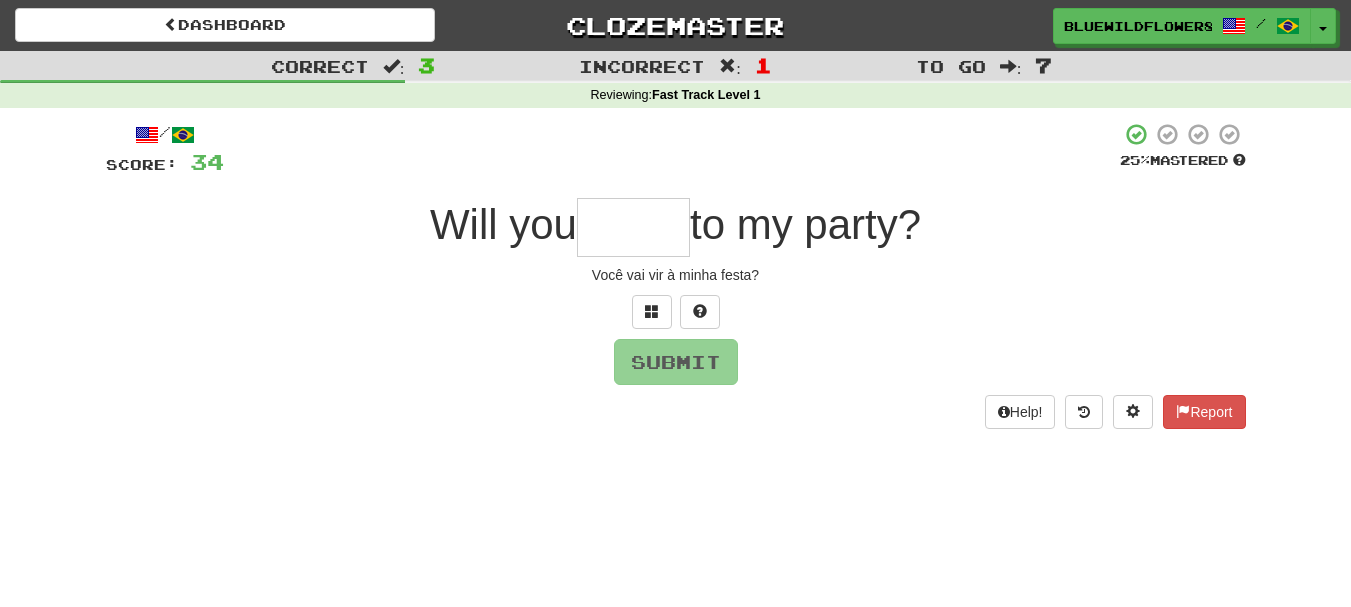 type on "*" 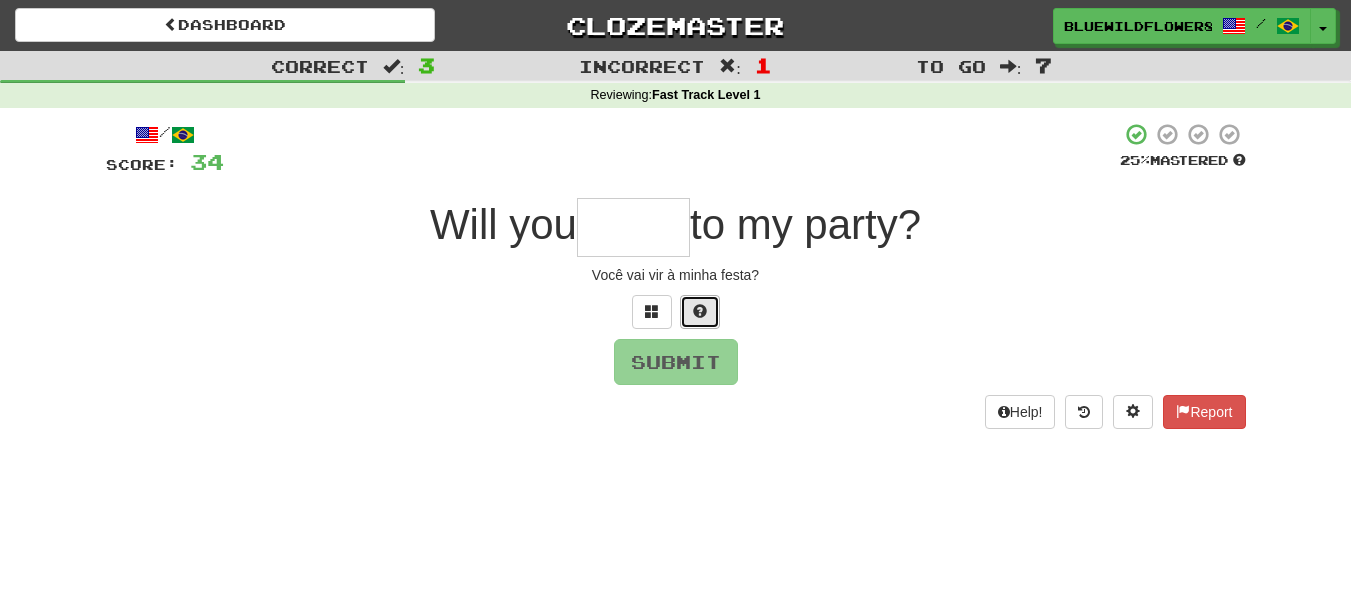 click at bounding box center [700, 311] 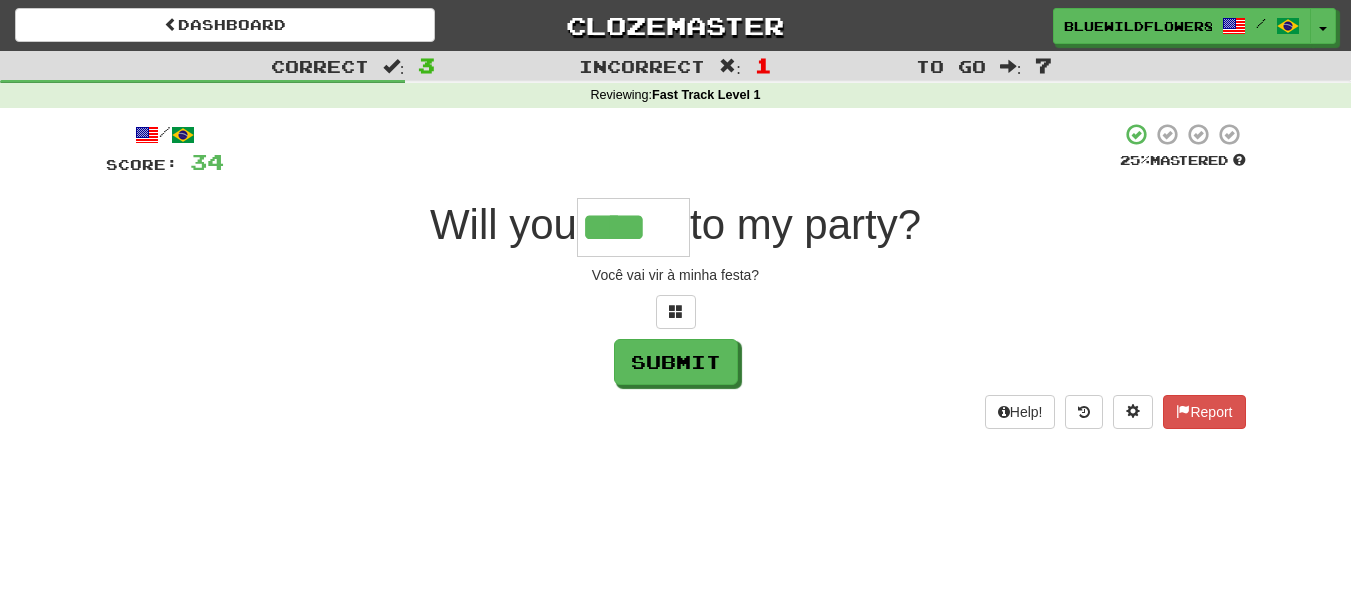 type on "****" 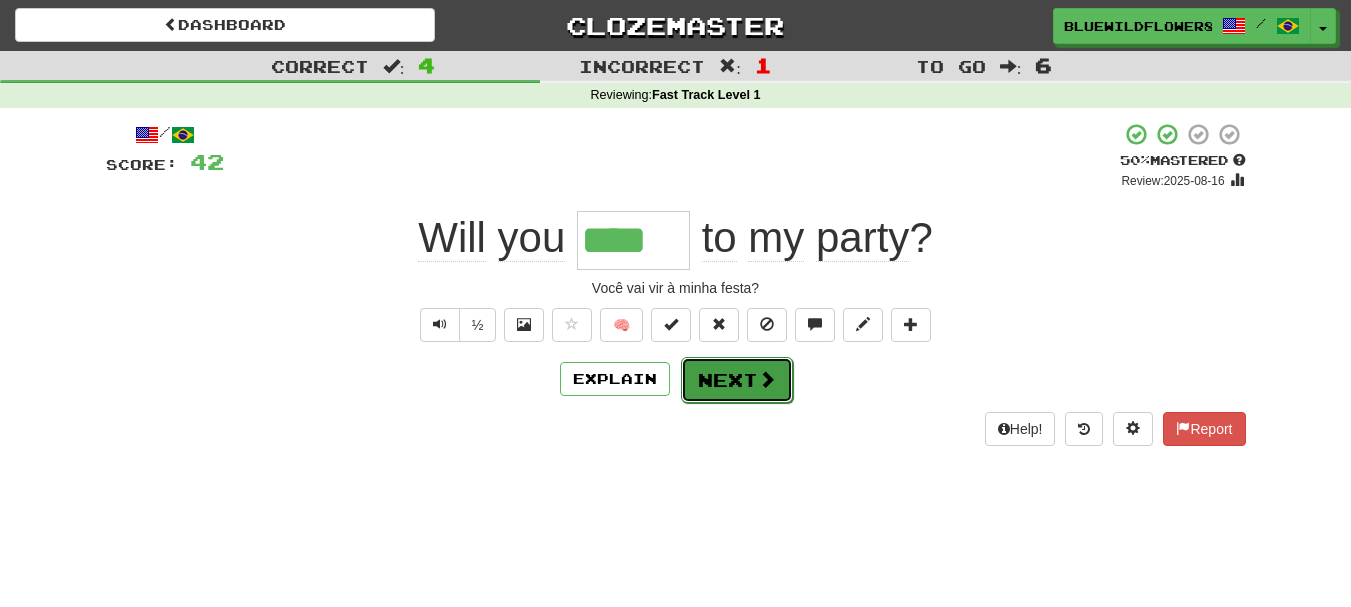 click at bounding box center (767, 379) 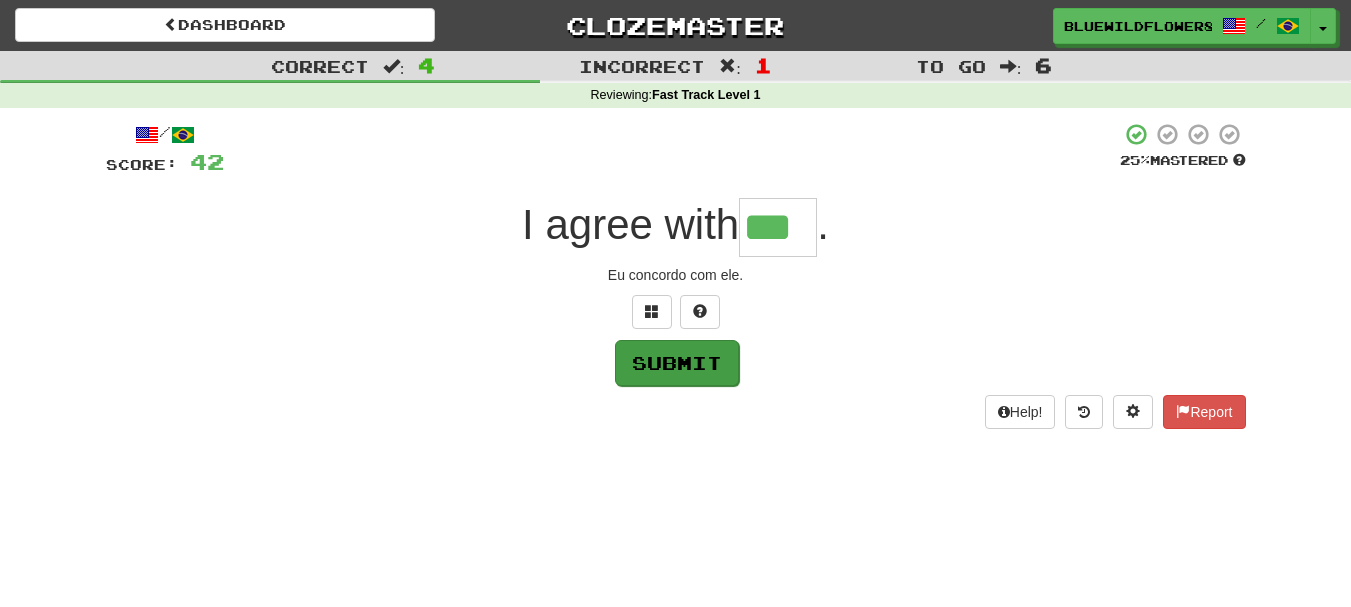 type on "***" 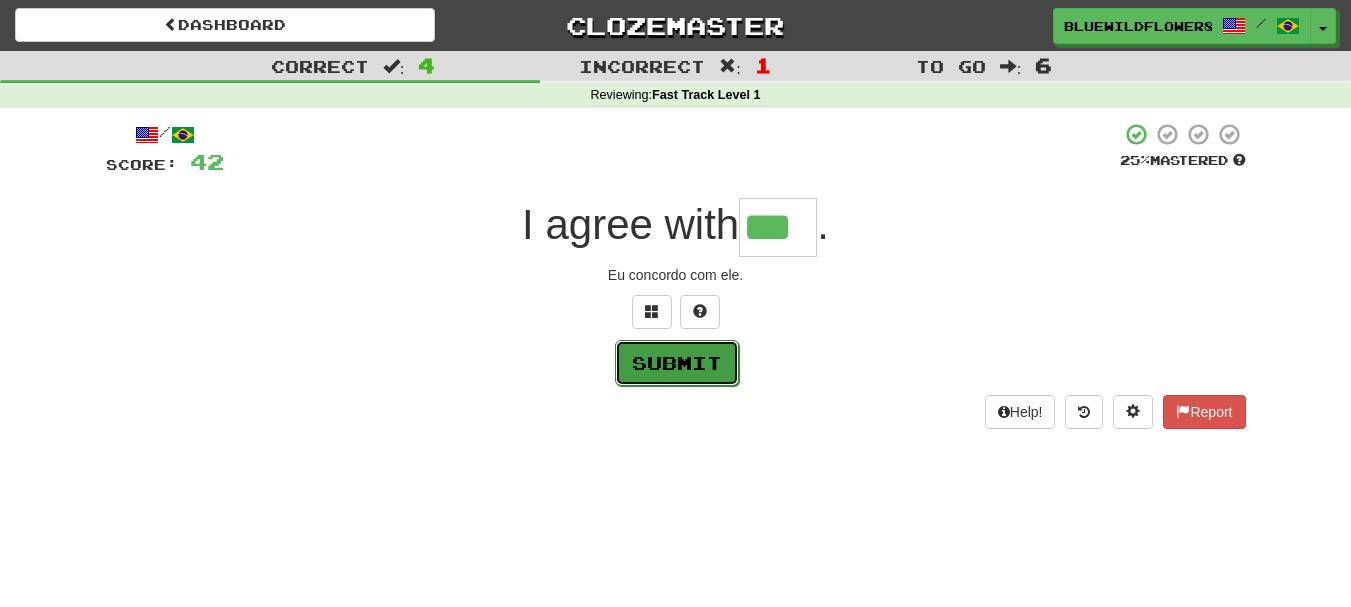 click on "Submit" at bounding box center [677, 363] 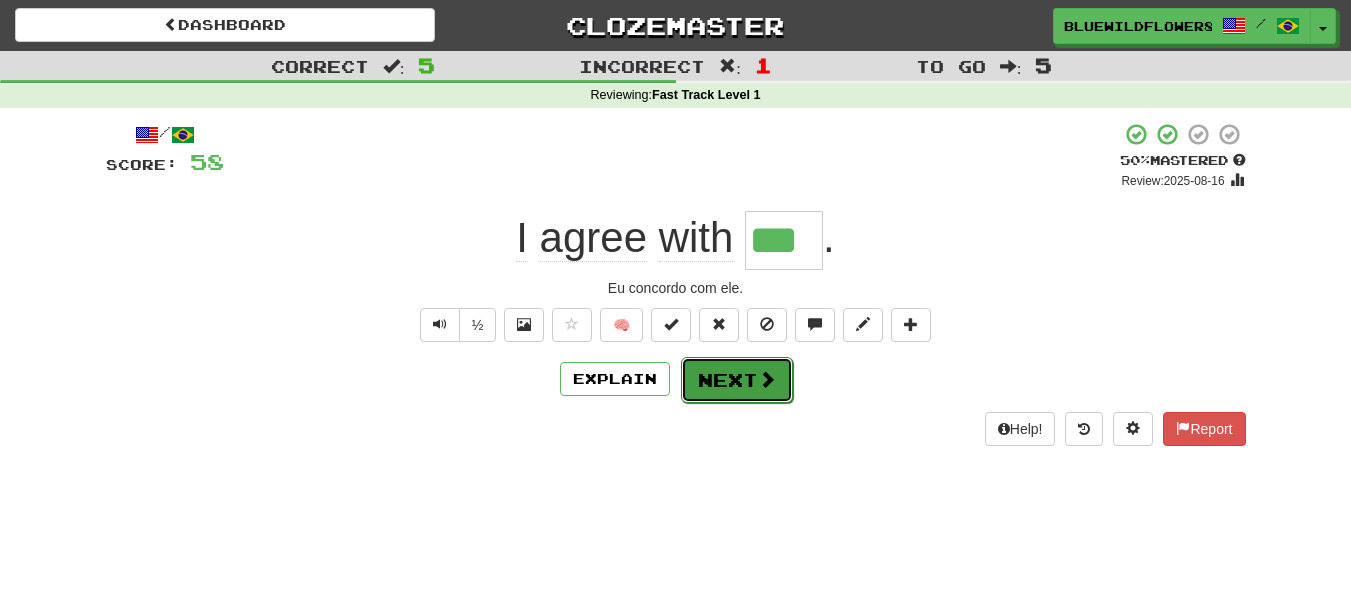 click on "Next" at bounding box center [737, 380] 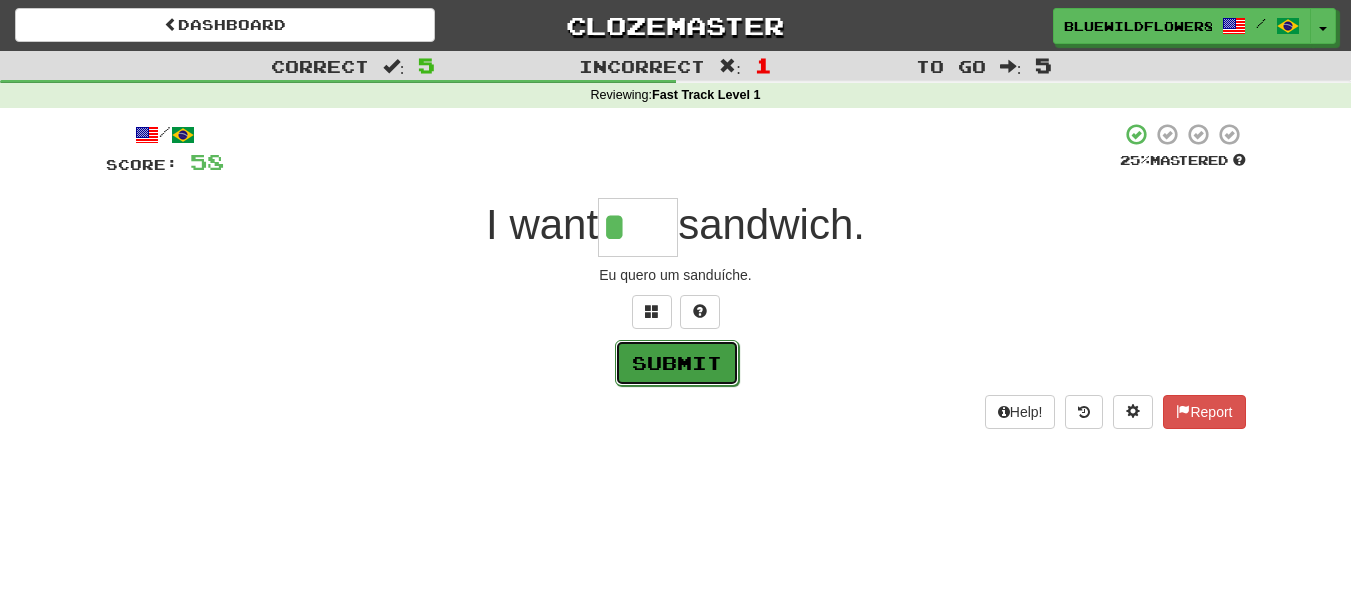 click on "Submit" at bounding box center (677, 363) 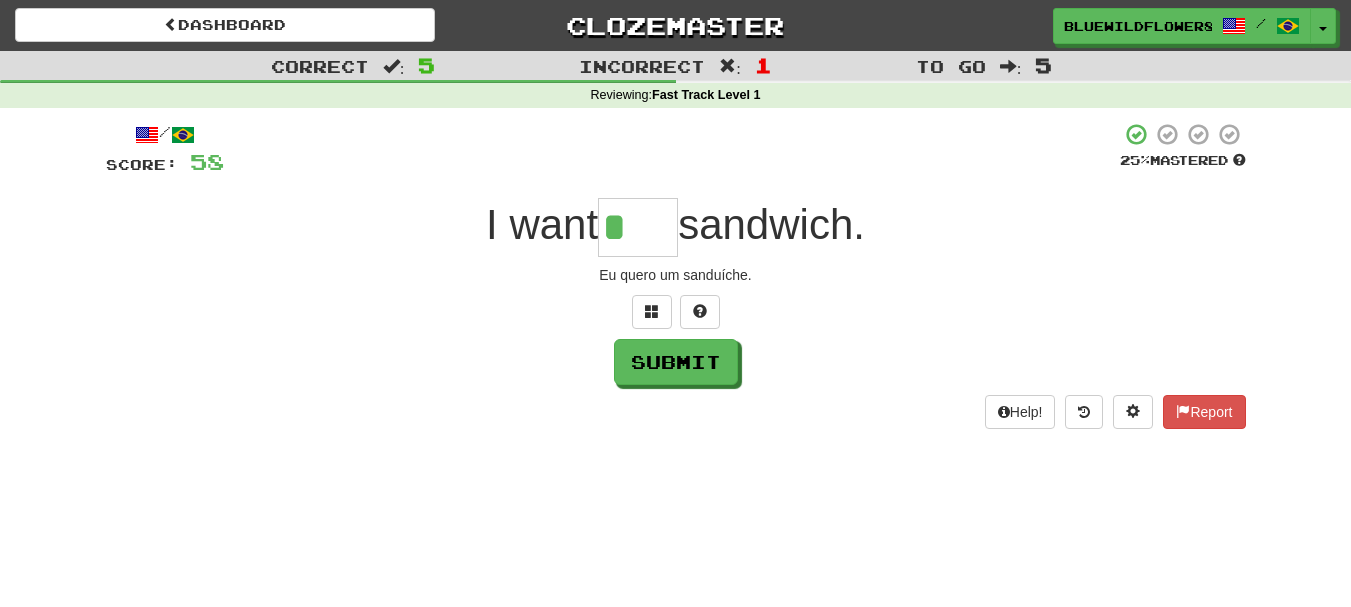 type on "***" 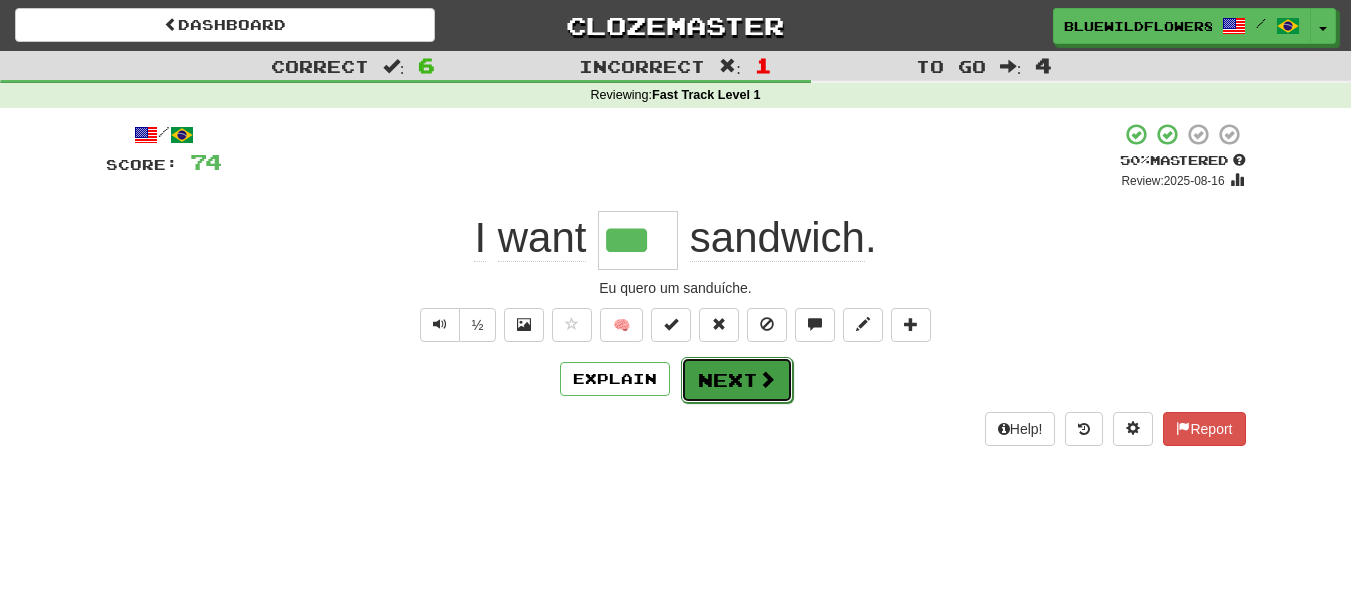 click on "Next" at bounding box center [737, 380] 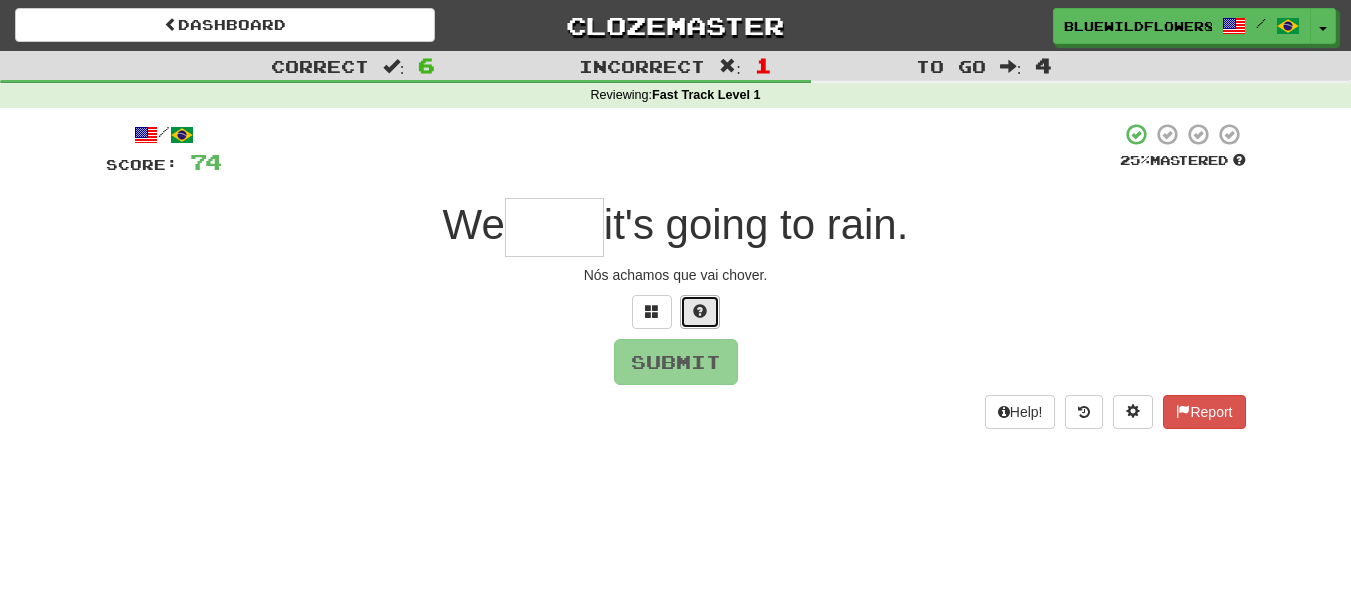 click at bounding box center (700, 312) 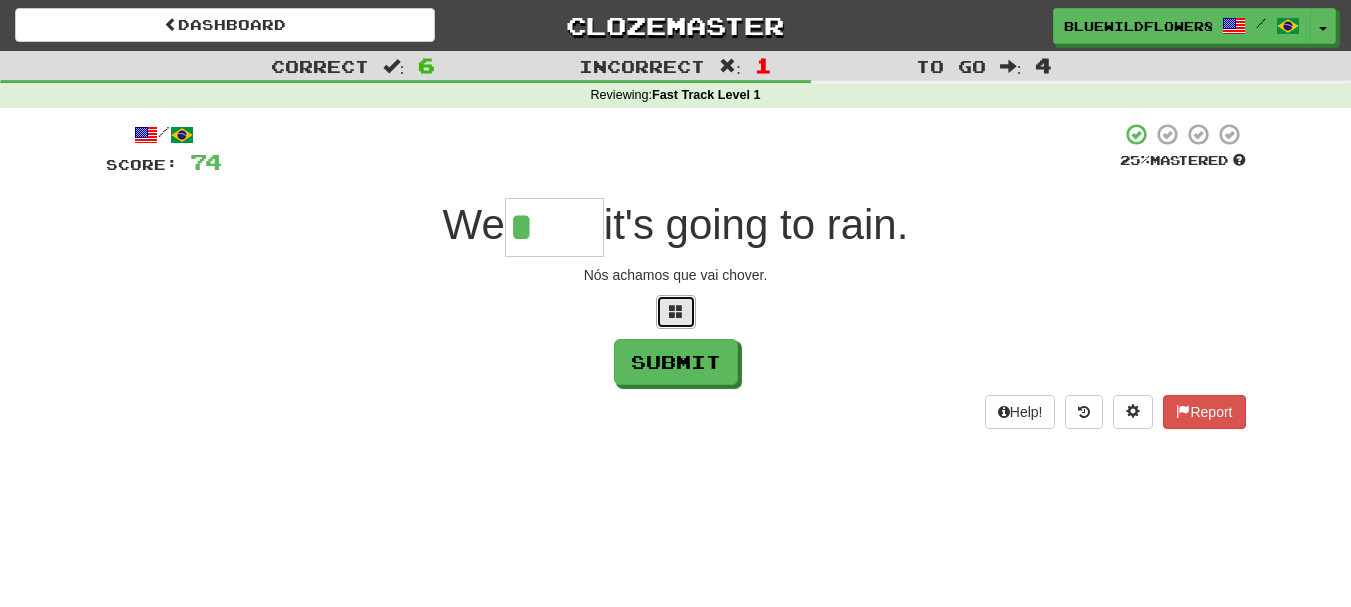 click at bounding box center [676, 311] 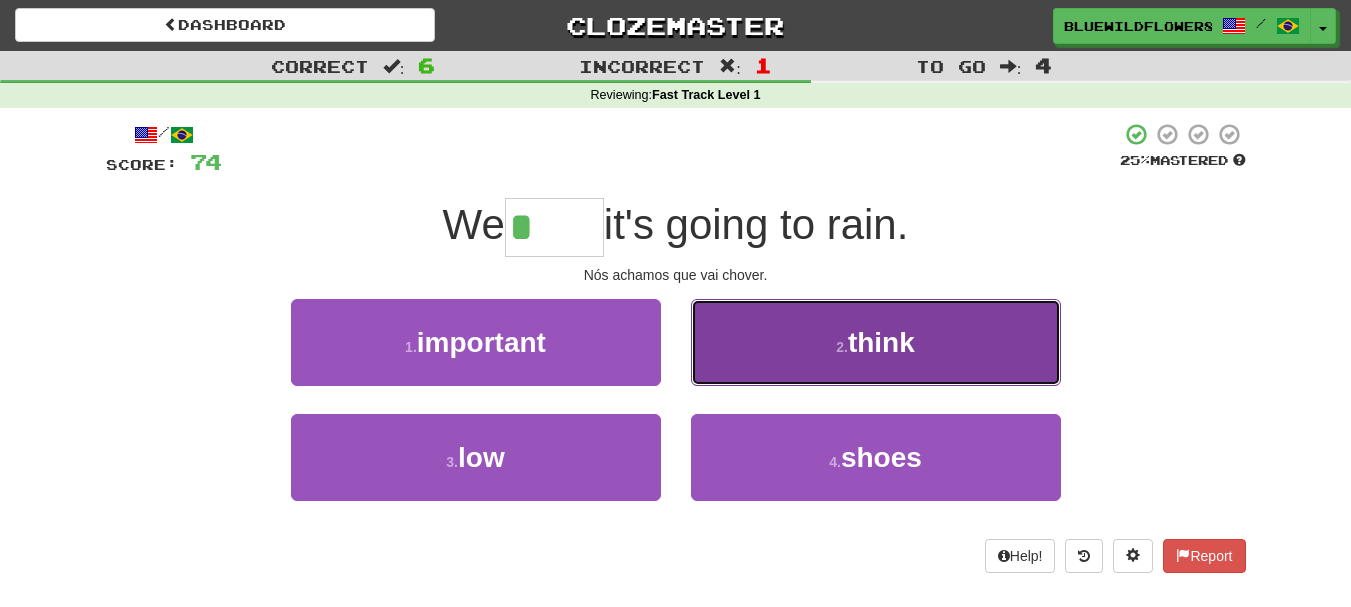 click on "2 .  think" at bounding box center (876, 342) 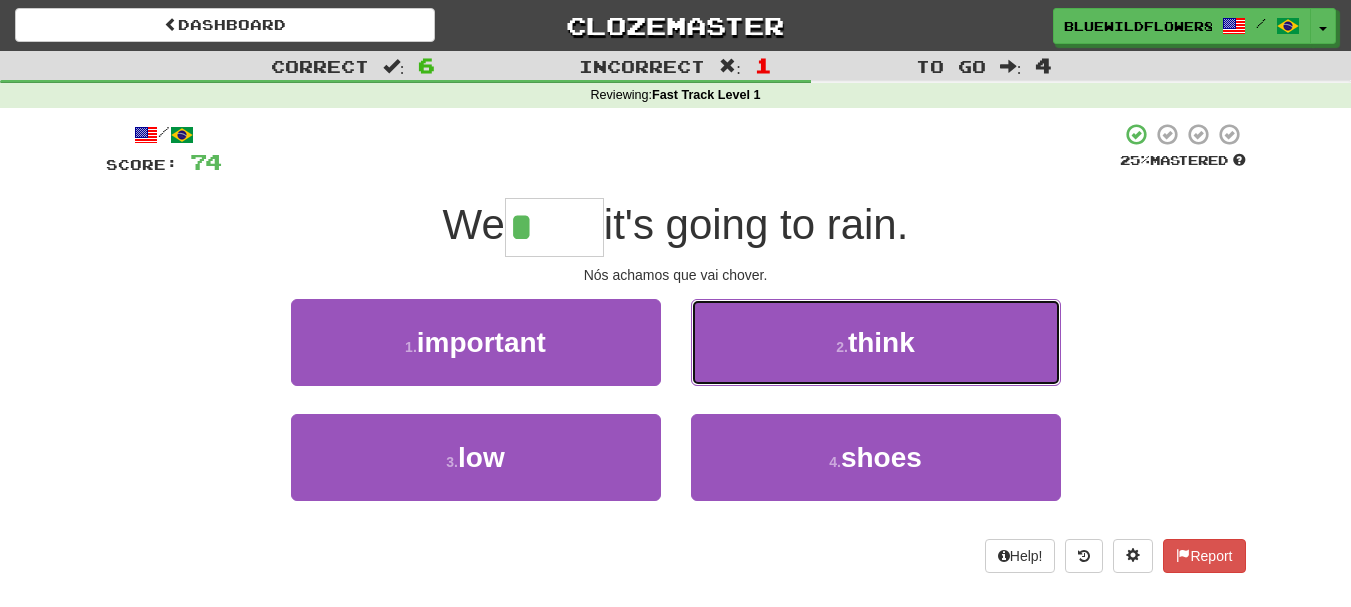 type on "*****" 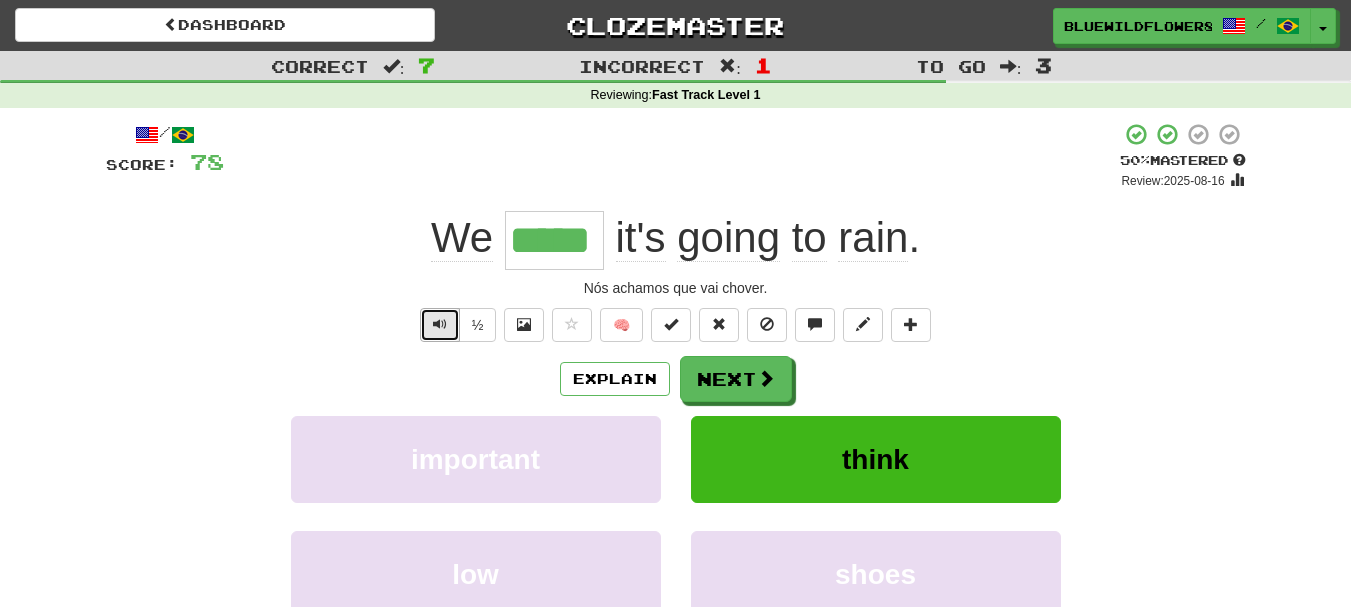 click at bounding box center (440, 325) 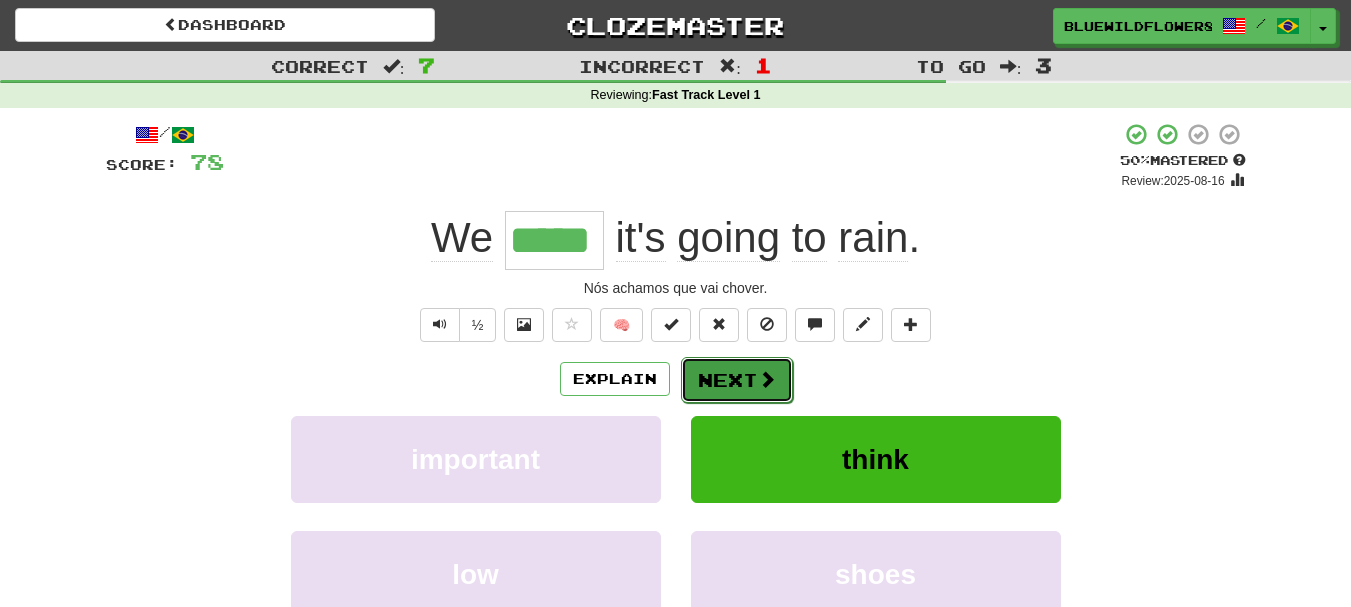 click on "Next" at bounding box center (737, 380) 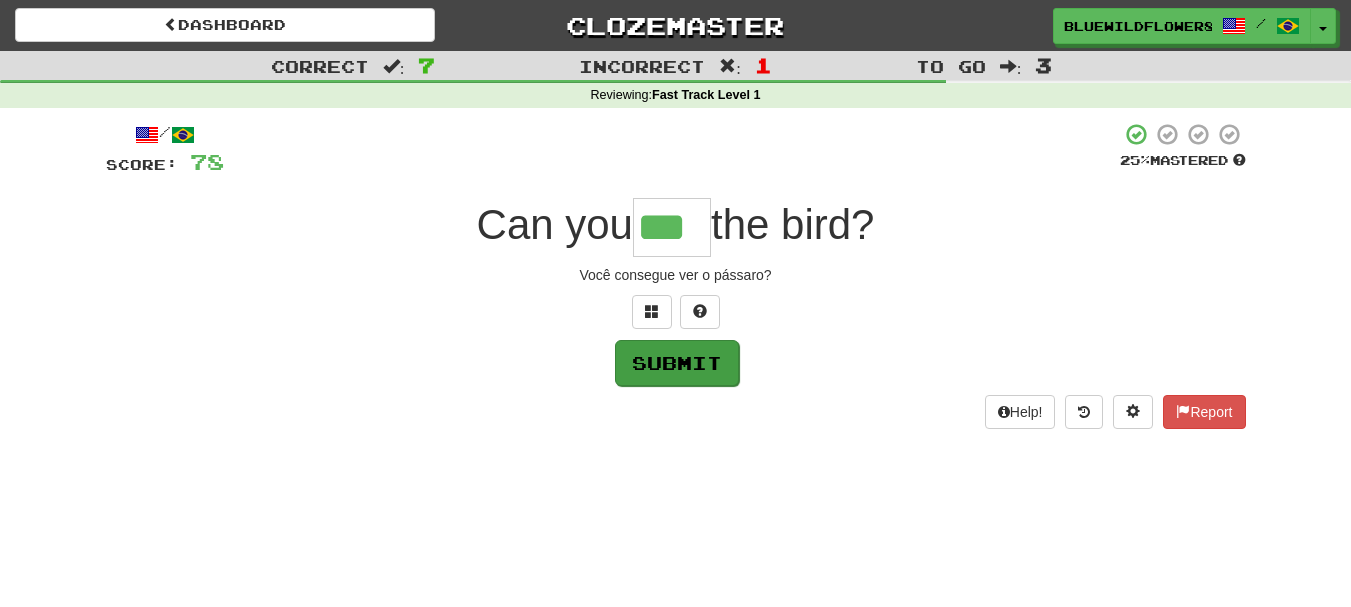 type on "***" 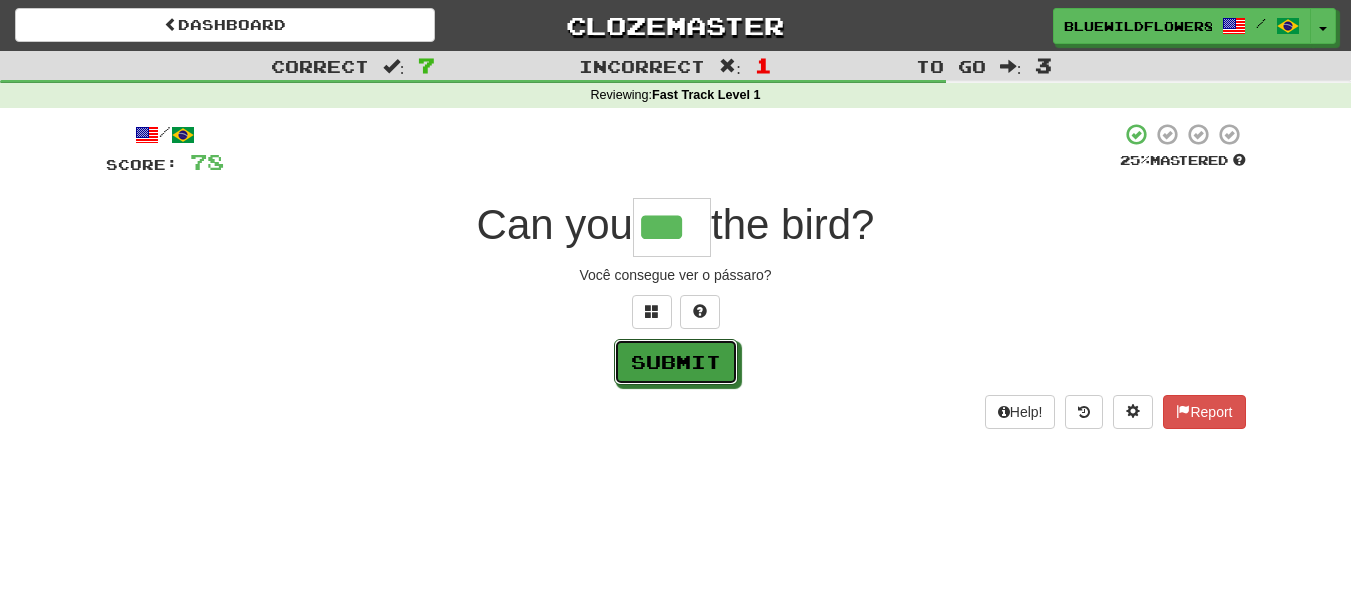 drag, startPoint x: 700, startPoint y: 368, endPoint x: 994, endPoint y: 230, distance: 324.77686 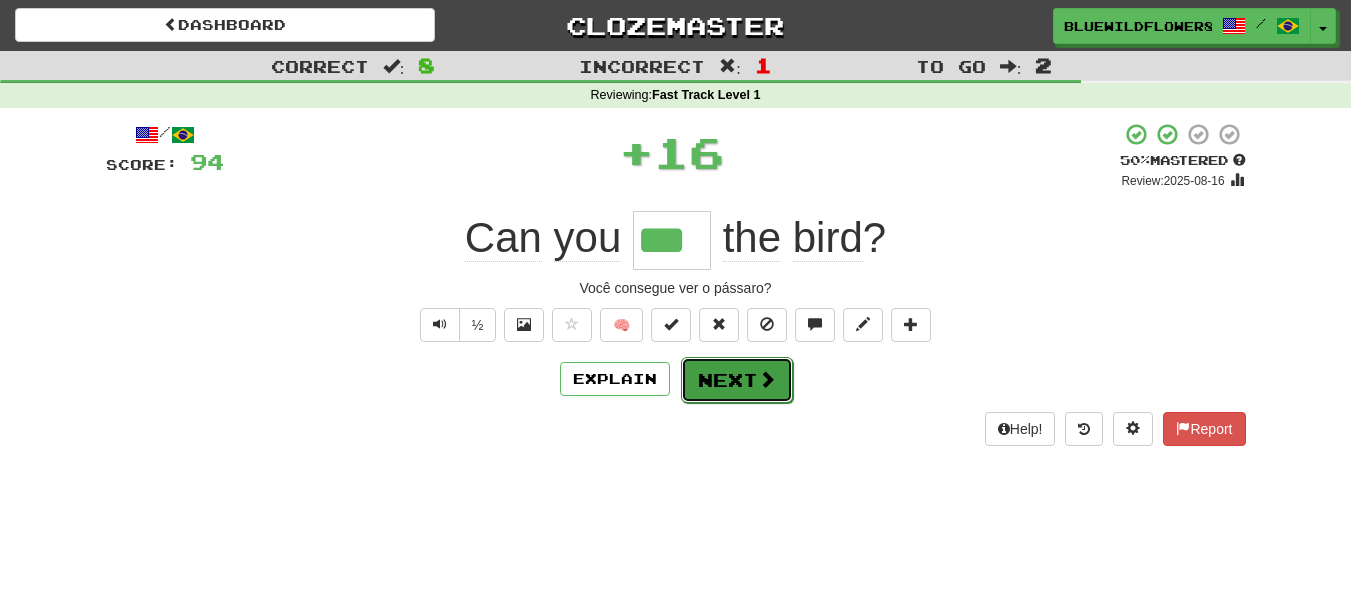 click on "Next" at bounding box center (737, 380) 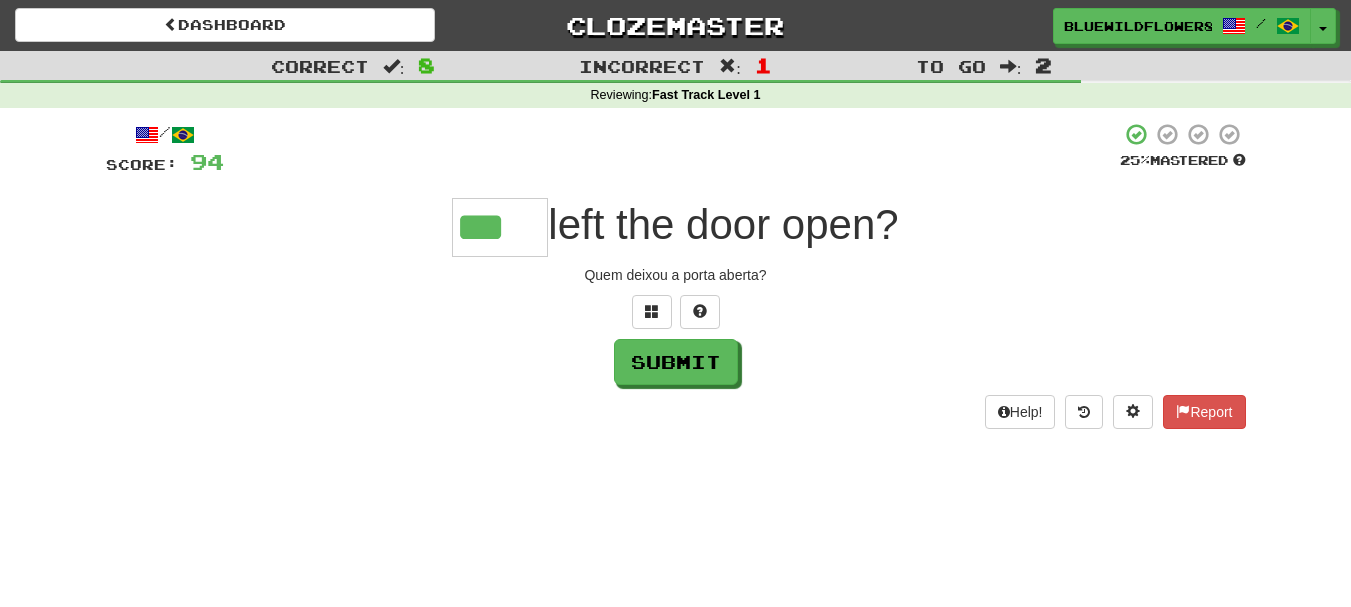type on "***" 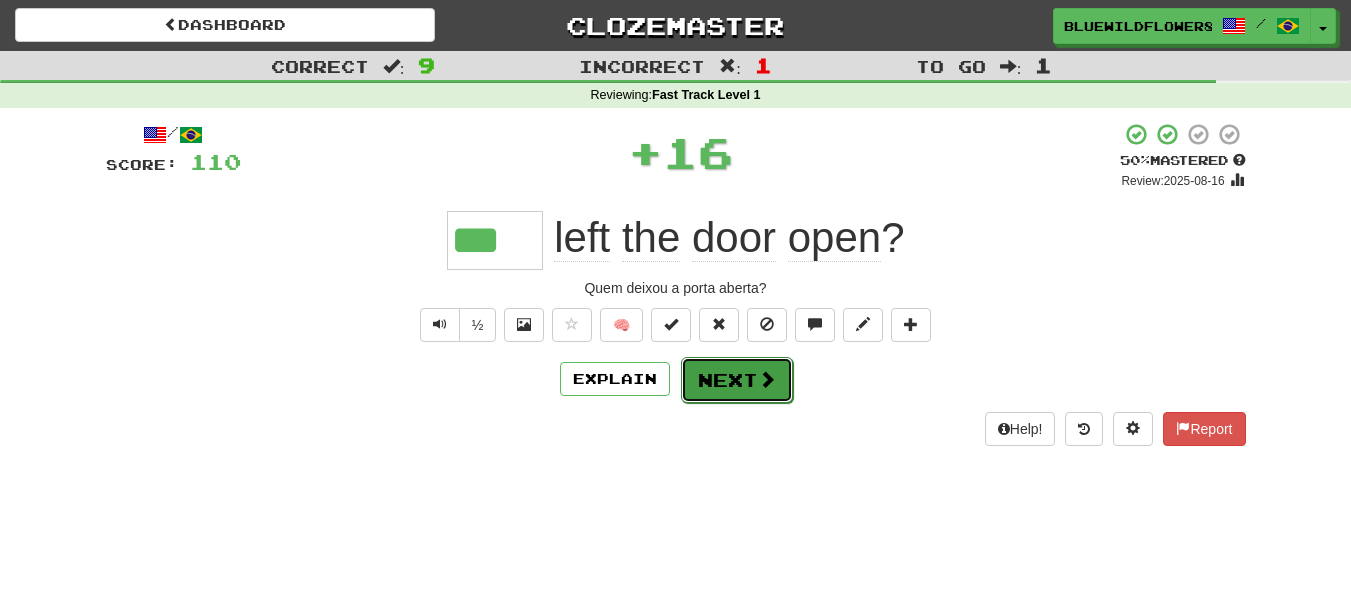 click at bounding box center [767, 379] 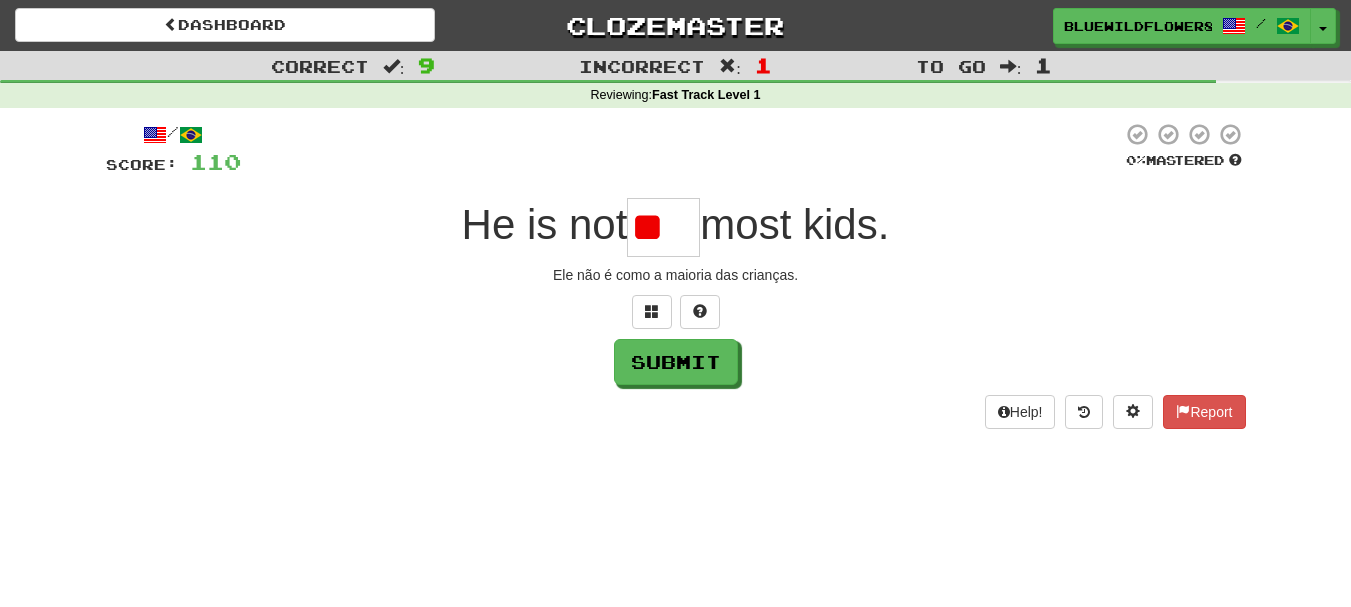 type on "*" 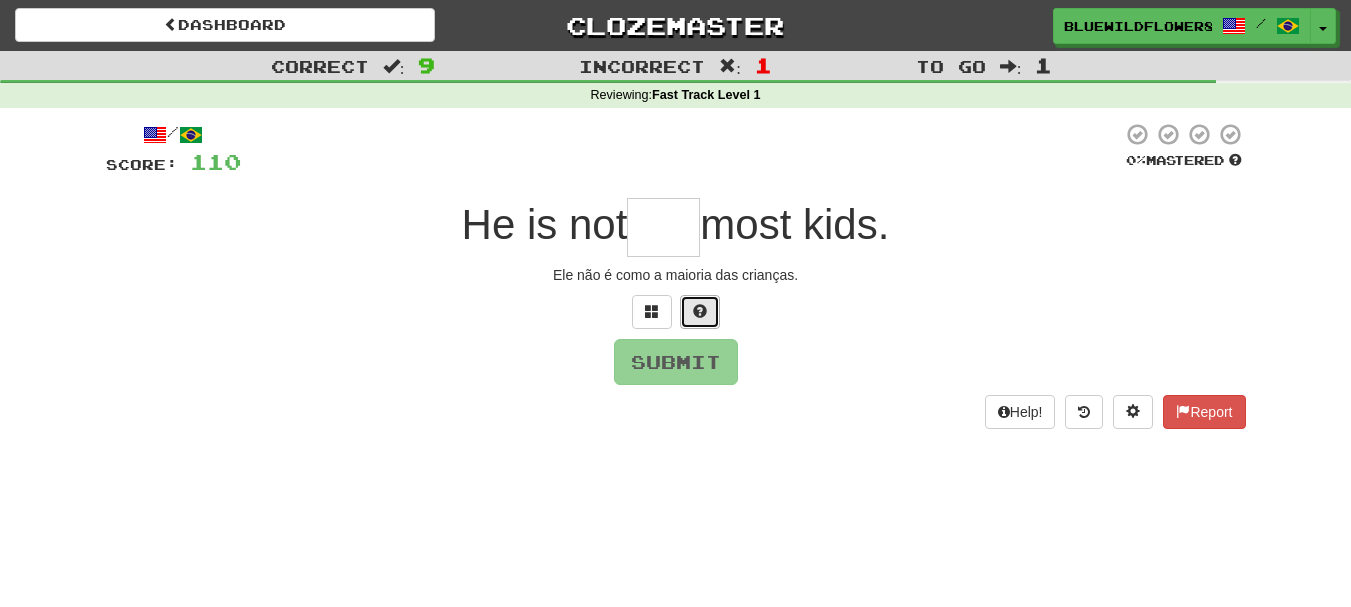 click at bounding box center (700, 311) 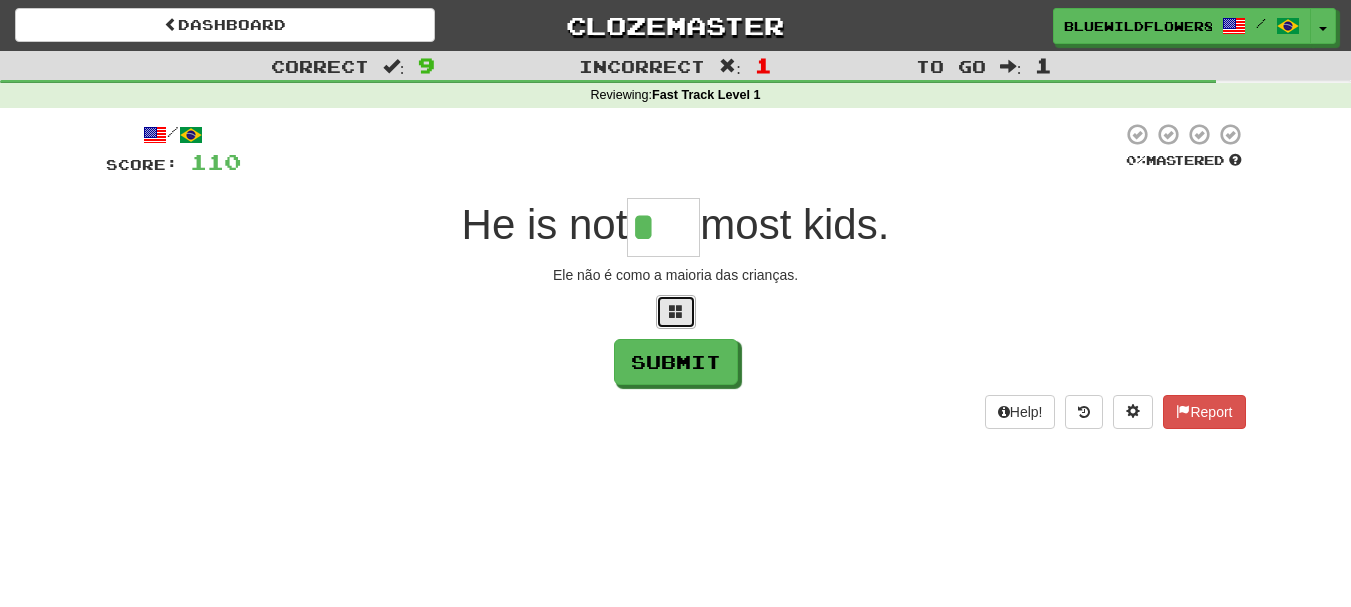 click at bounding box center (676, 312) 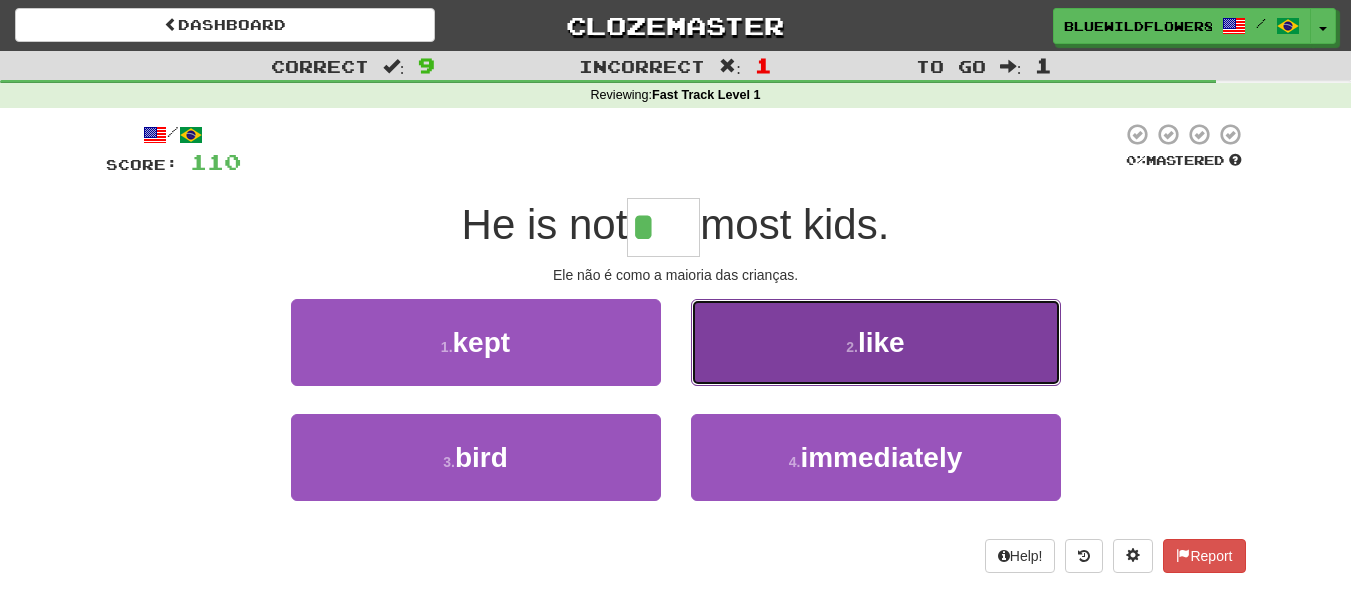 click on "2 .  like" at bounding box center [876, 342] 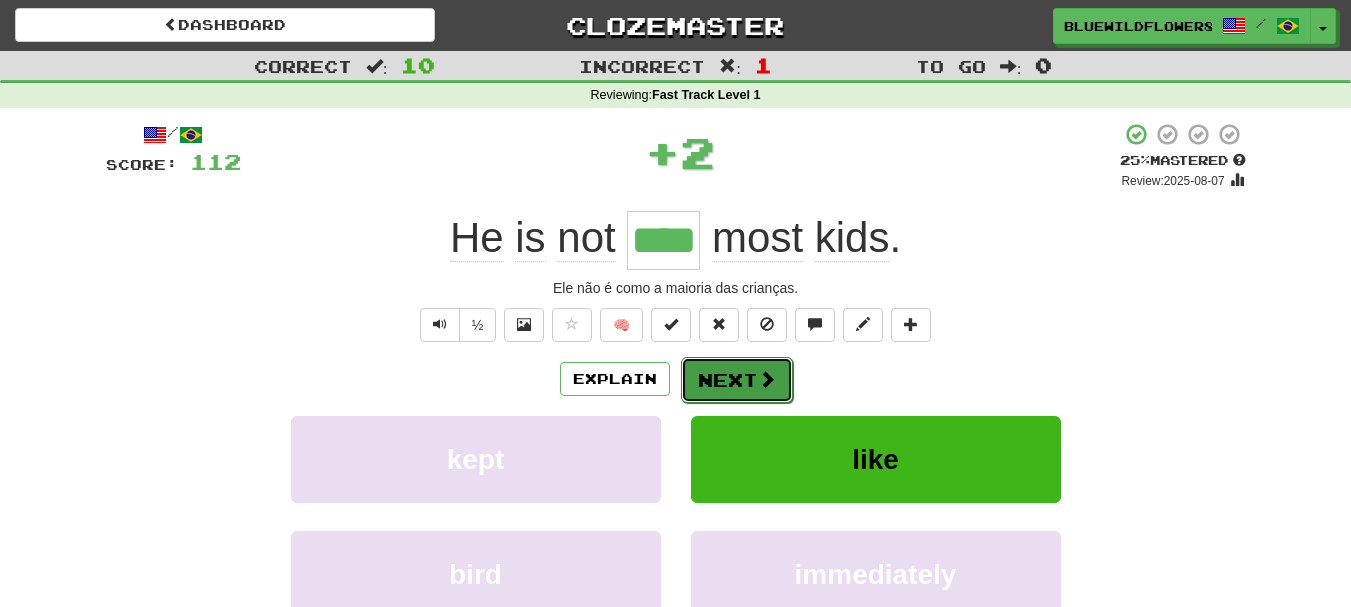 click at bounding box center [767, 379] 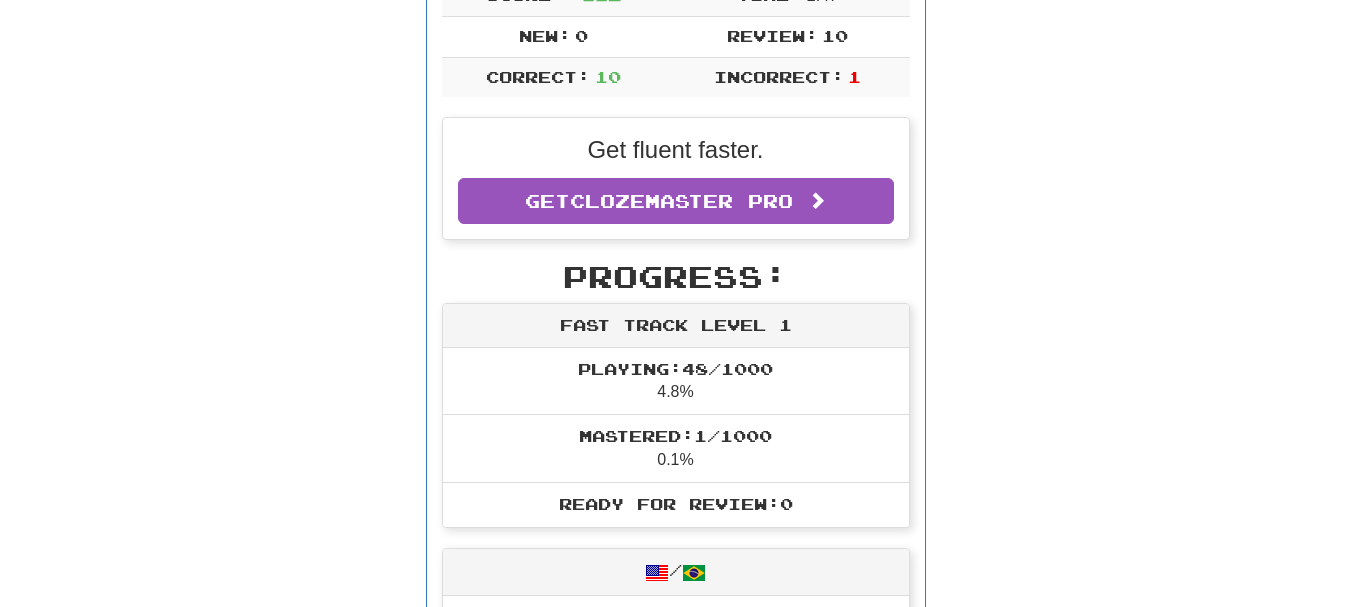 scroll, scrollTop: 0, scrollLeft: 0, axis: both 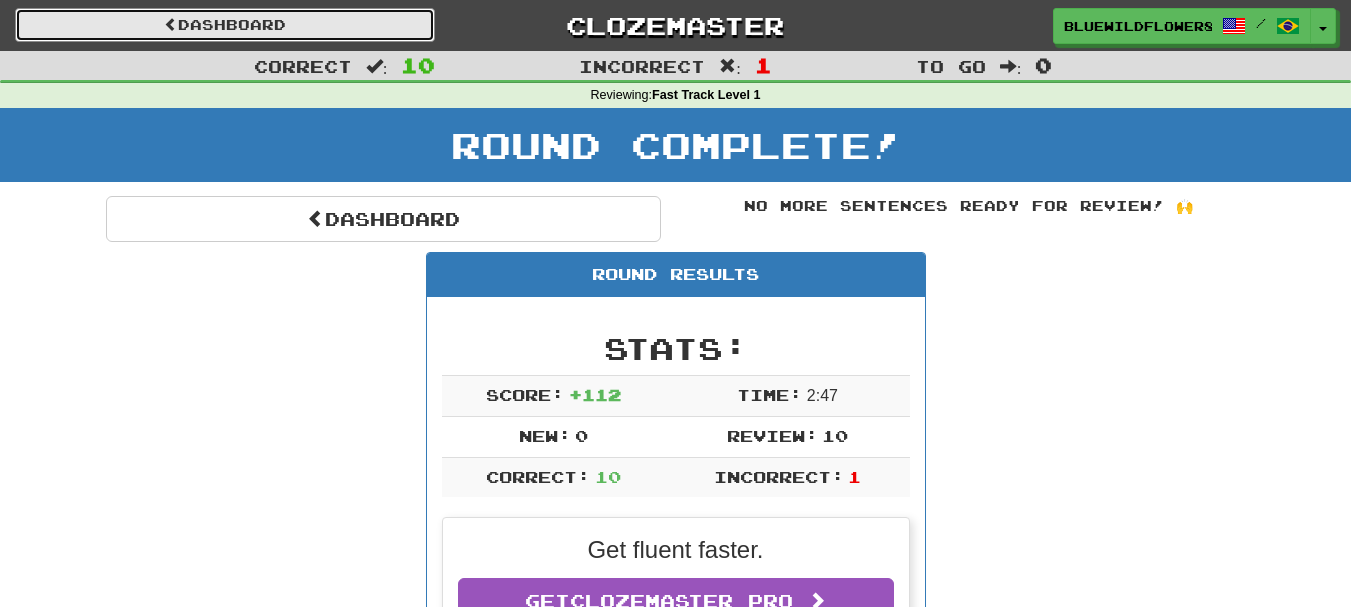 click on "Dashboard" at bounding box center (225, 25) 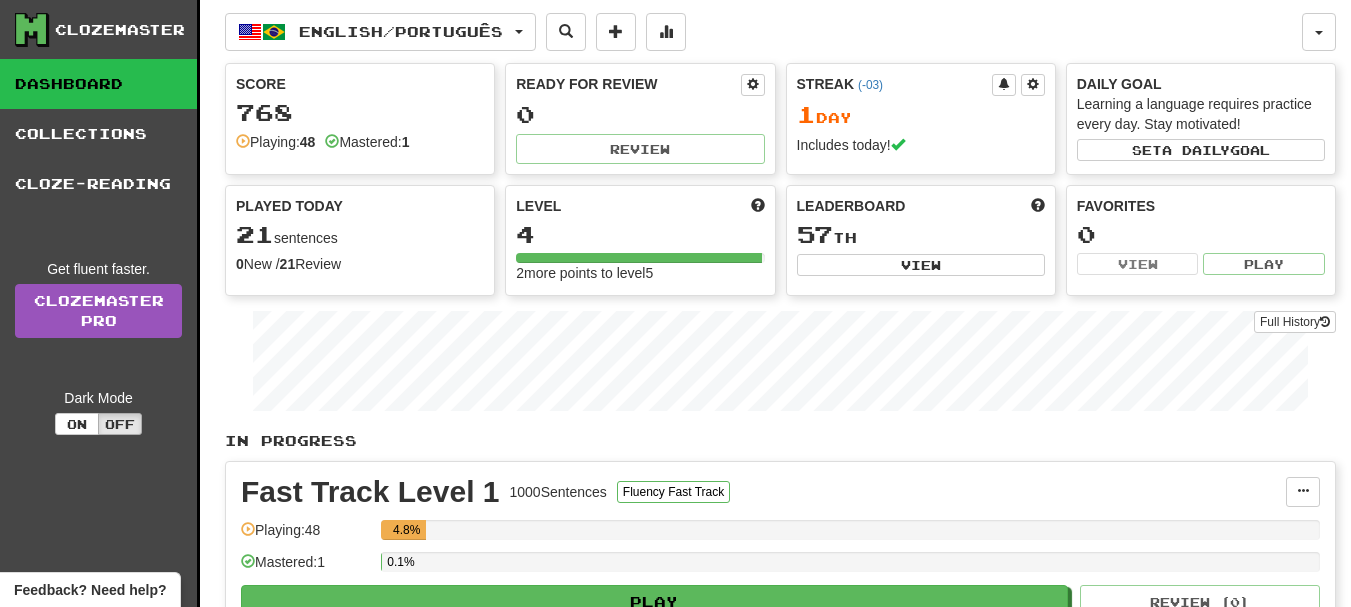 scroll, scrollTop: 0, scrollLeft: 0, axis: both 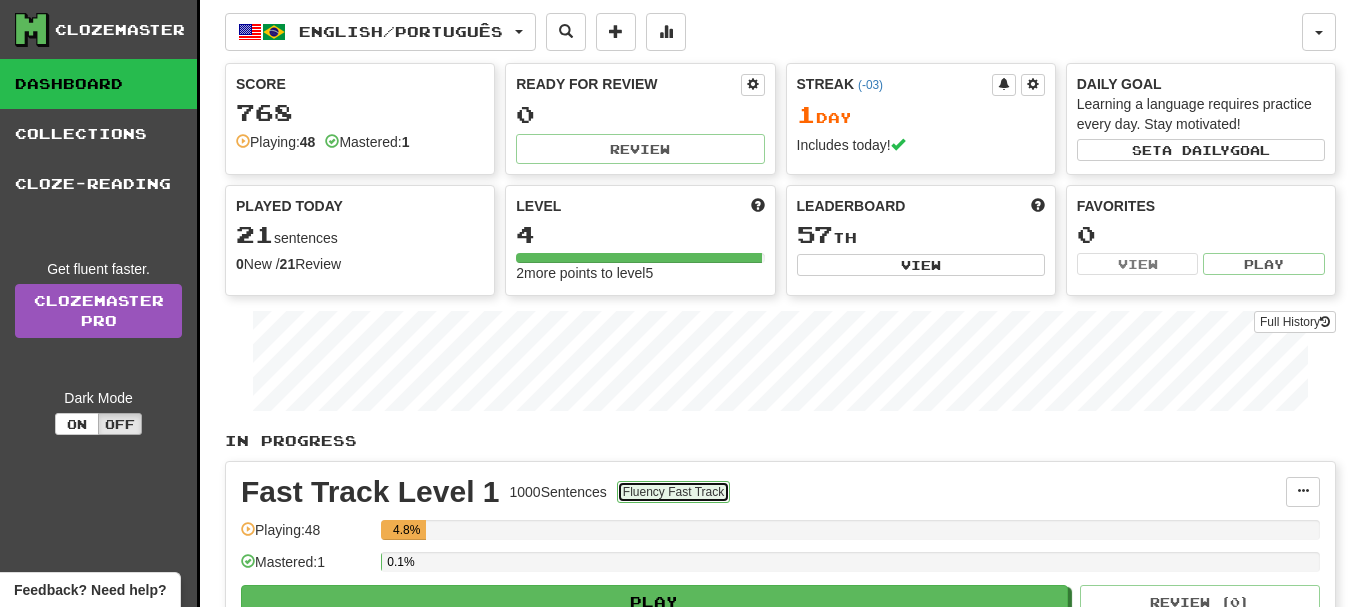 click on "Fluency Fast Track" at bounding box center (673, 492) 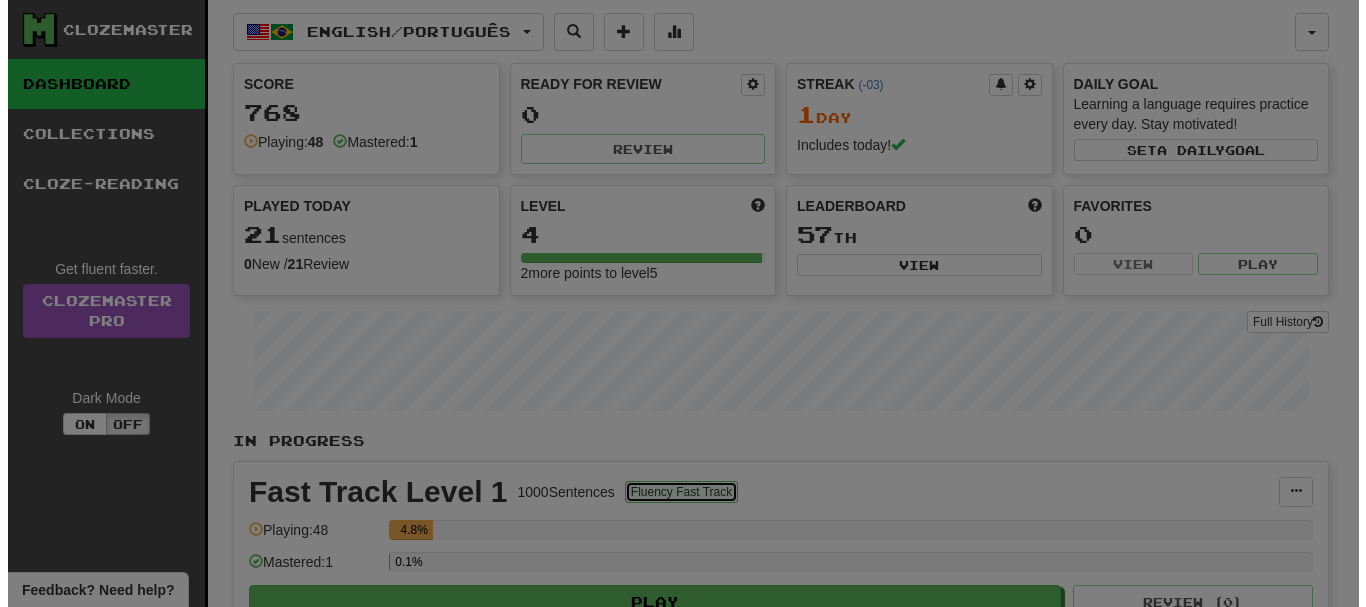 scroll, scrollTop: 300, scrollLeft: 0, axis: vertical 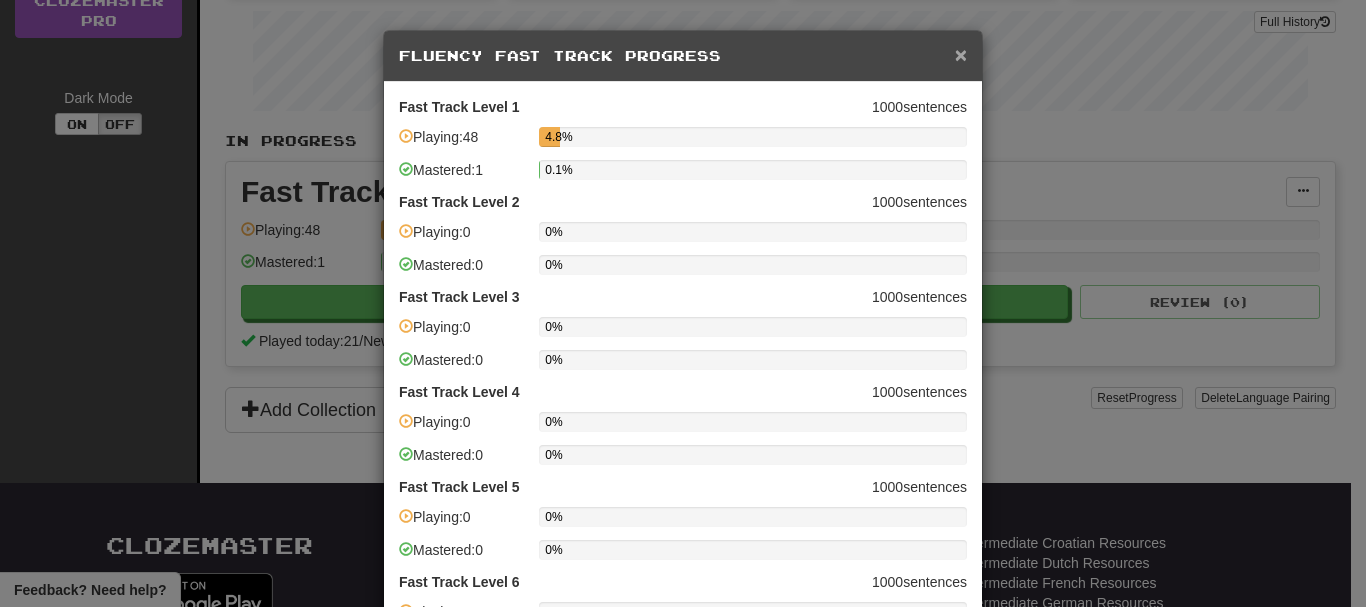 click on "×" at bounding box center [961, 54] 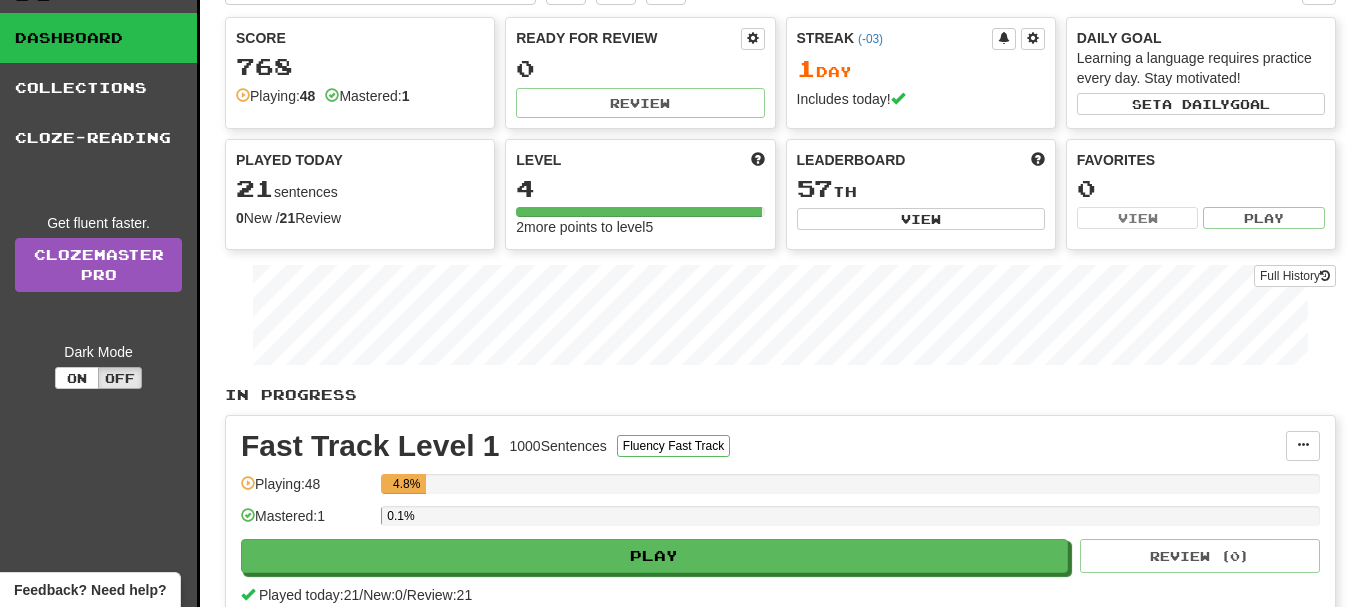 scroll, scrollTop: 0, scrollLeft: 0, axis: both 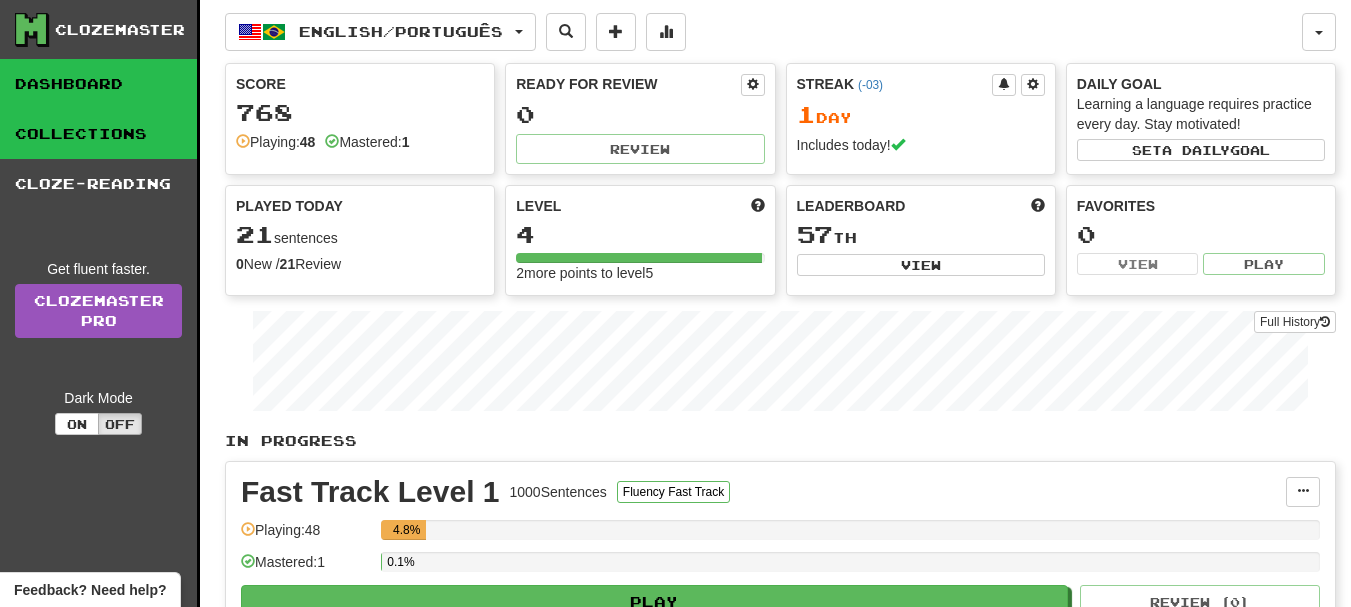 click on "Collections" at bounding box center (98, 134) 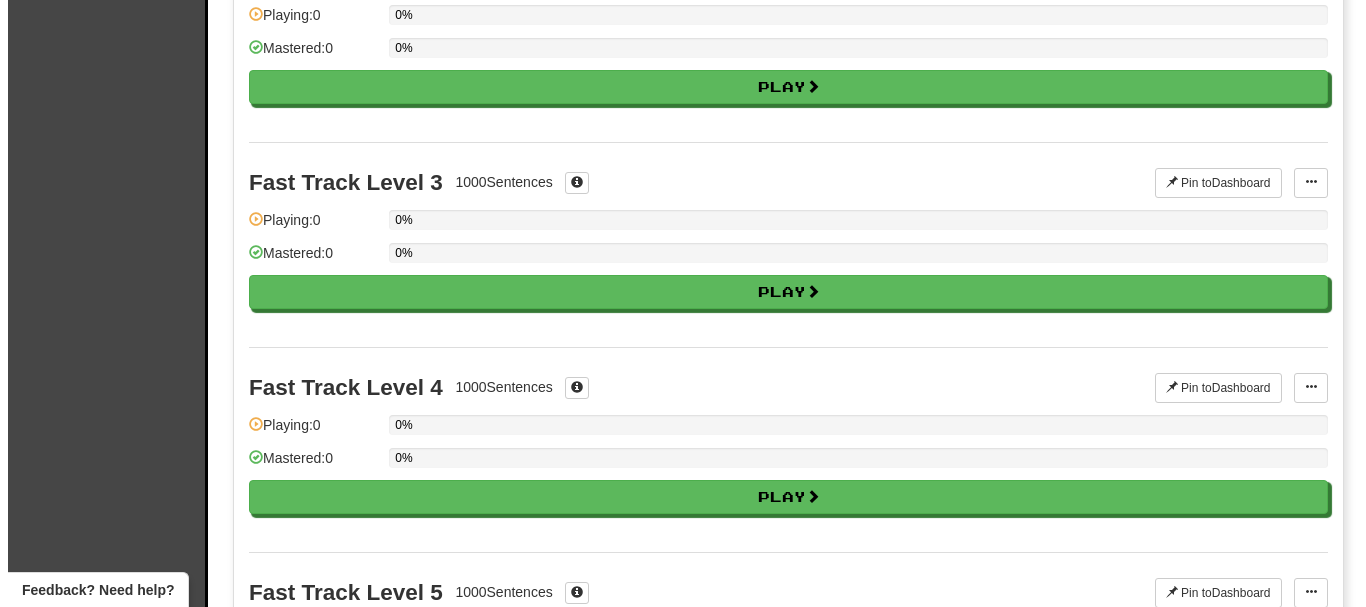 scroll, scrollTop: 0, scrollLeft: 0, axis: both 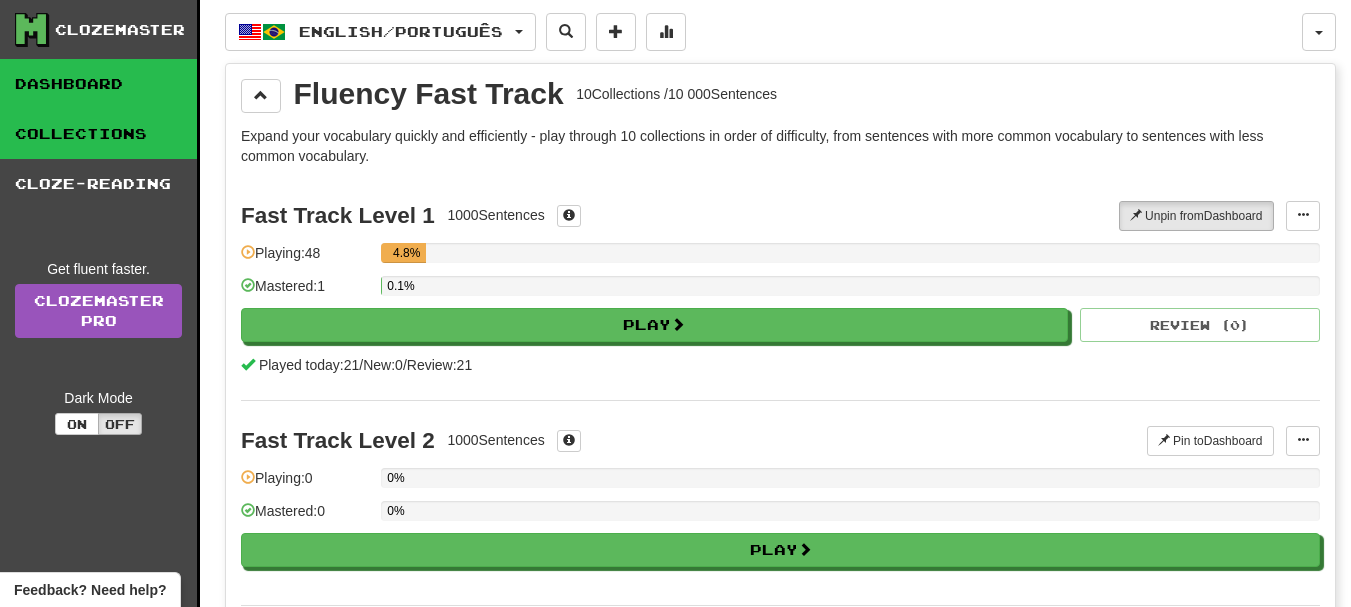 click on "Dashboard" at bounding box center (98, 84) 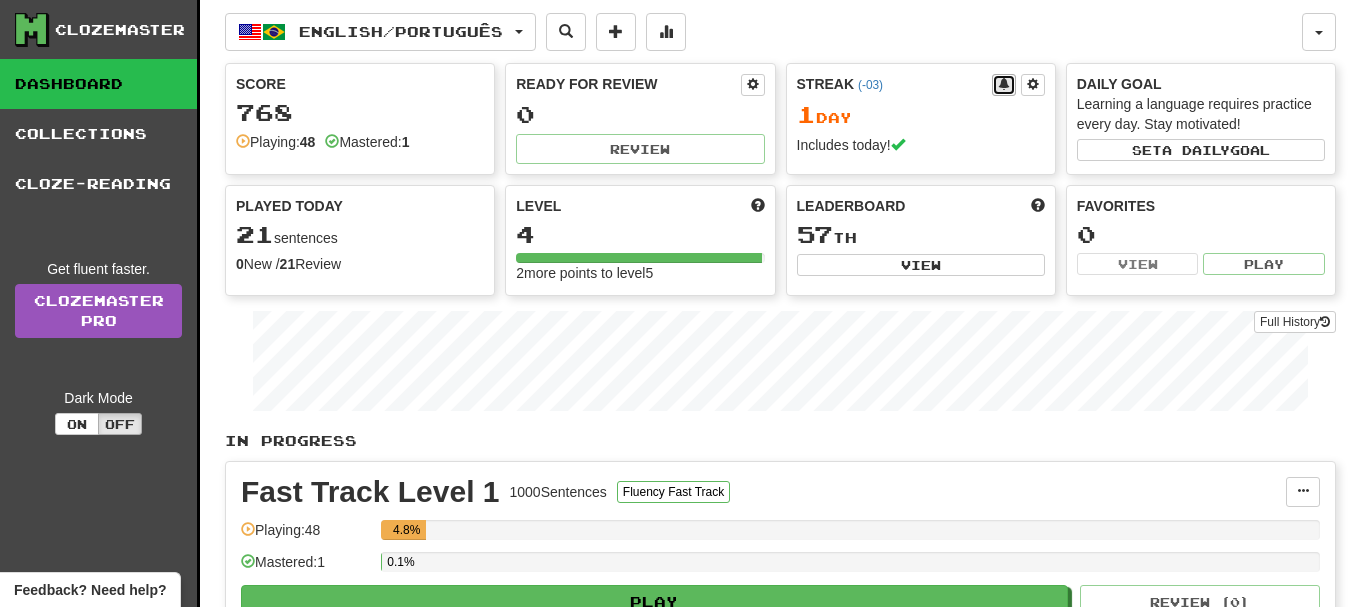 click at bounding box center [1004, 85] 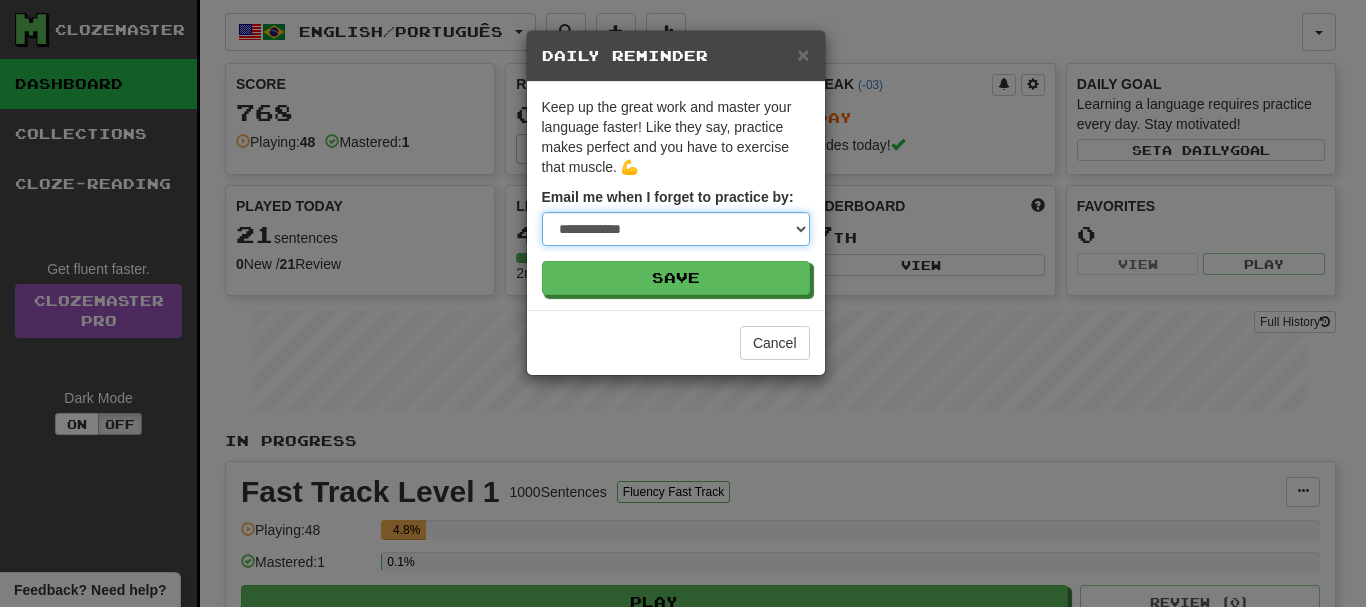 click on "**********" at bounding box center [676, 229] 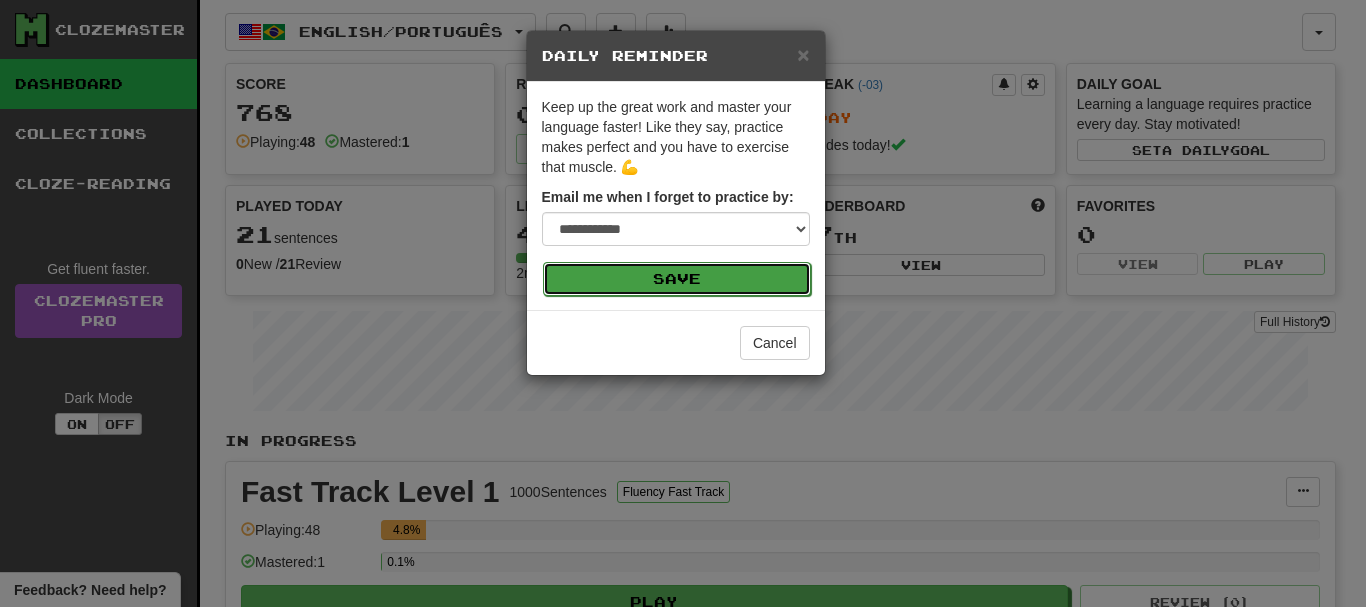 click on "Save" at bounding box center (677, 279) 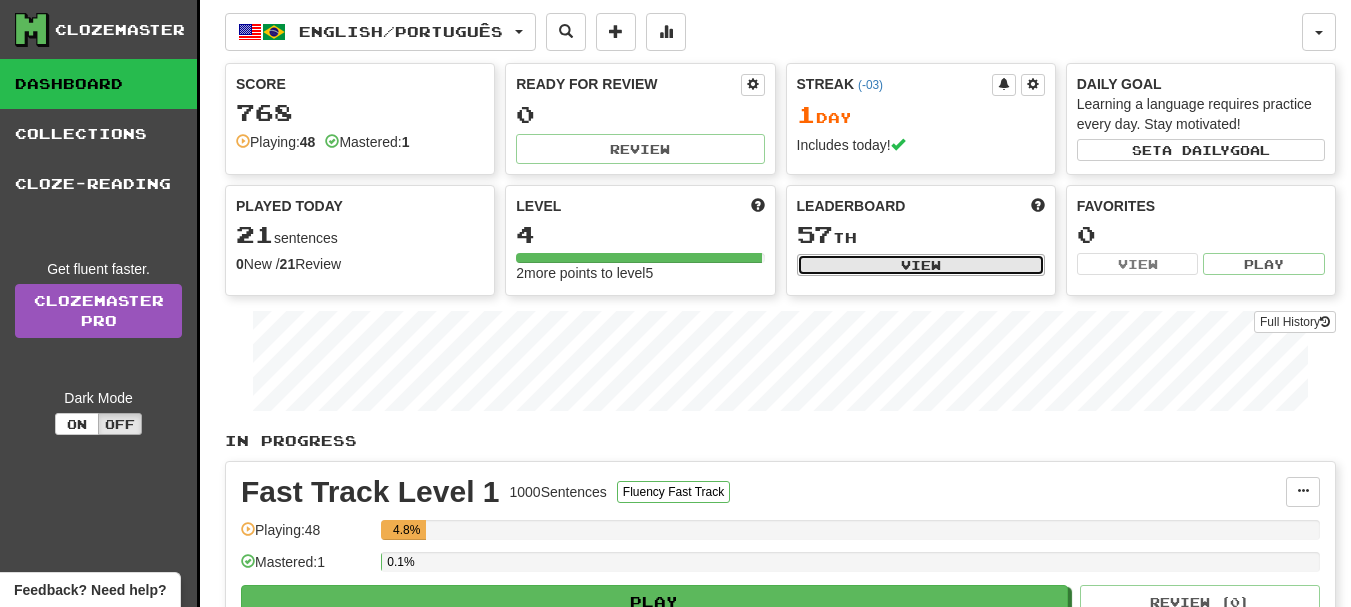 click on "View" at bounding box center [921, 265] 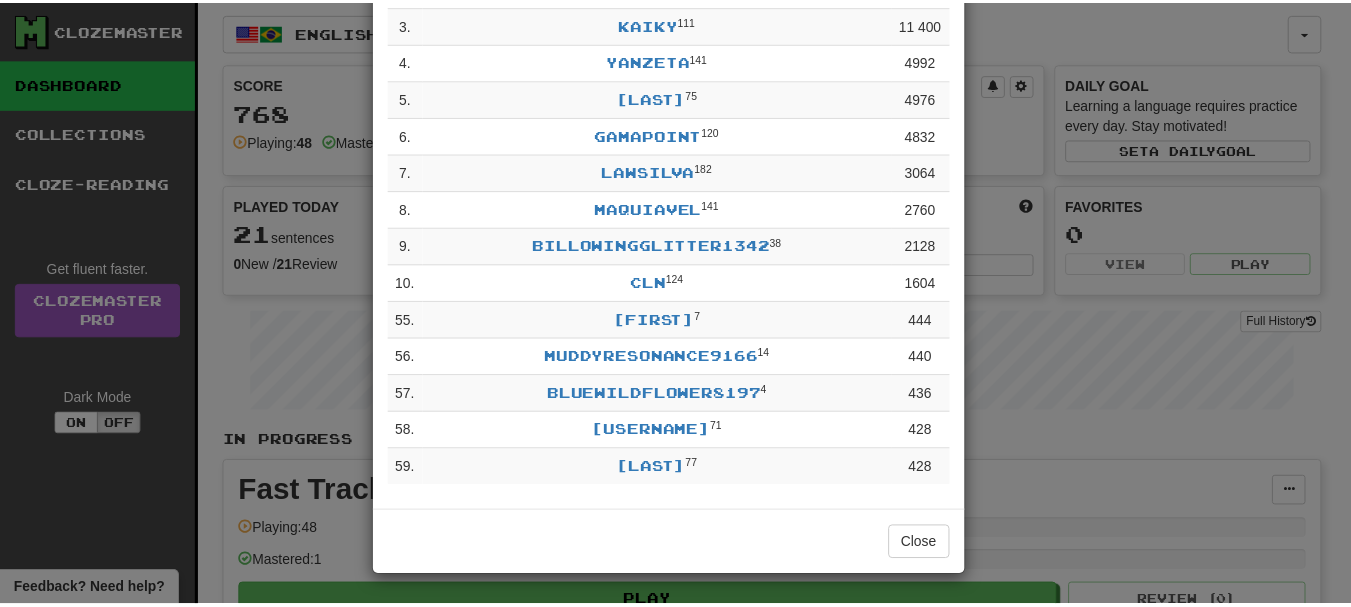 scroll, scrollTop: 0, scrollLeft: 0, axis: both 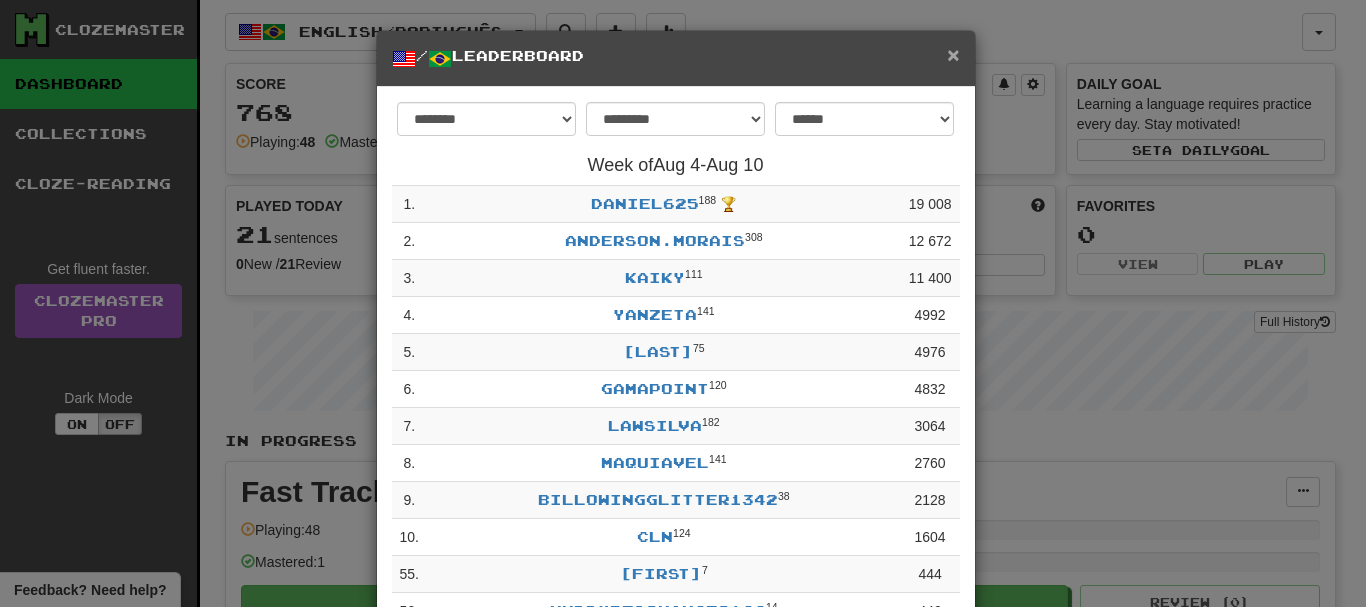 click on "×" at bounding box center (953, 54) 